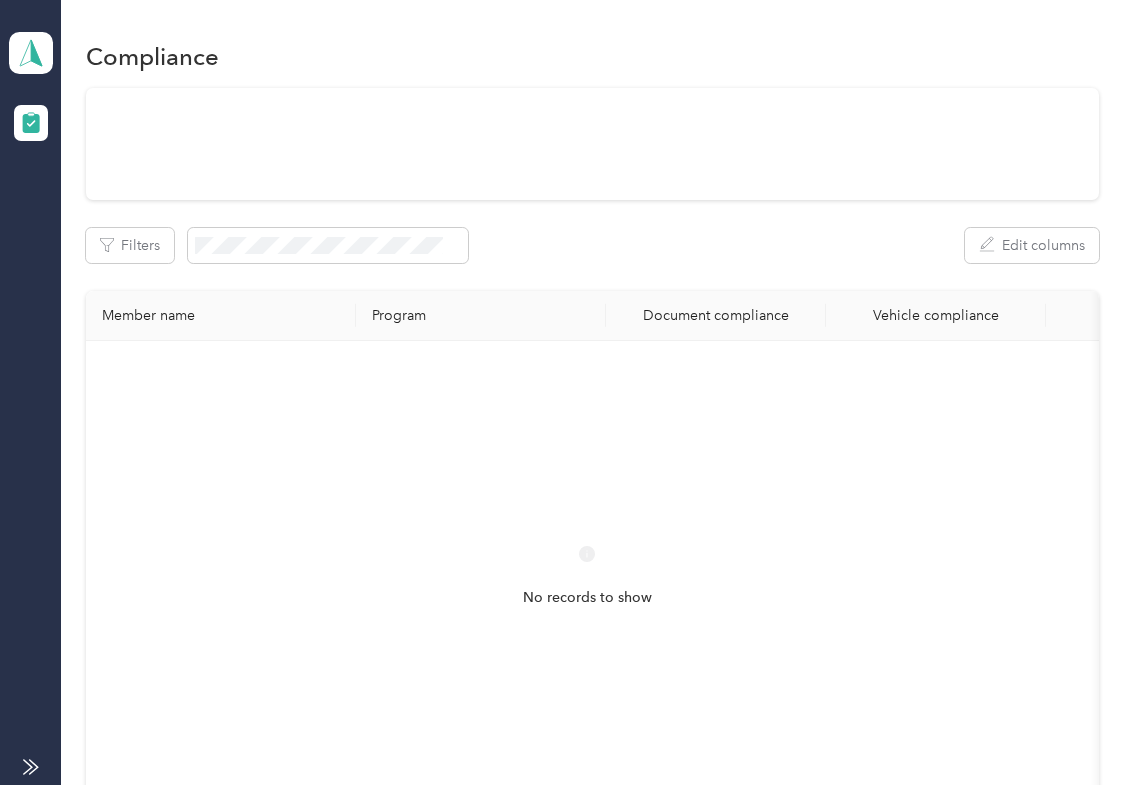 scroll, scrollTop: 0, scrollLeft: 0, axis: both 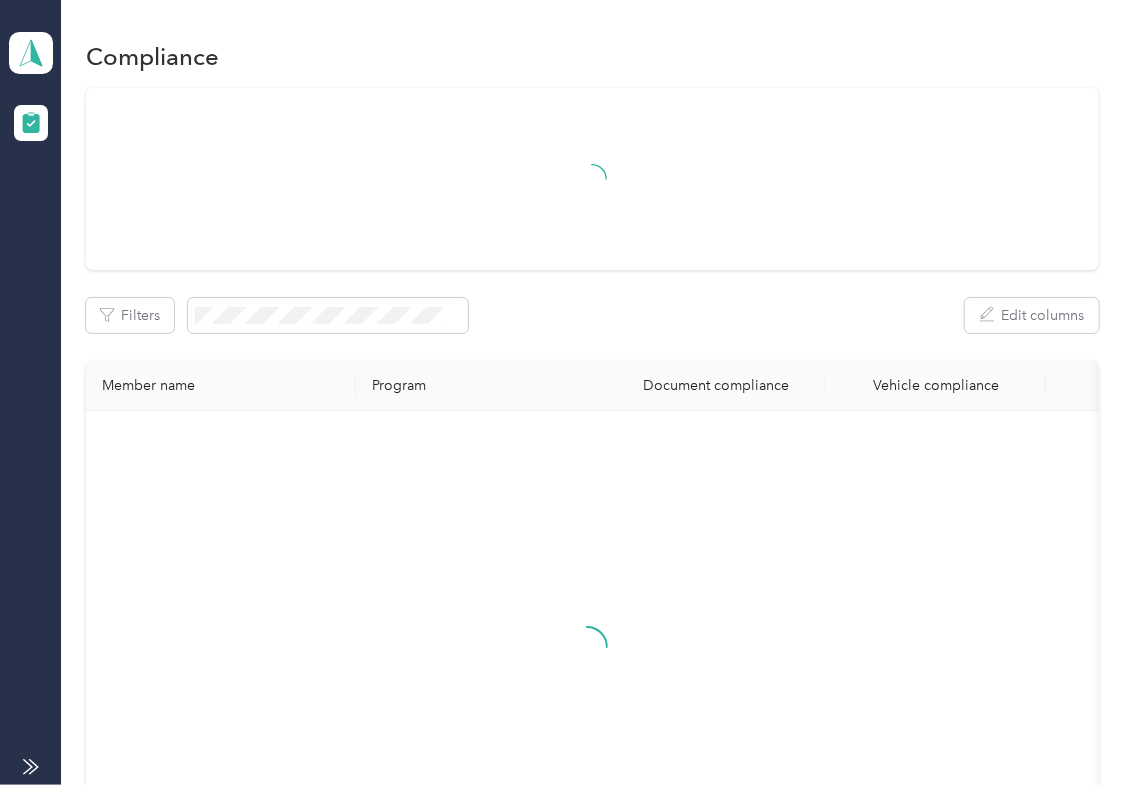 click on "Filters Edit columns" at bounding box center [592, 315] 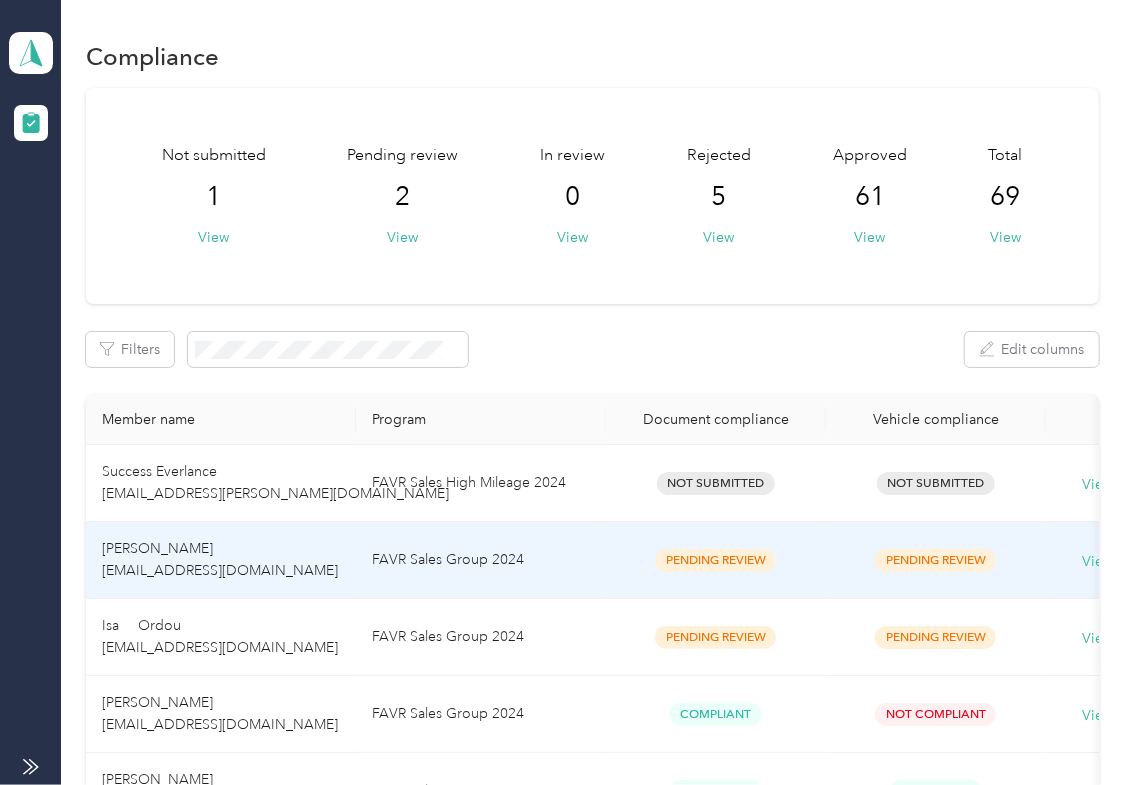 click on "FAVR Sales Group 2024" at bounding box center (481, 560) 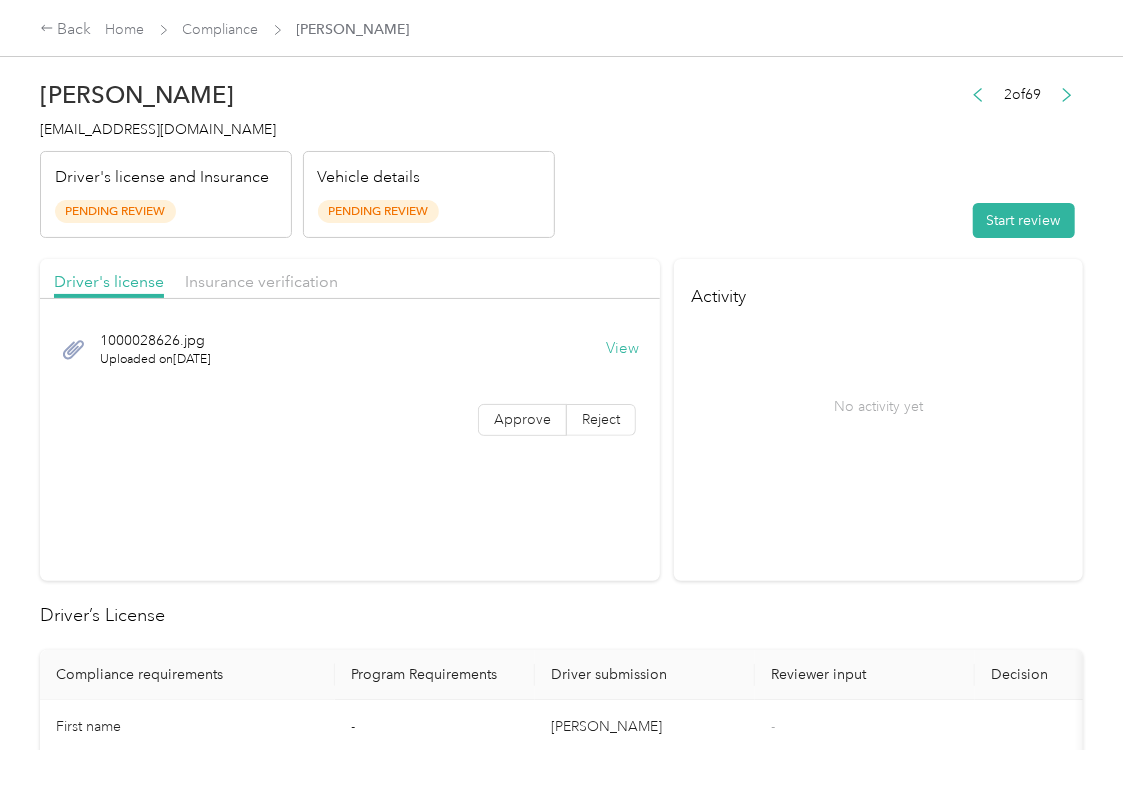 click on "Activity No activity yet" at bounding box center (878, 420) 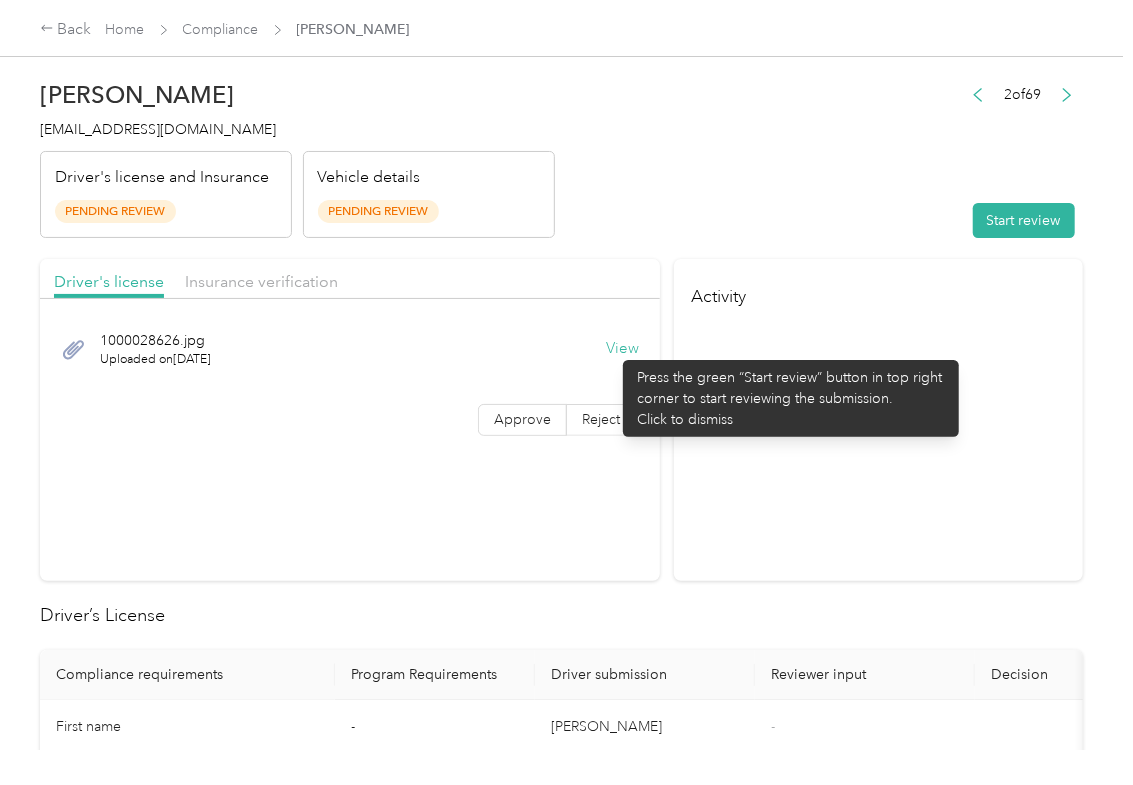 click on "View" at bounding box center [622, 349] 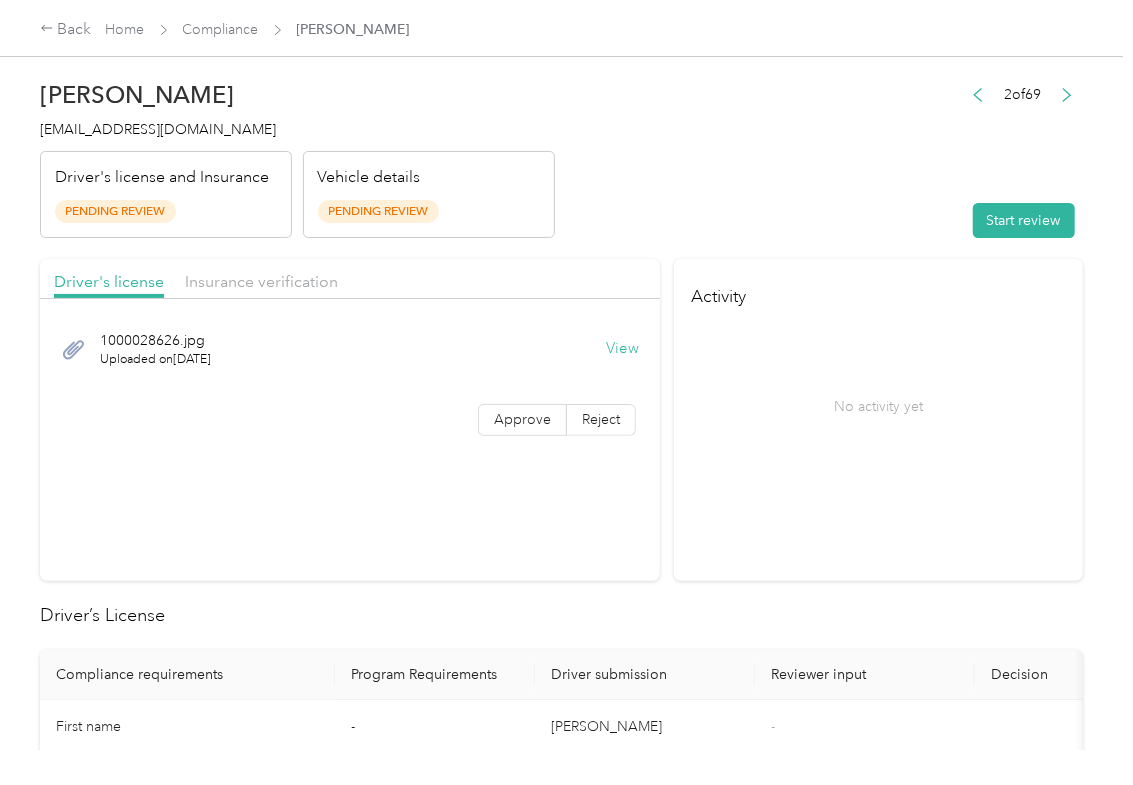 click at bounding box center [350, 304] 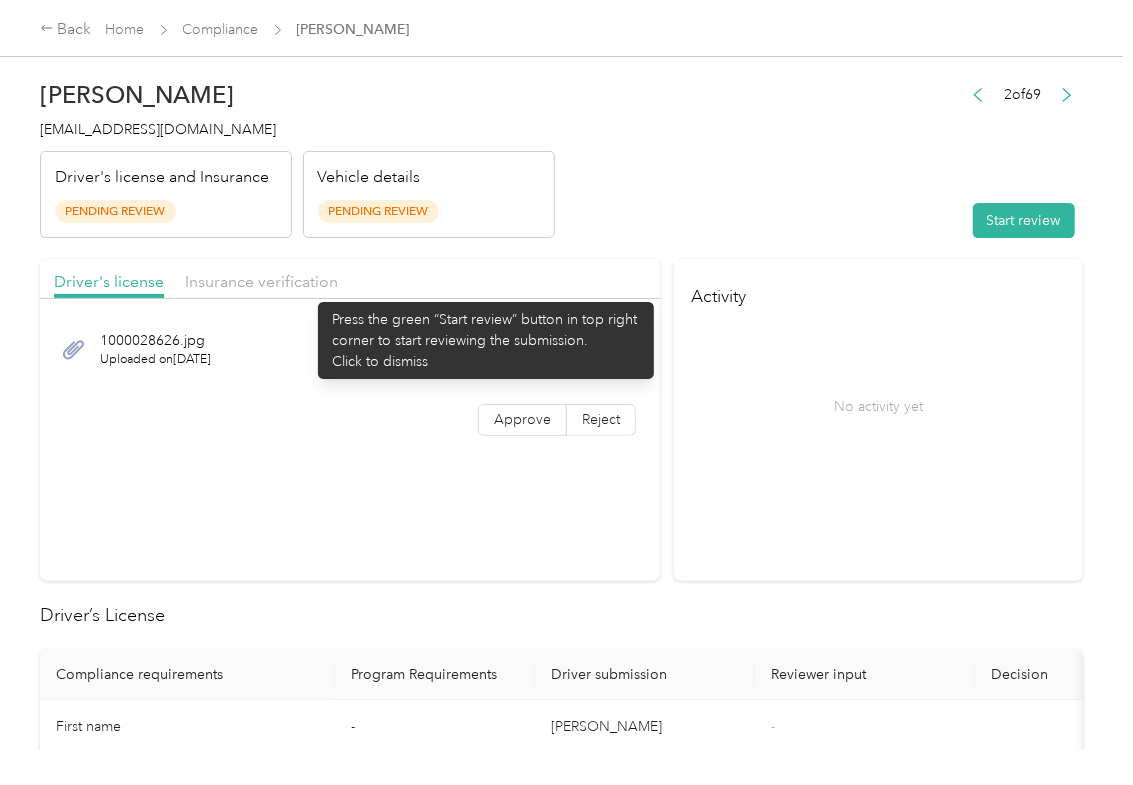 click on "Insurance verification" at bounding box center (261, 282) 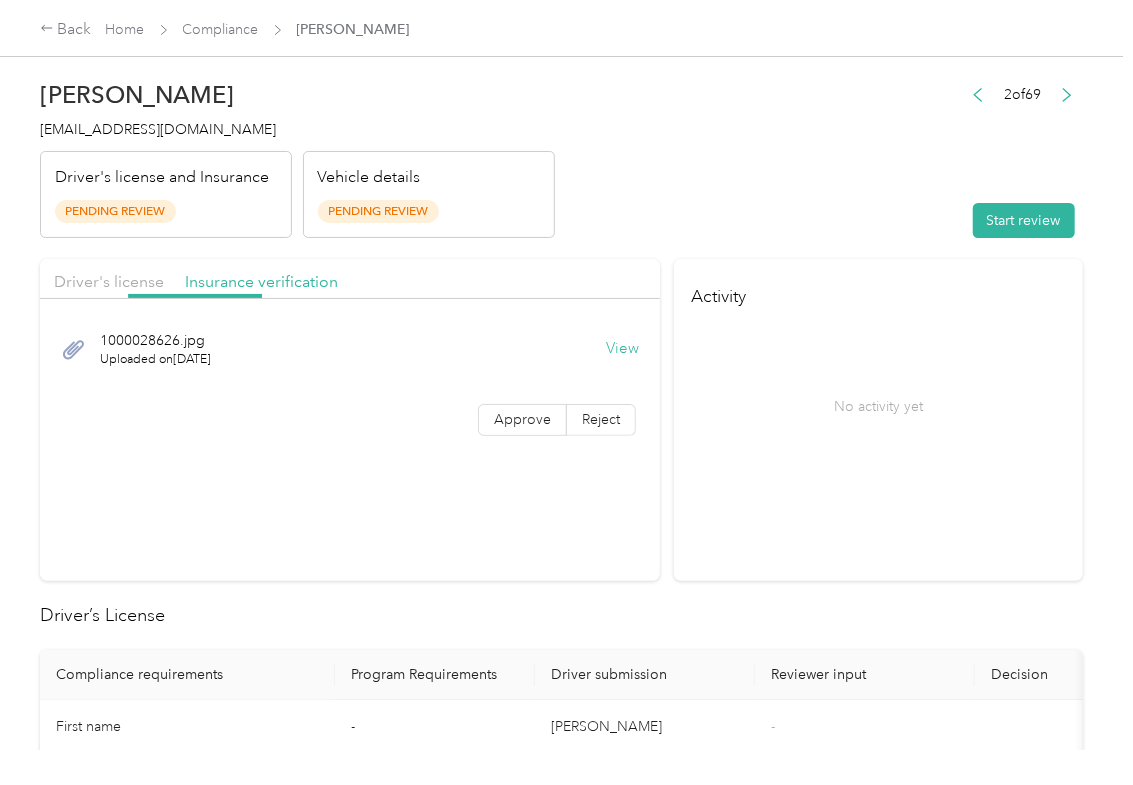 drag, startPoint x: 292, startPoint y: 282, endPoint x: 334, endPoint y: 298, distance: 44.94441 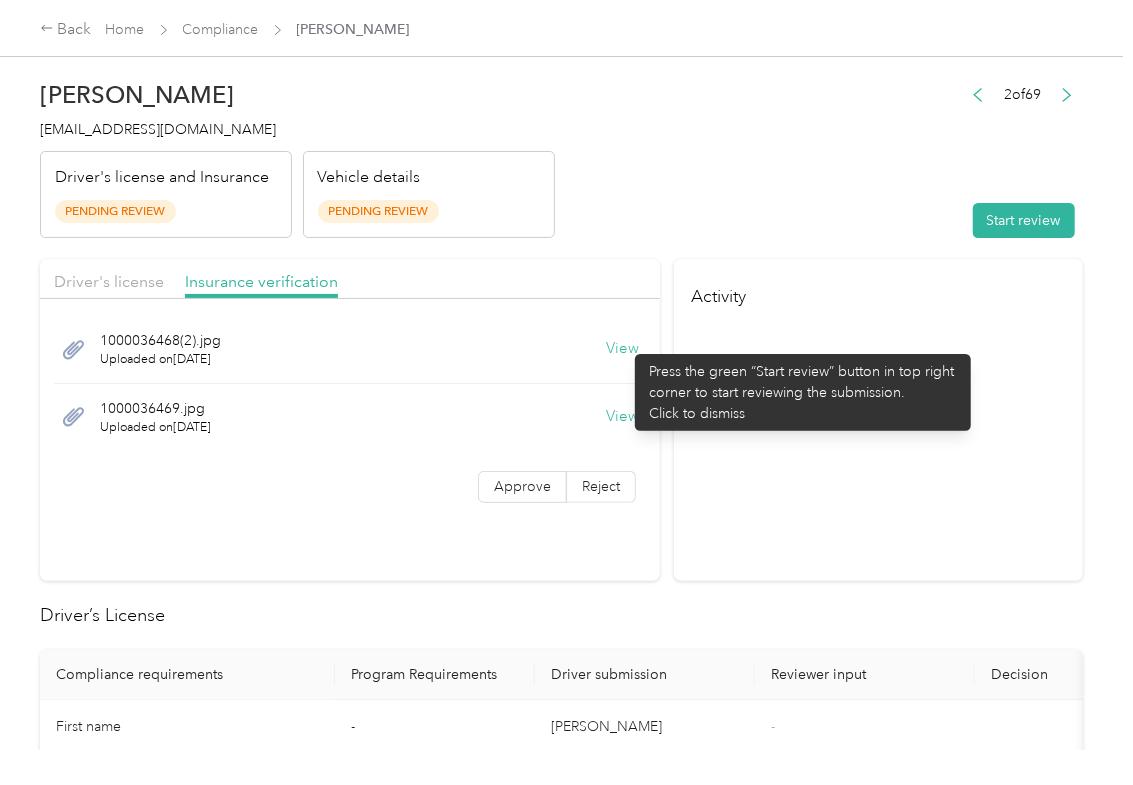 click on "View" at bounding box center (622, 349) 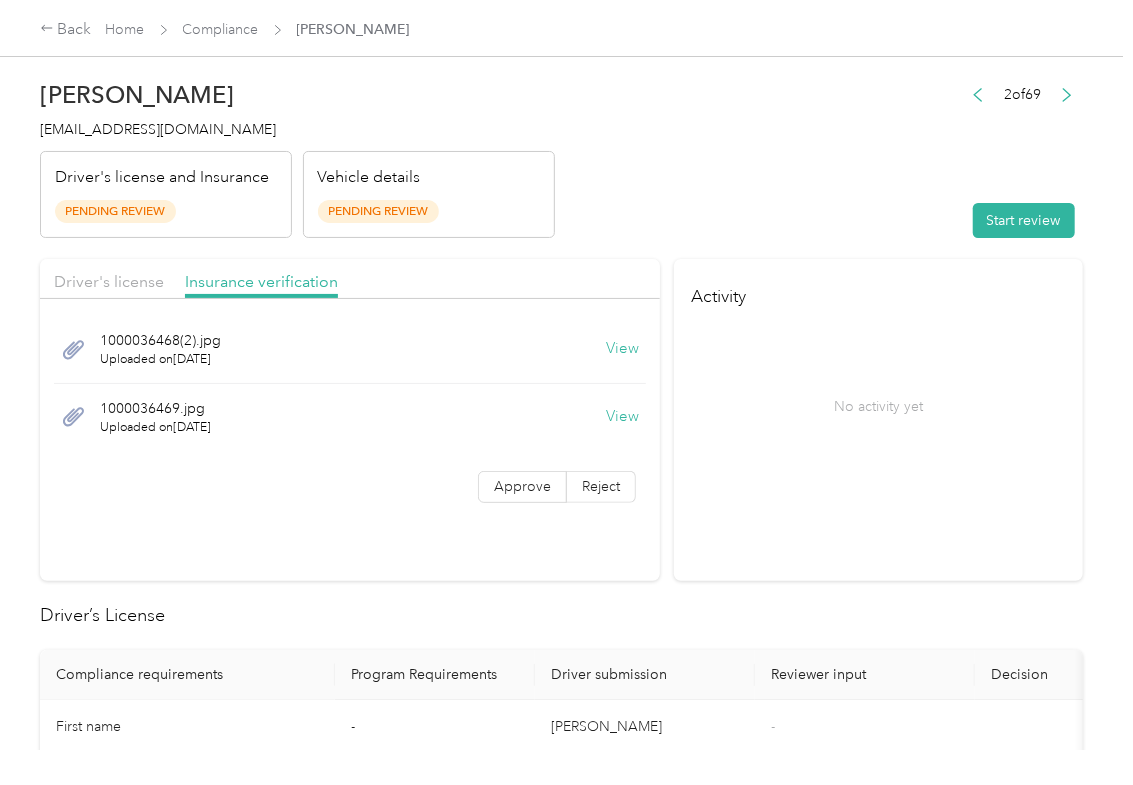 drag, startPoint x: 610, startPoint y: 416, endPoint x: 625, endPoint y: 384, distance: 35.341194 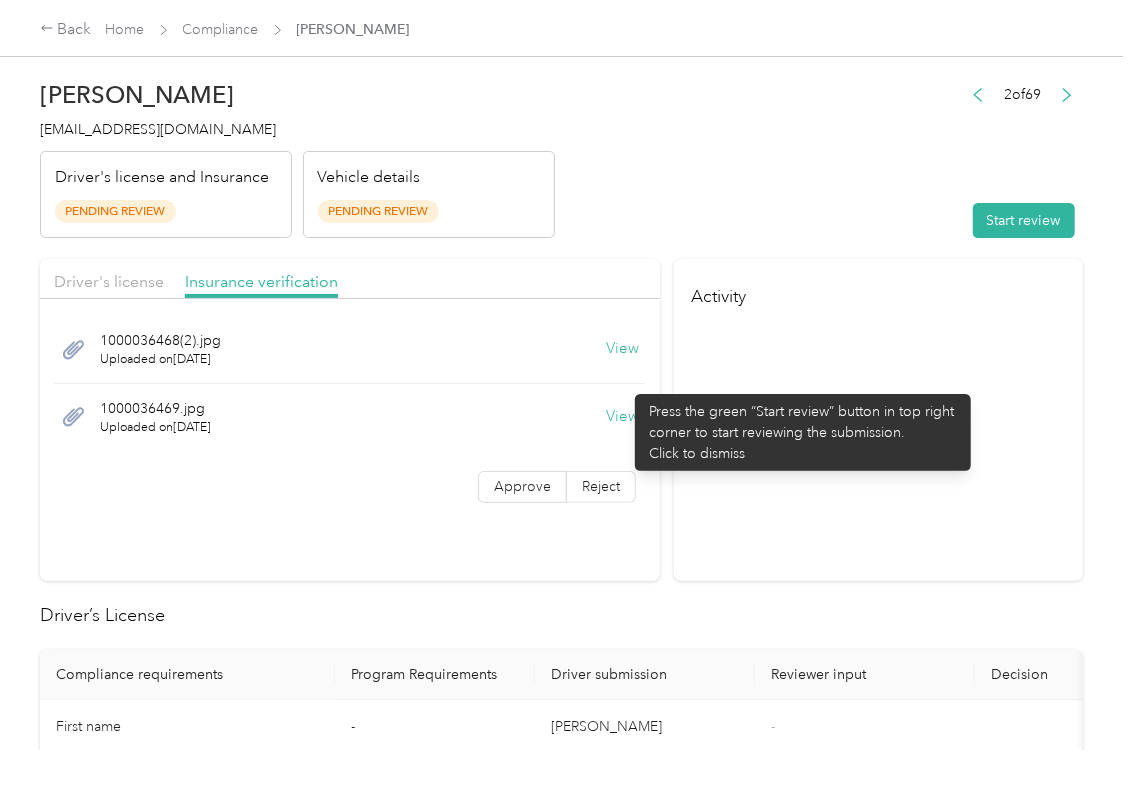 click on "[PERSON_NAME] [EMAIL_ADDRESS][DOMAIN_NAME] Driver's license and Insurance Pending Review Vehicle details Pending Review 2  of  69 Start review" at bounding box center (561, 154) 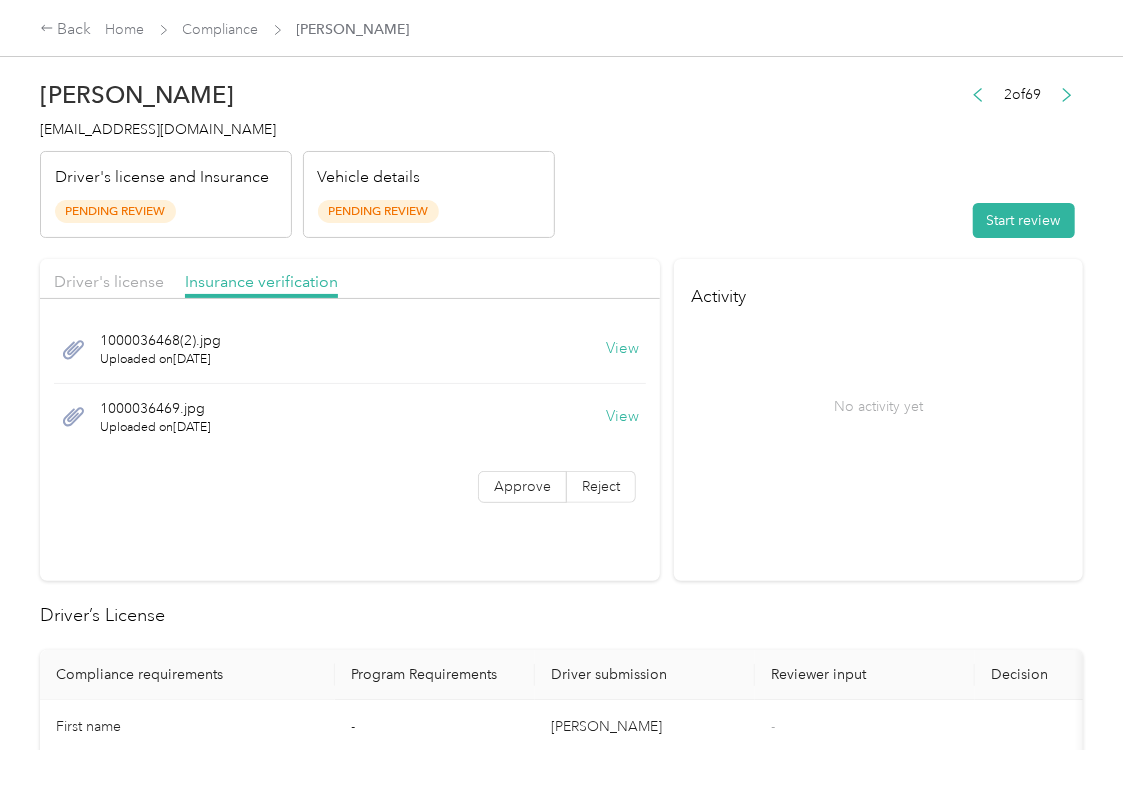click on "Start review" at bounding box center (1024, 220) 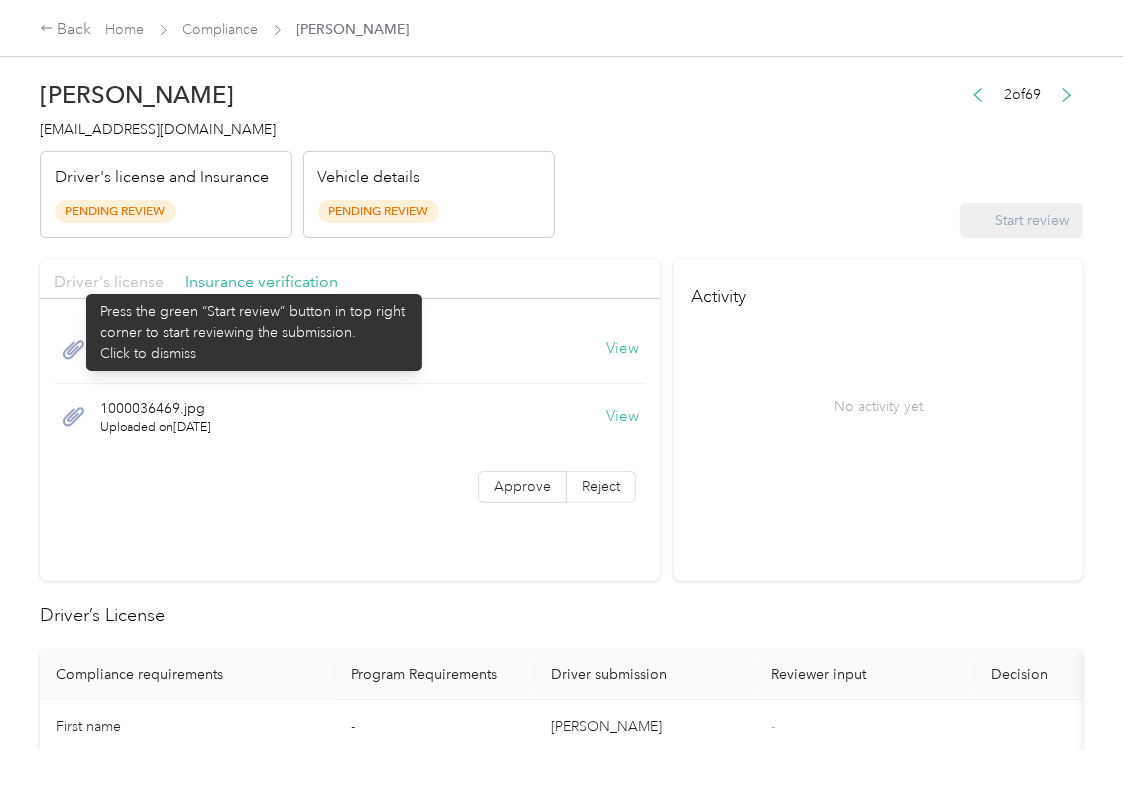 click on "Driver's license" at bounding box center (109, 281) 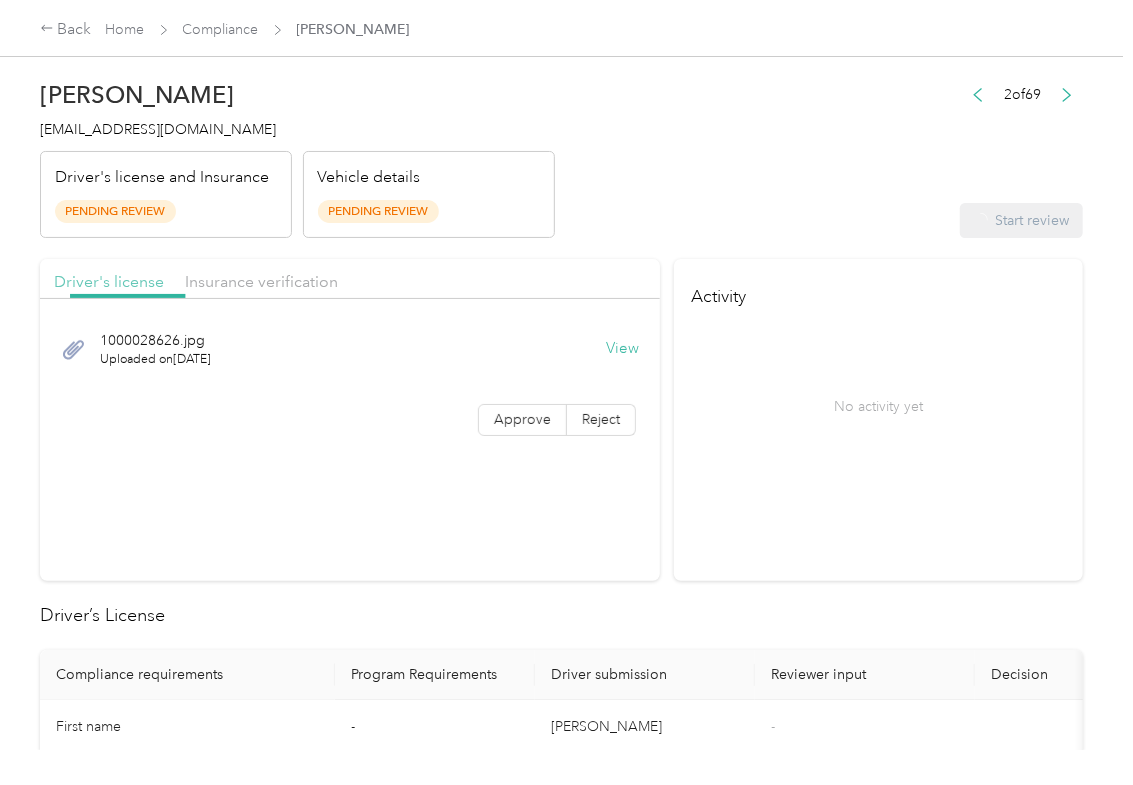 click on "Driver's license" at bounding box center (109, 281) 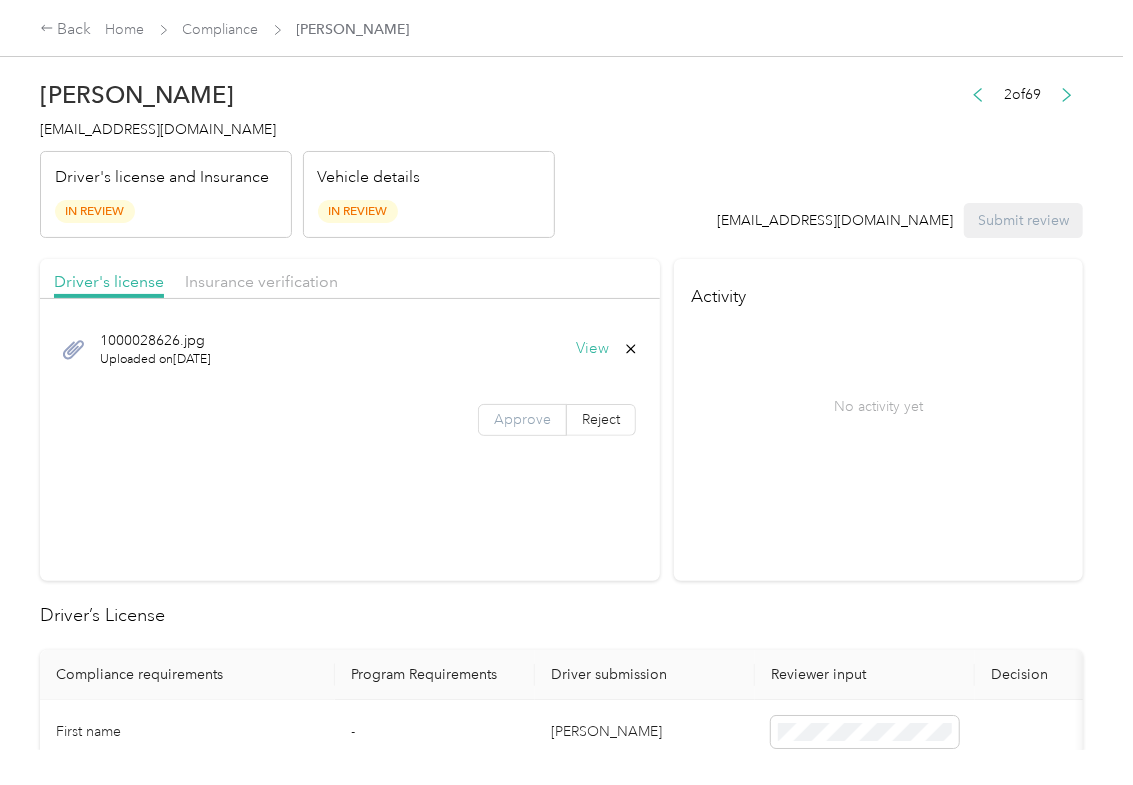 click on "Approve" at bounding box center (522, 419) 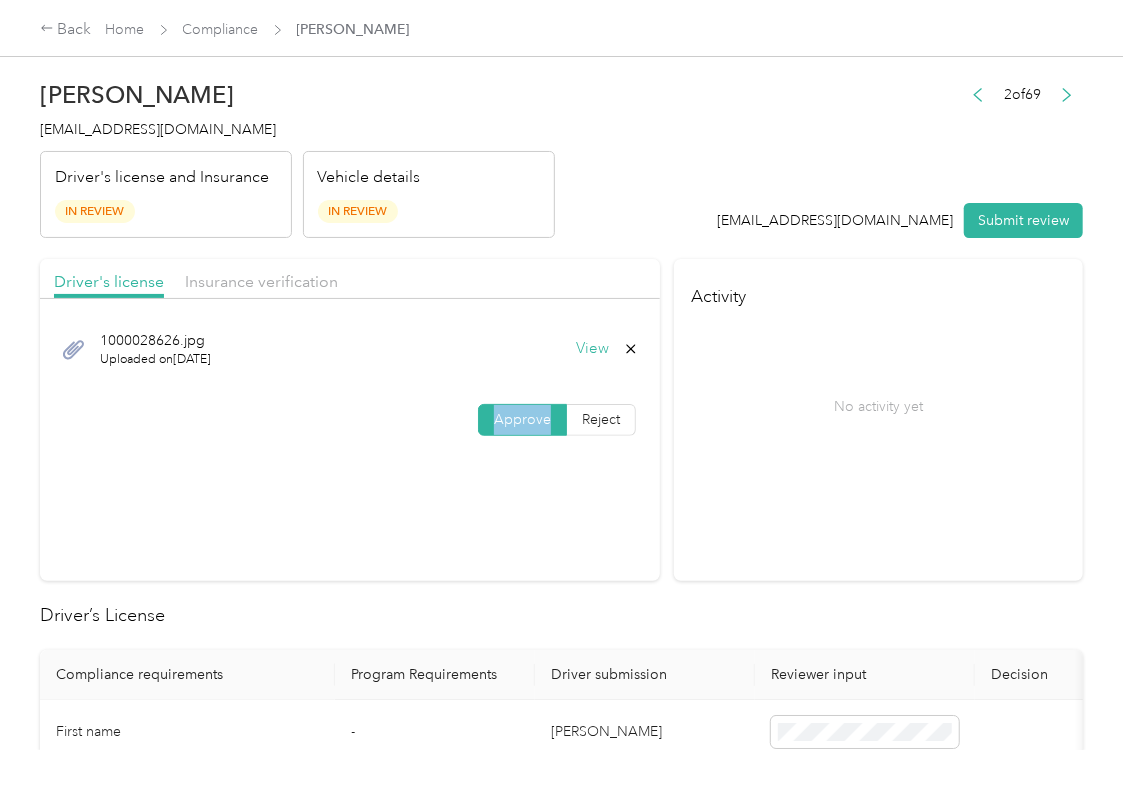 click on "Approve" at bounding box center (522, 419) 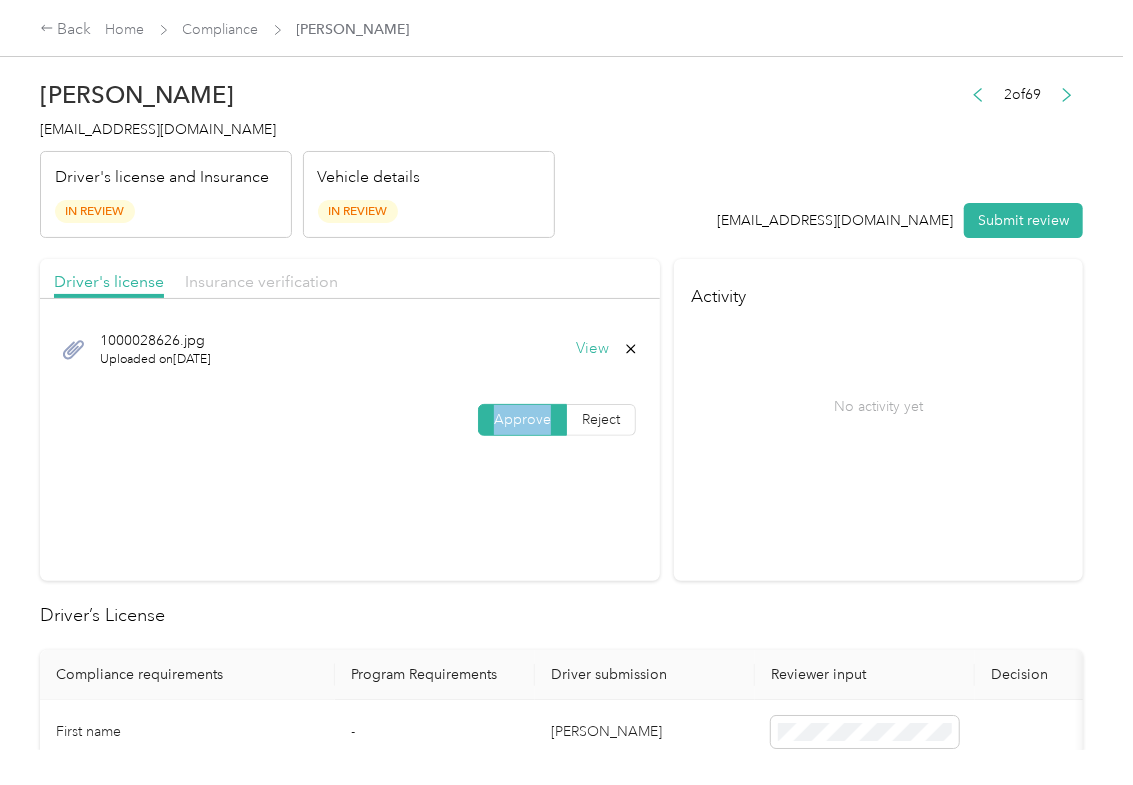 click on "Insurance verification" at bounding box center [261, 281] 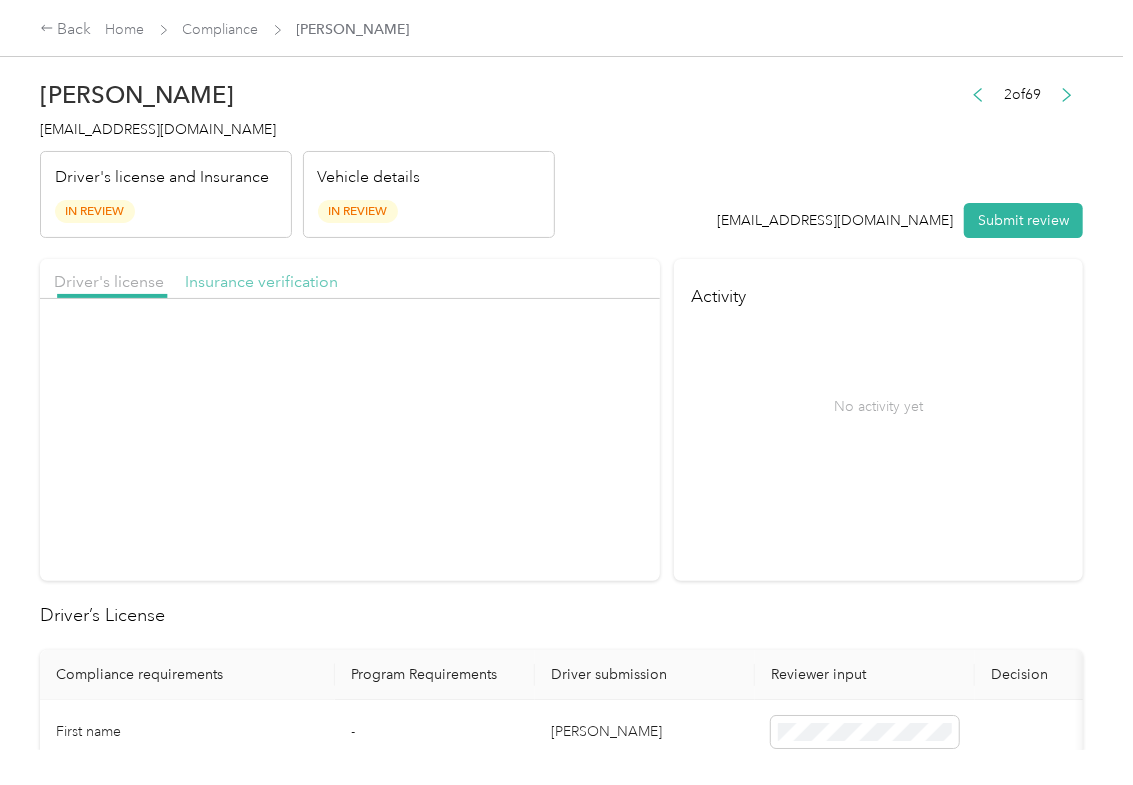 click on "Insurance verification" at bounding box center (261, 281) 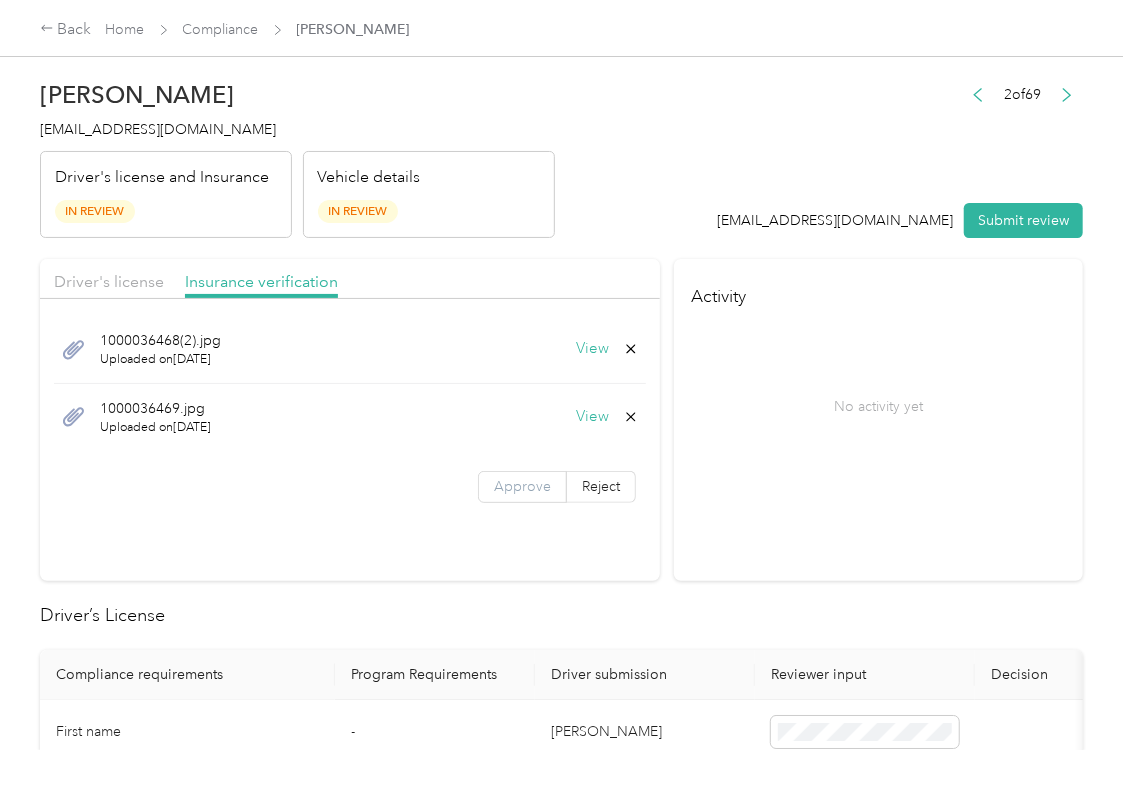 drag, startPoint x: 520, startPoint y: 493, endPoint x: 509, endPoint y: 501, distance: 13.601471 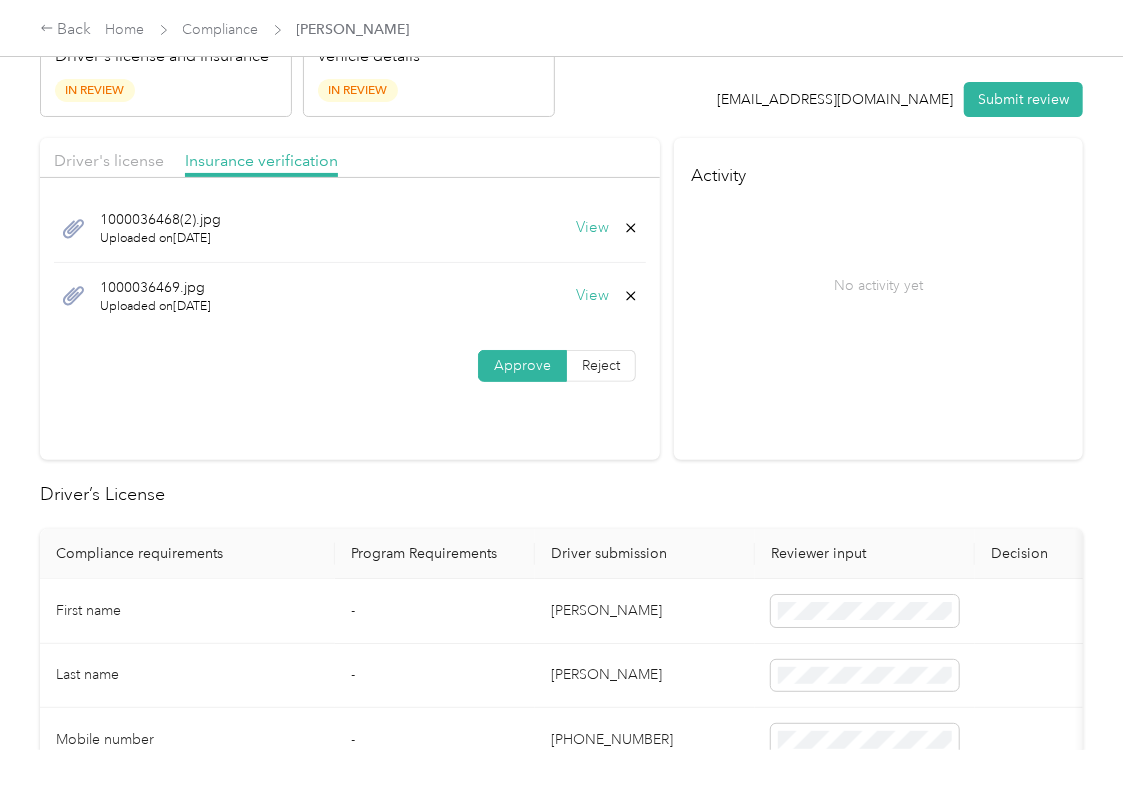 scroll, scrollTop: 266, scrollLeft: 0, axis: vertical 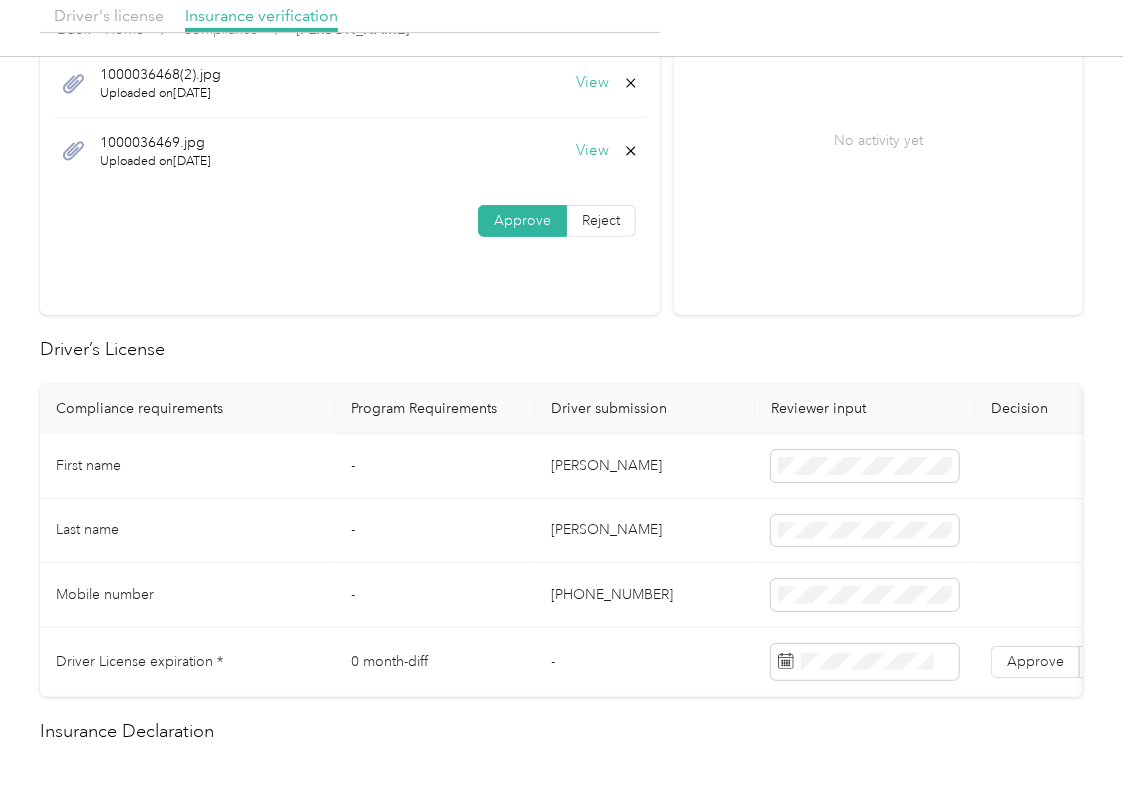 click on "[PERSON_NAME]" at bounding box center [645, 466] 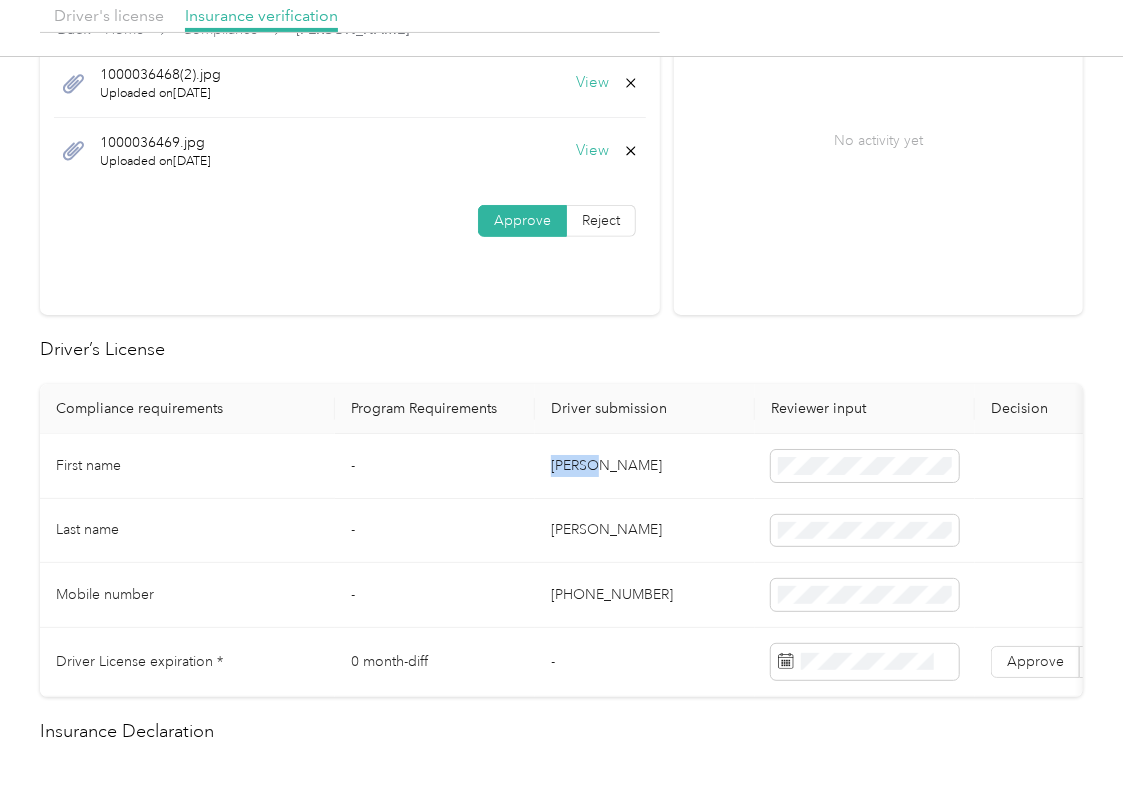 click on "[PERSON_NAME]" at bounding box center (645, 466) 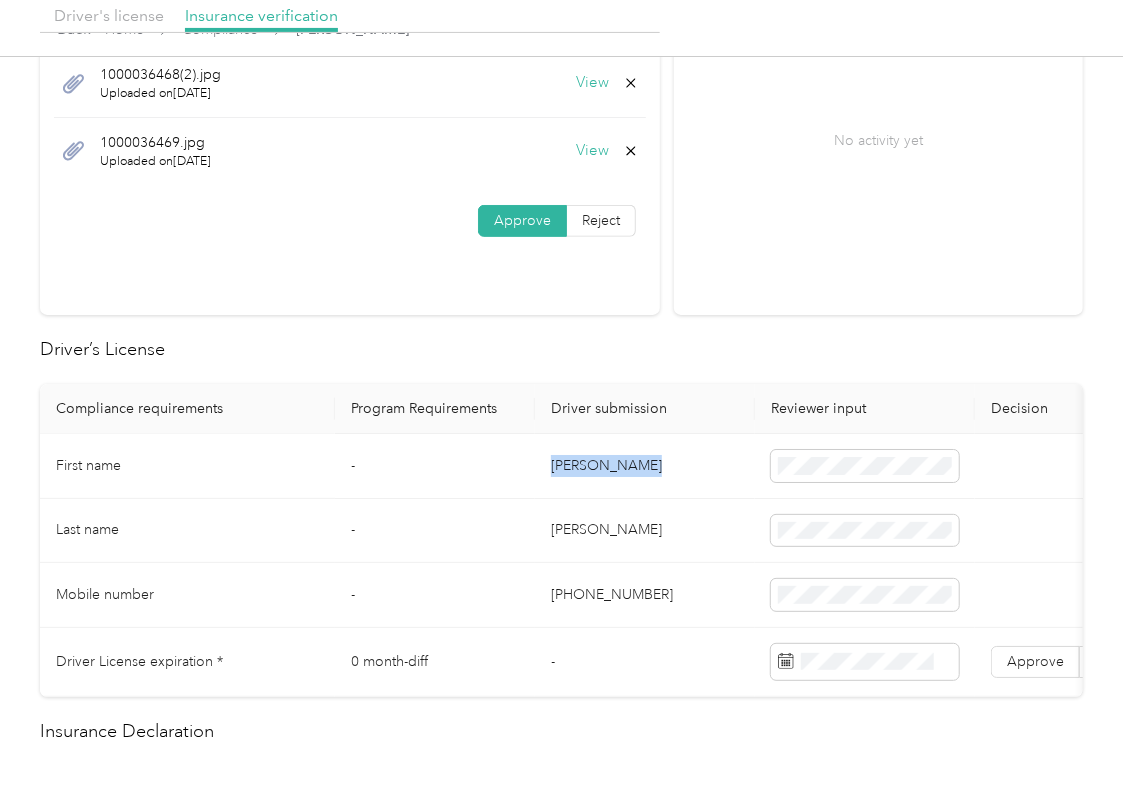 click on "[PERSON_NAME]" at bounding box center (645, 466) 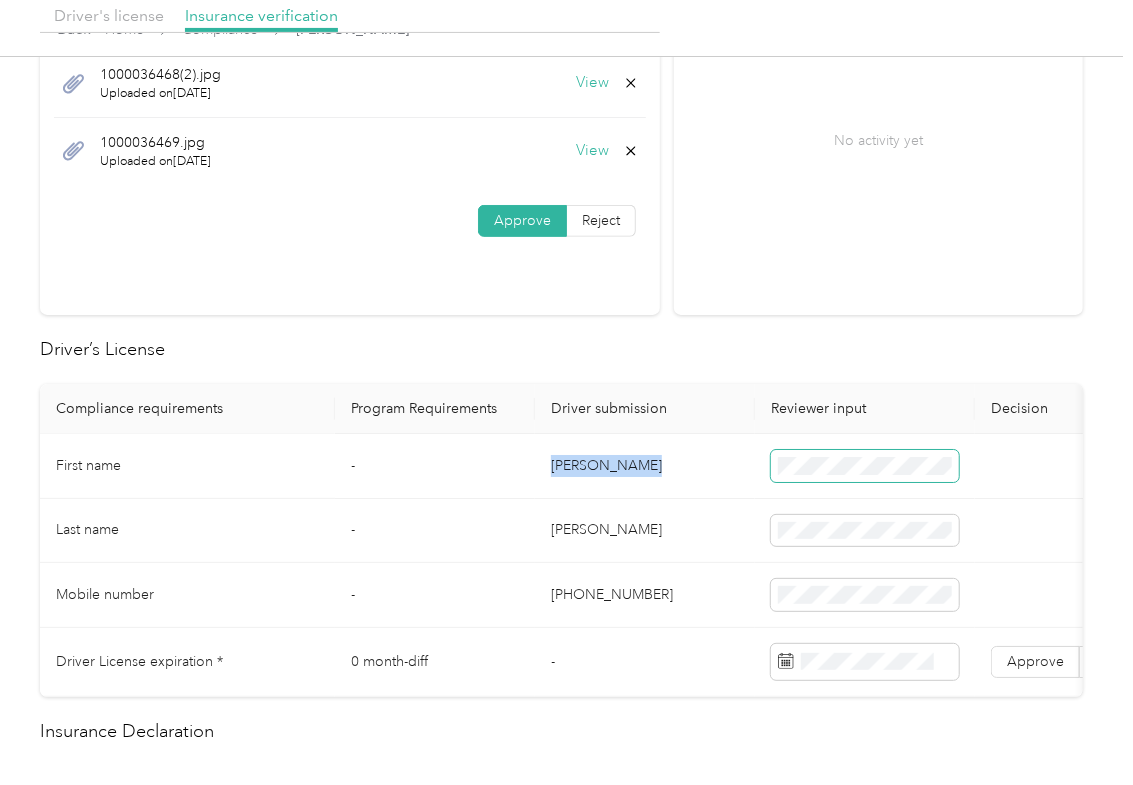 copy on "[PERSON_NAME]" 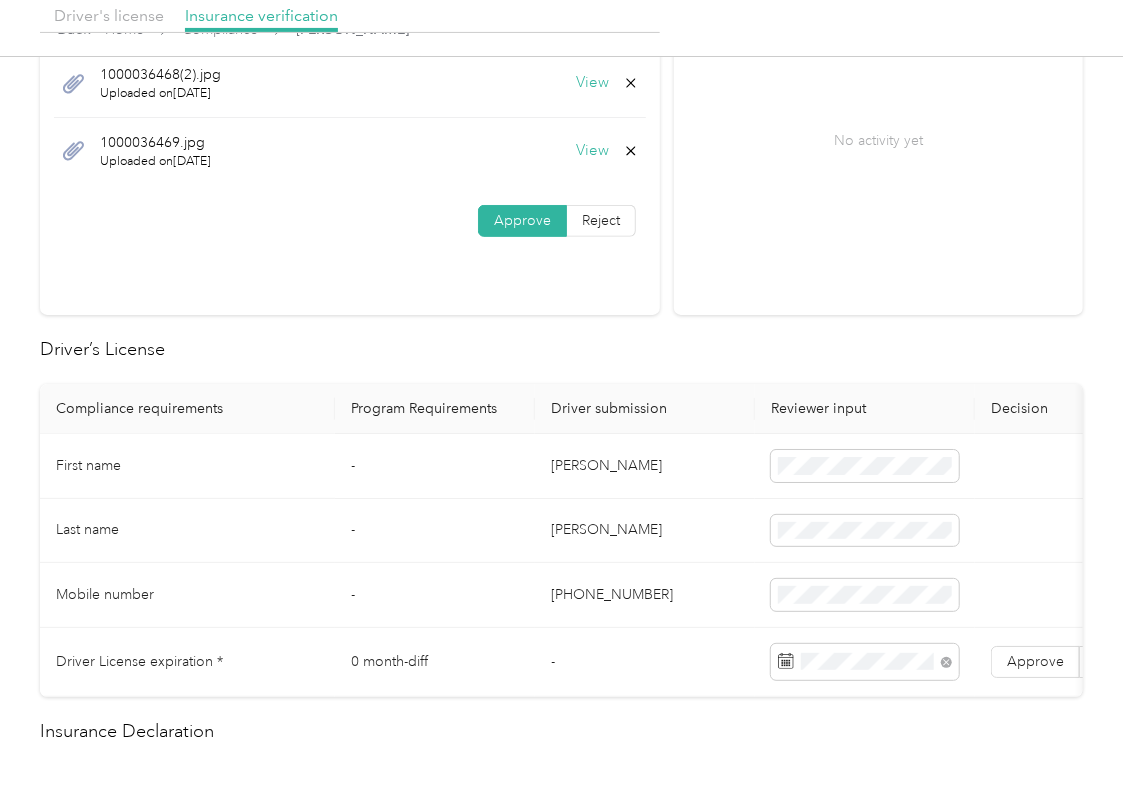 click on "-" at bounding box center (435, 466) 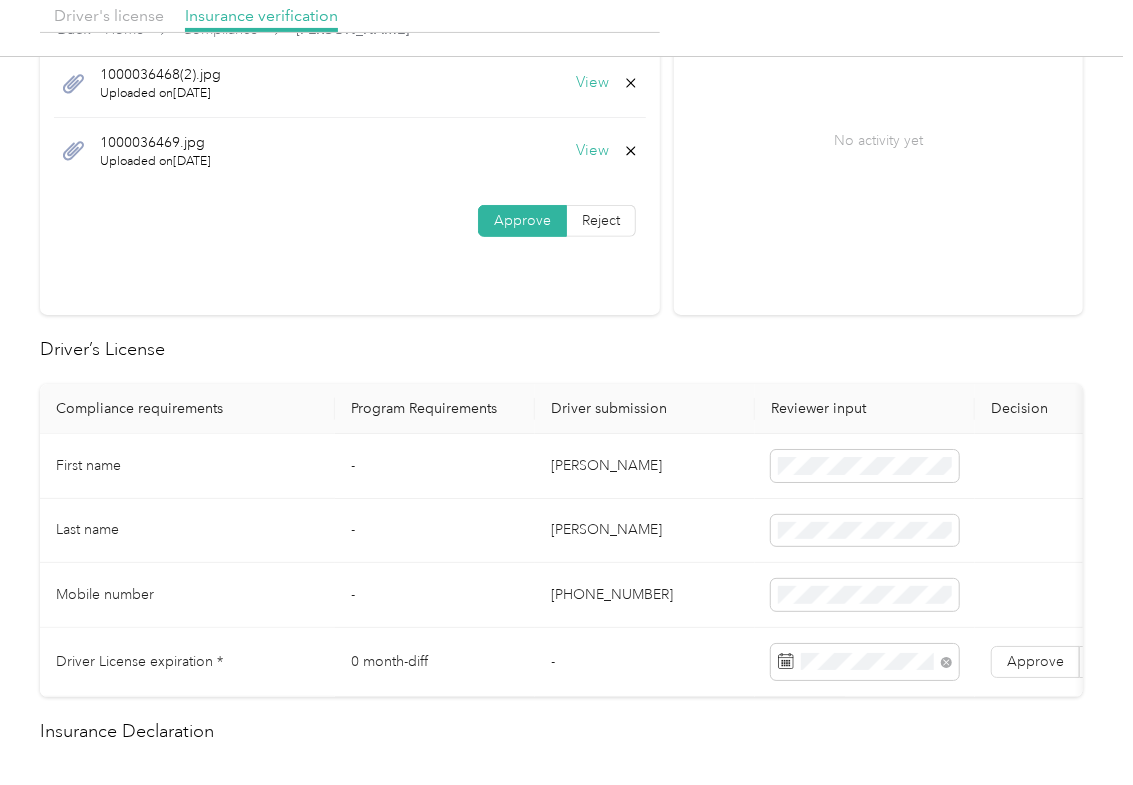 drag, startPoint x: 1034, startPoint y: 664, endPoint x: 770, endPoint y: 714, distance: 268.69315 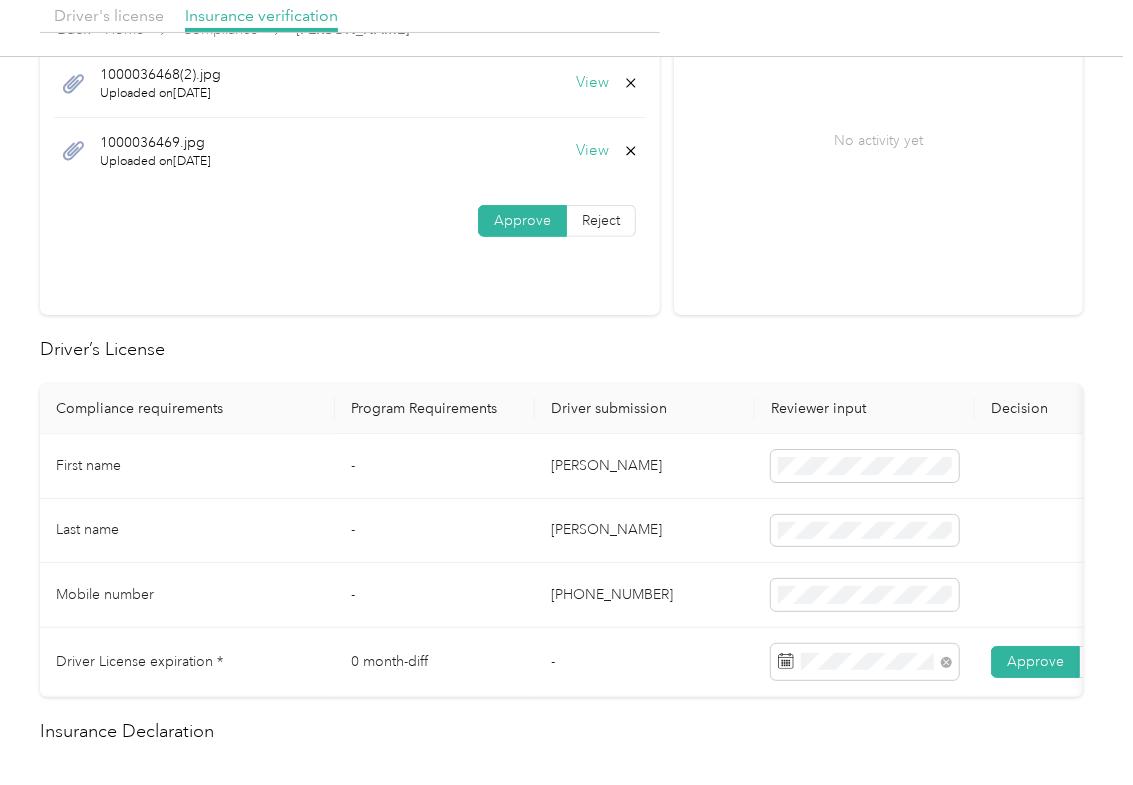 scroll, scrollTop: 0, scrollLeft: 65, axis: horizontal 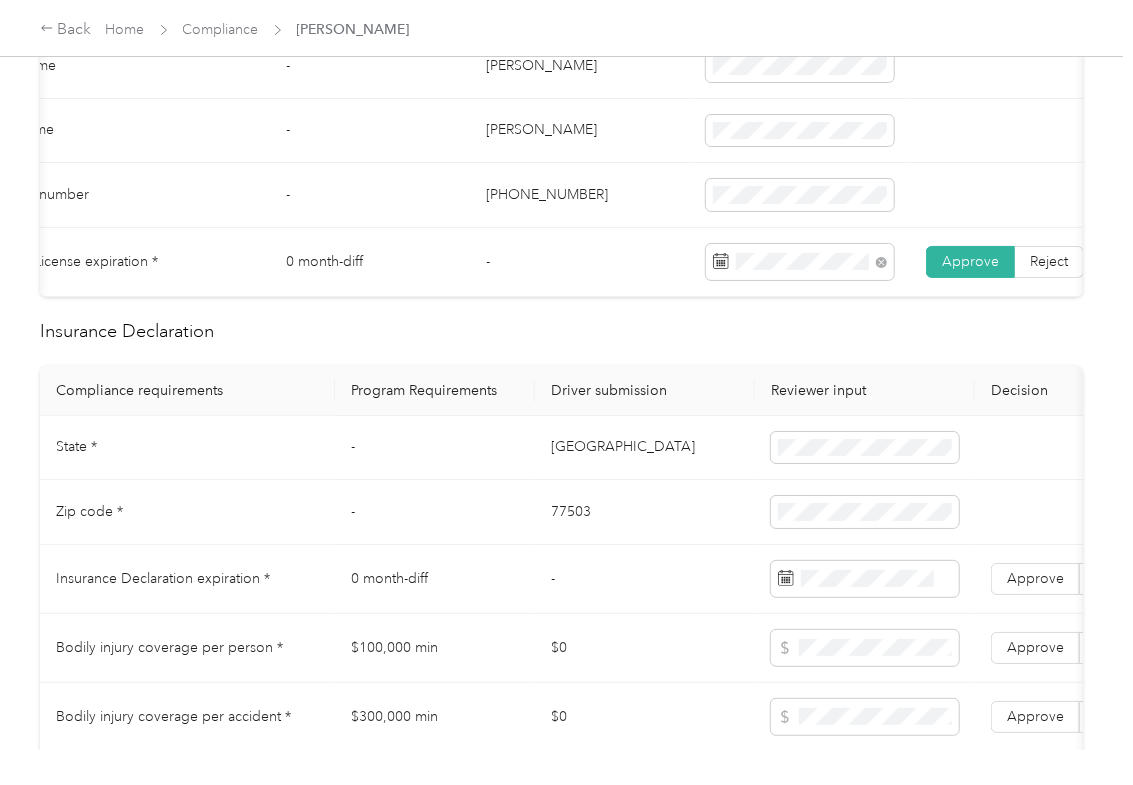 click on "[GEOGRAPHIC_DATA]" at bounding box center (645, 448) 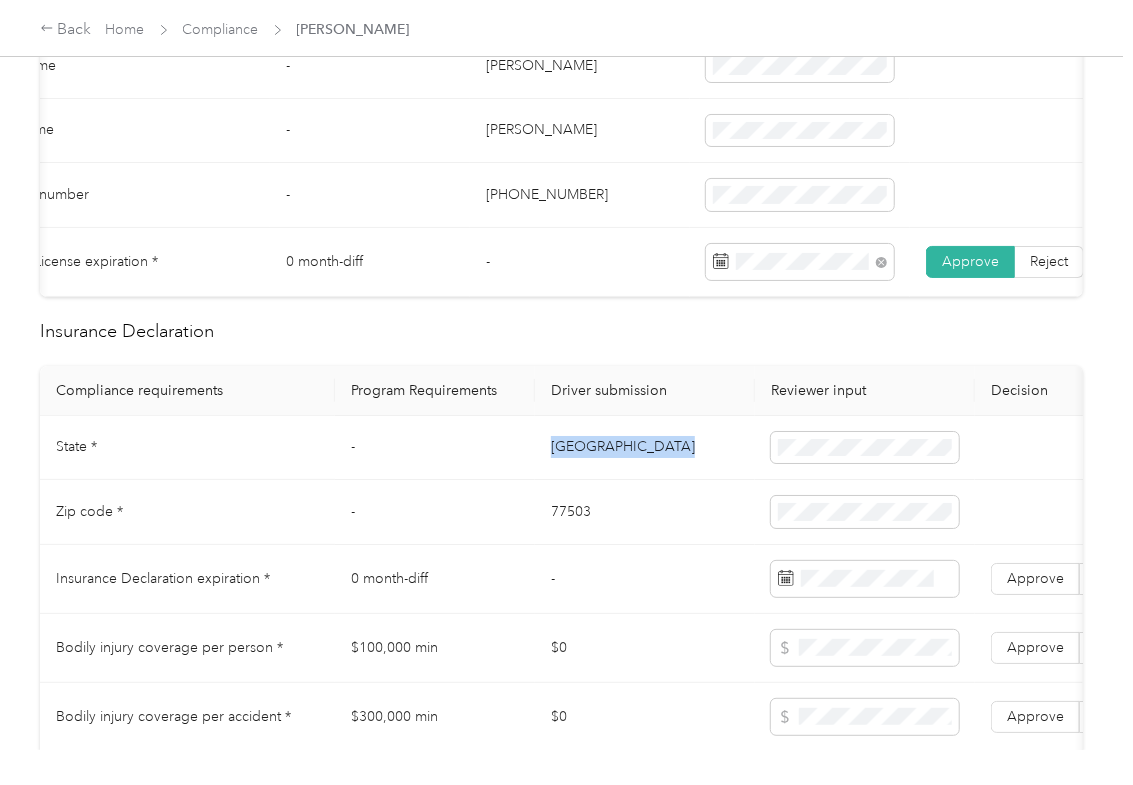 click on "[GEOGRAPHIC_DATA]" at bounding box center (645, 448) 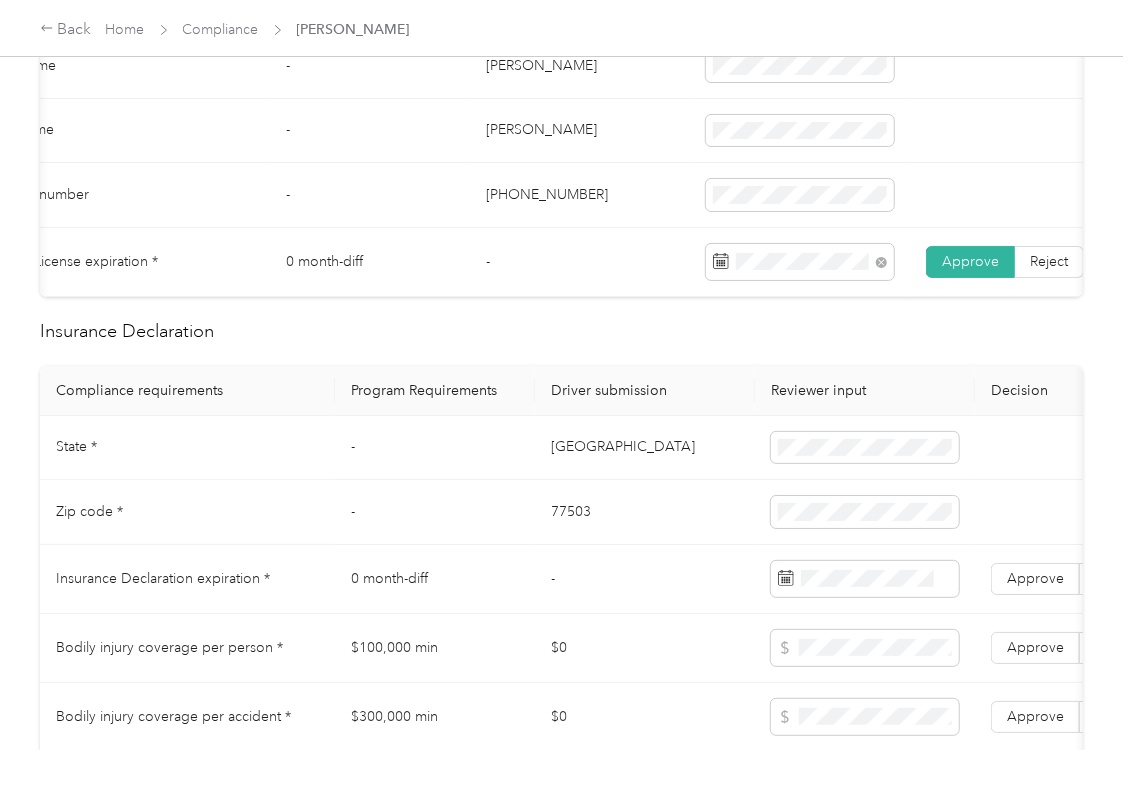 click on "77503" at bounding box center (645, 512) 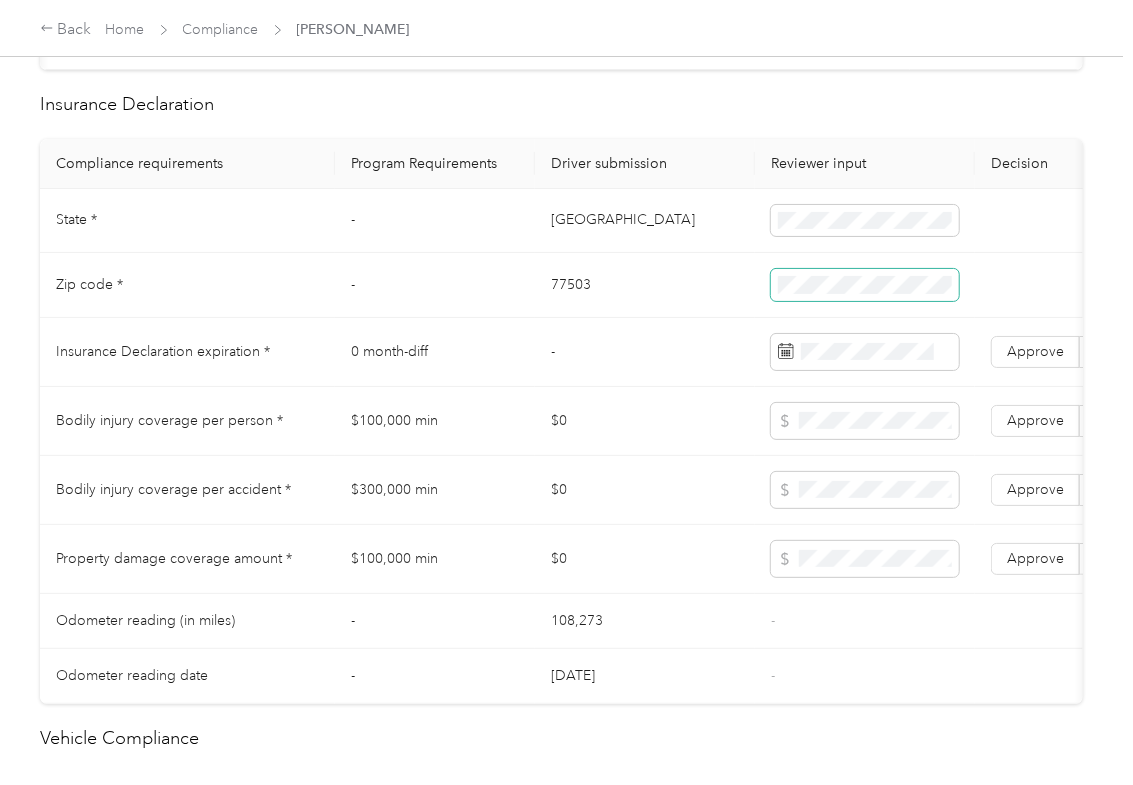 scroll, scrollTop: 933, scrollLeft: 0, axis: vertical 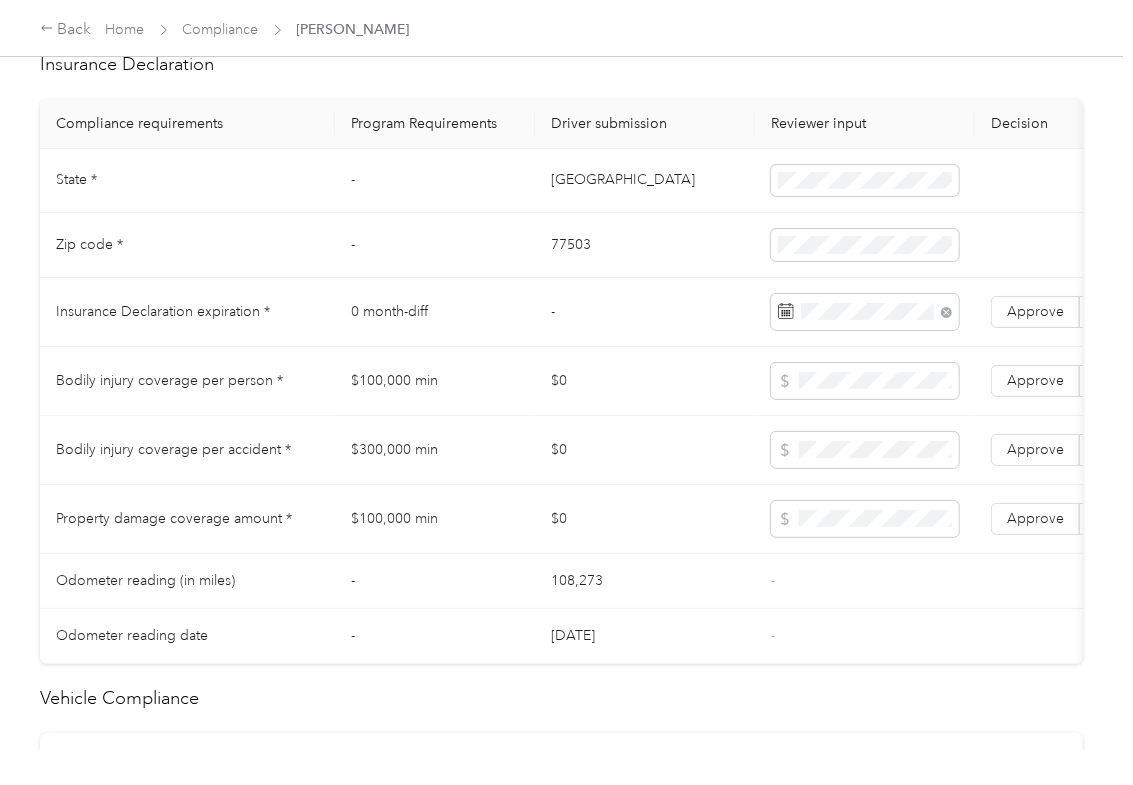 click on "$100,000 min" at bounding box center [435, 381] 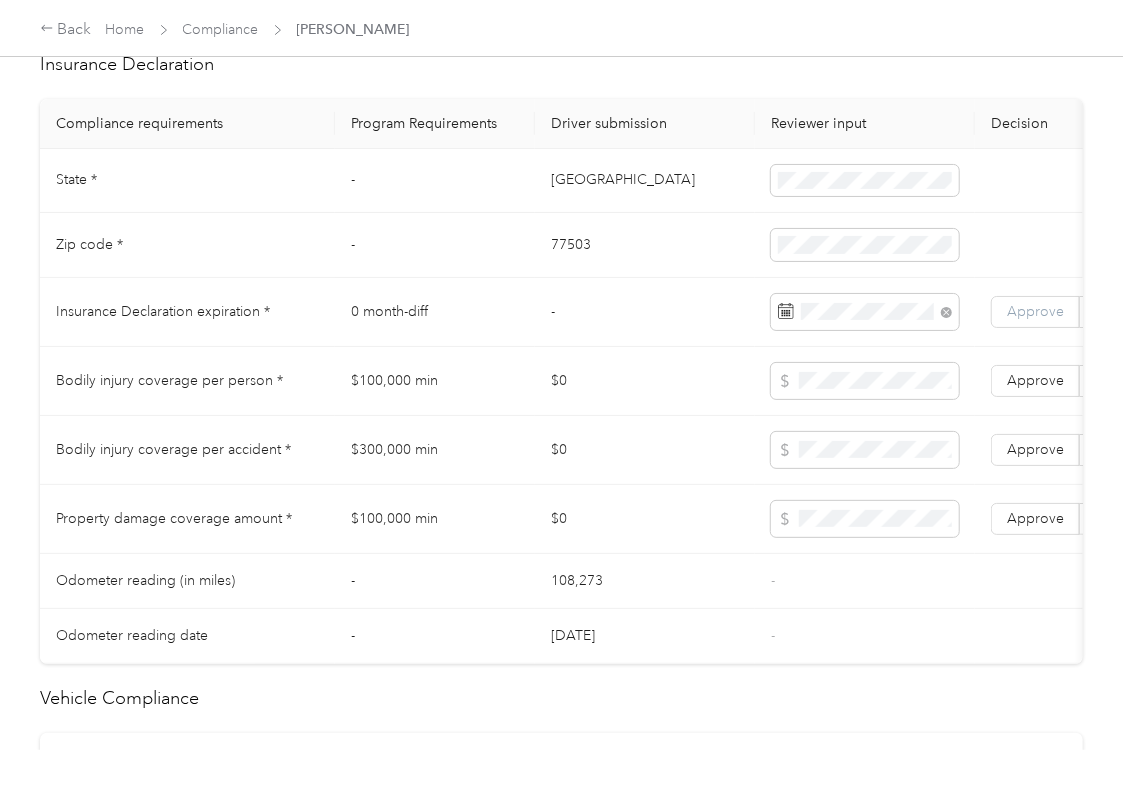 click on "Approve" at bounding box center (1035, 311) 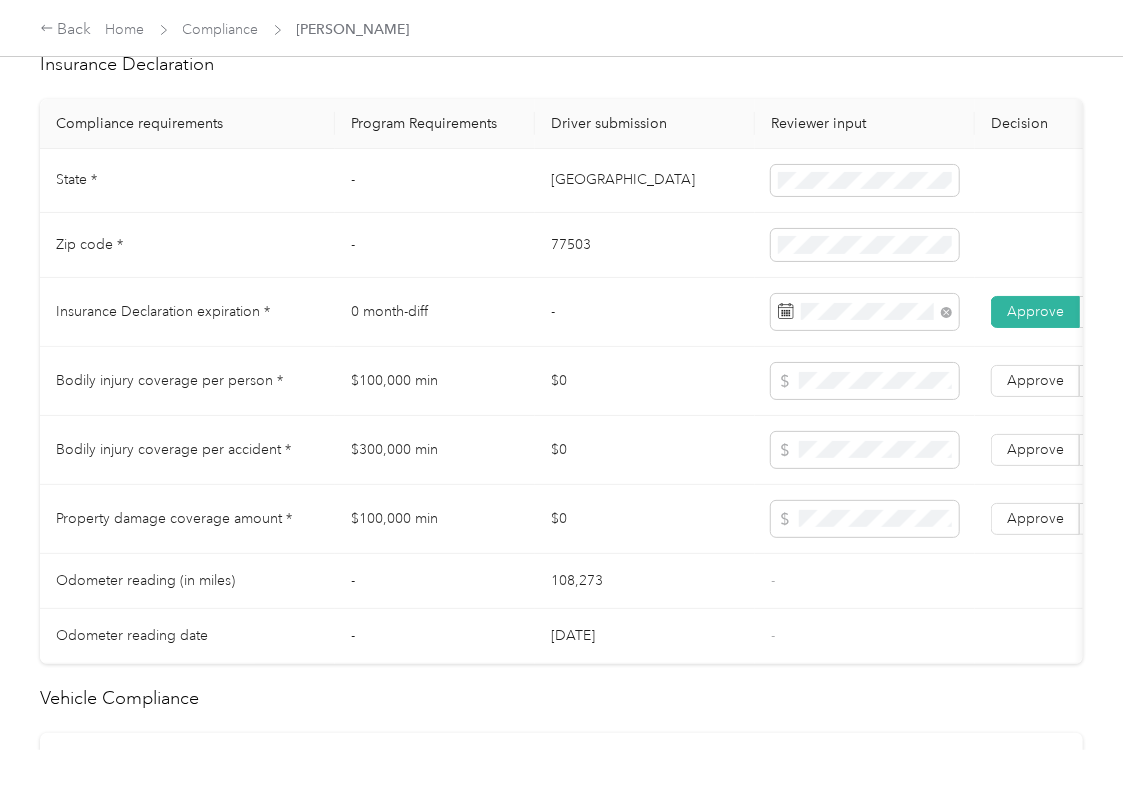 scroll, scrollTop: 1824, scrollLeft: 0, axis: vertical 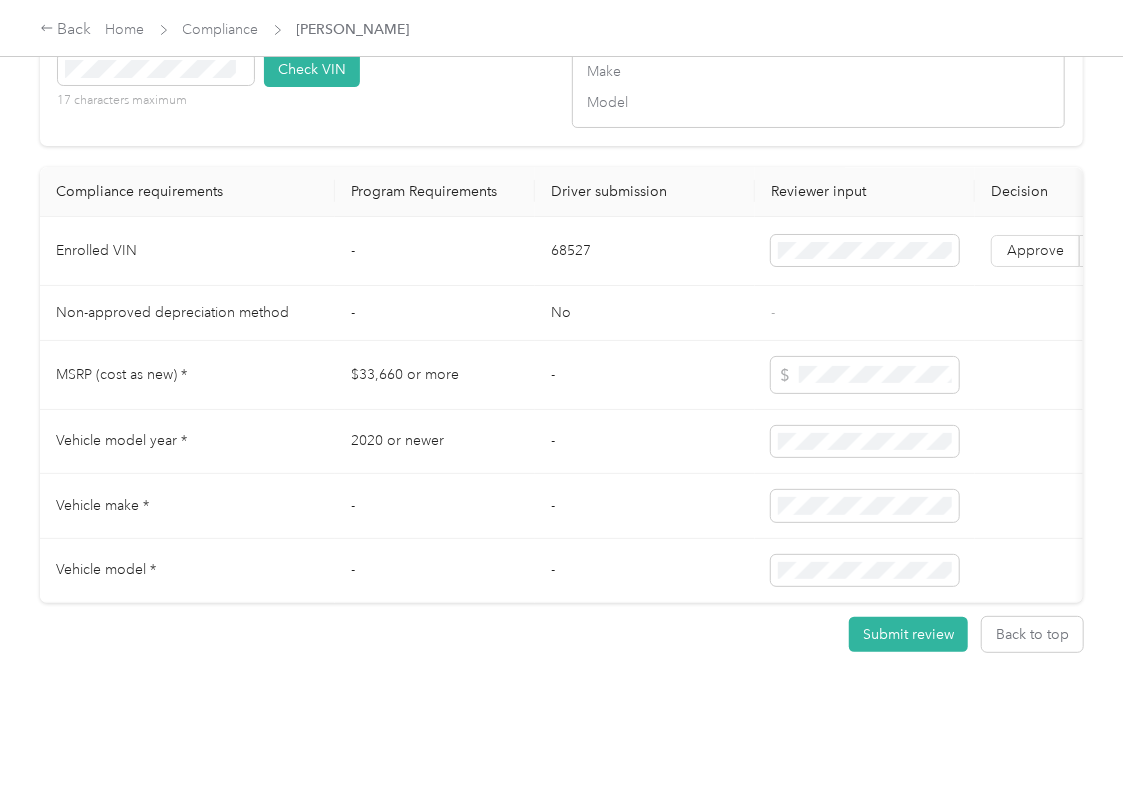 click on "68527" at bounding box center (645, 251) 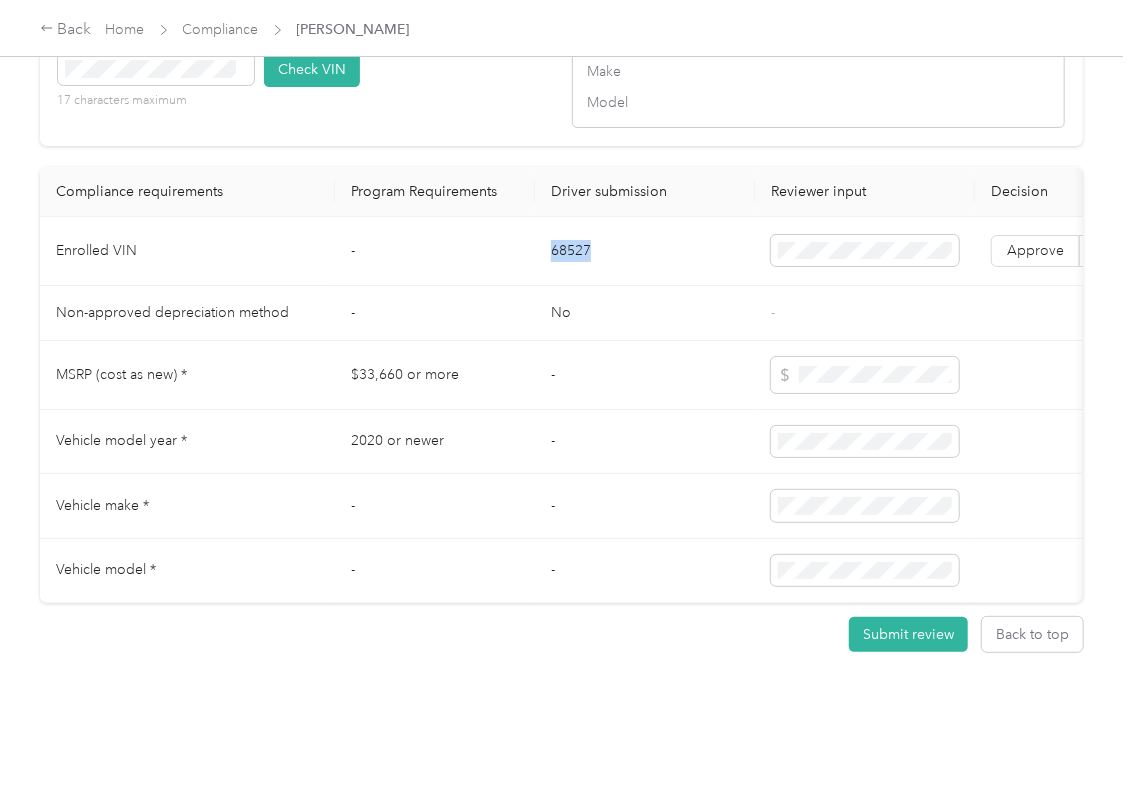click on "68527" at bounding box center [645, 251] 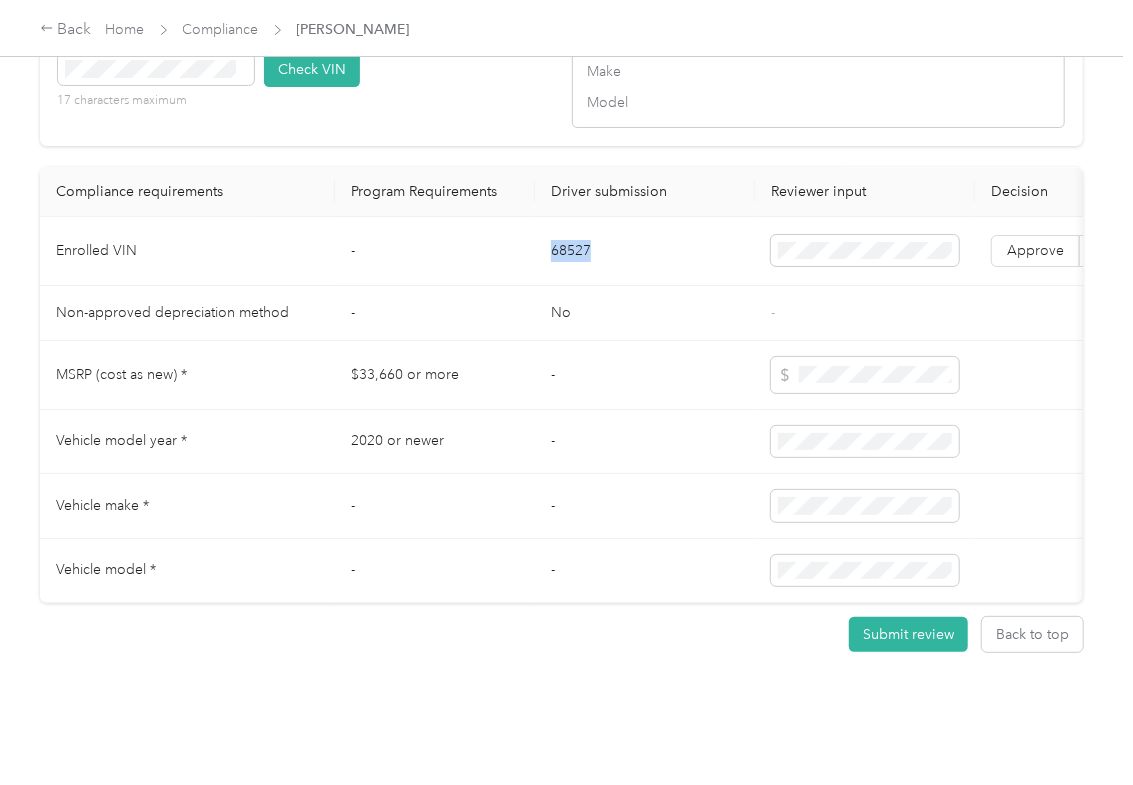 drag, startPoint x: 577, startPoint y: 206, endPoint x: 9, endPoint y: 200, distance: 568.0317 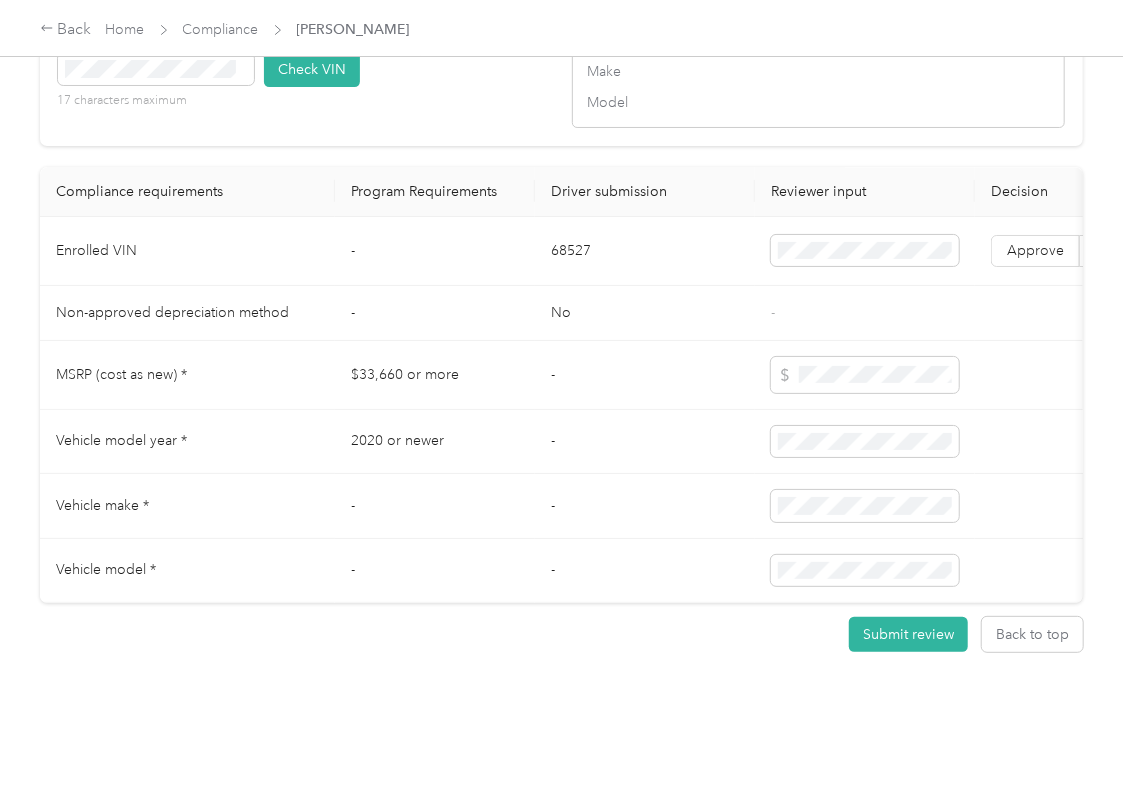 click on "-" at bounding box center (645, 506) 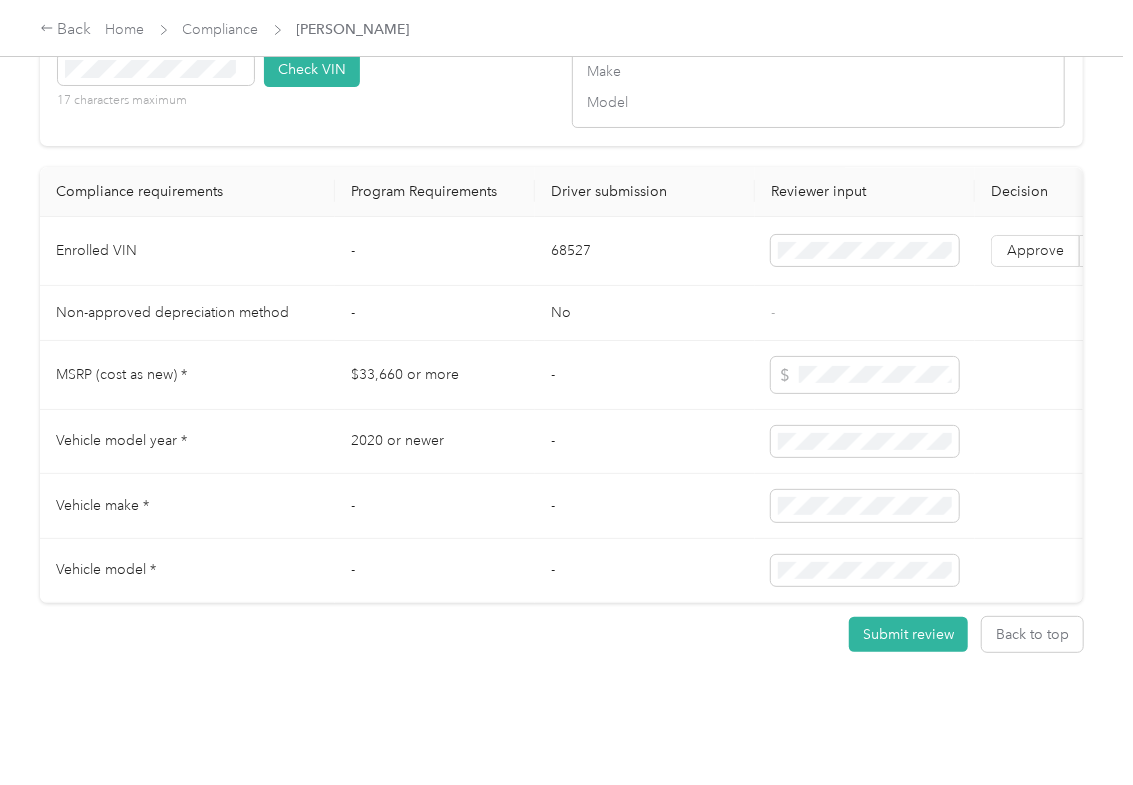 scroll, scrollTop: 1690, scrollLeft: 0, axis: vertical 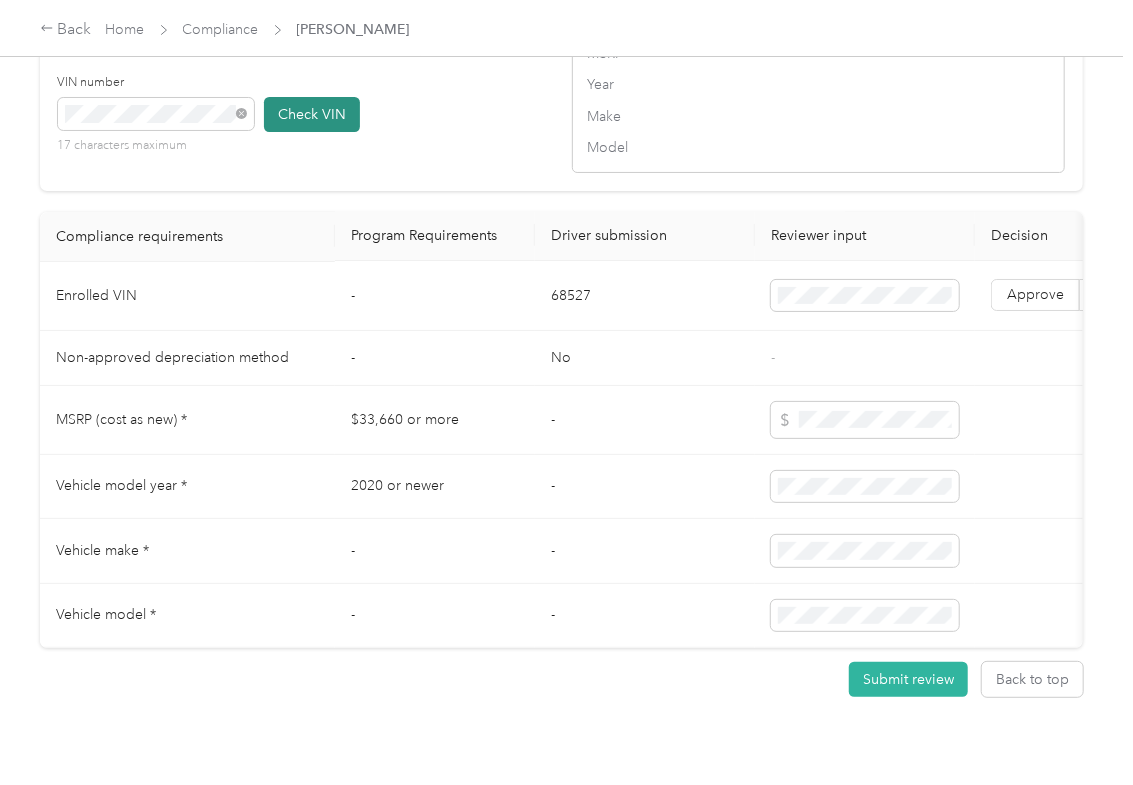 click on "Check VIN" at bounding box center (312, 114) 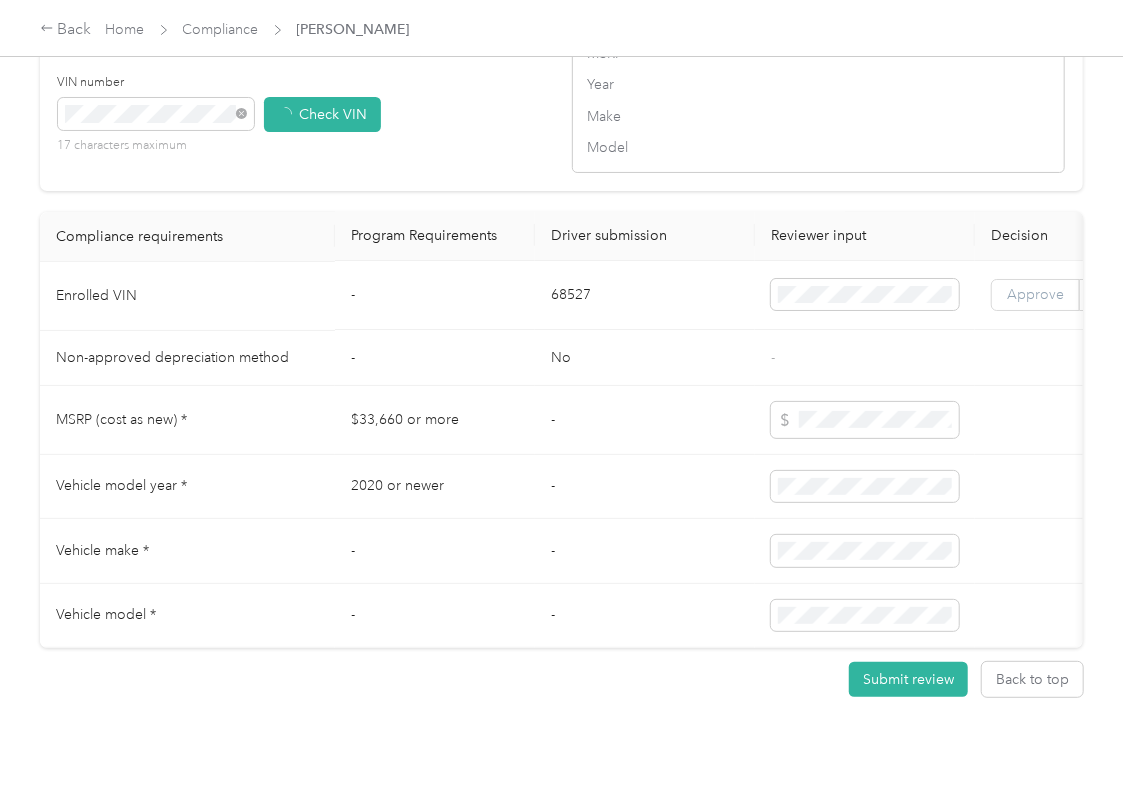 click on "Approve" at bounding box center [1035, 295] 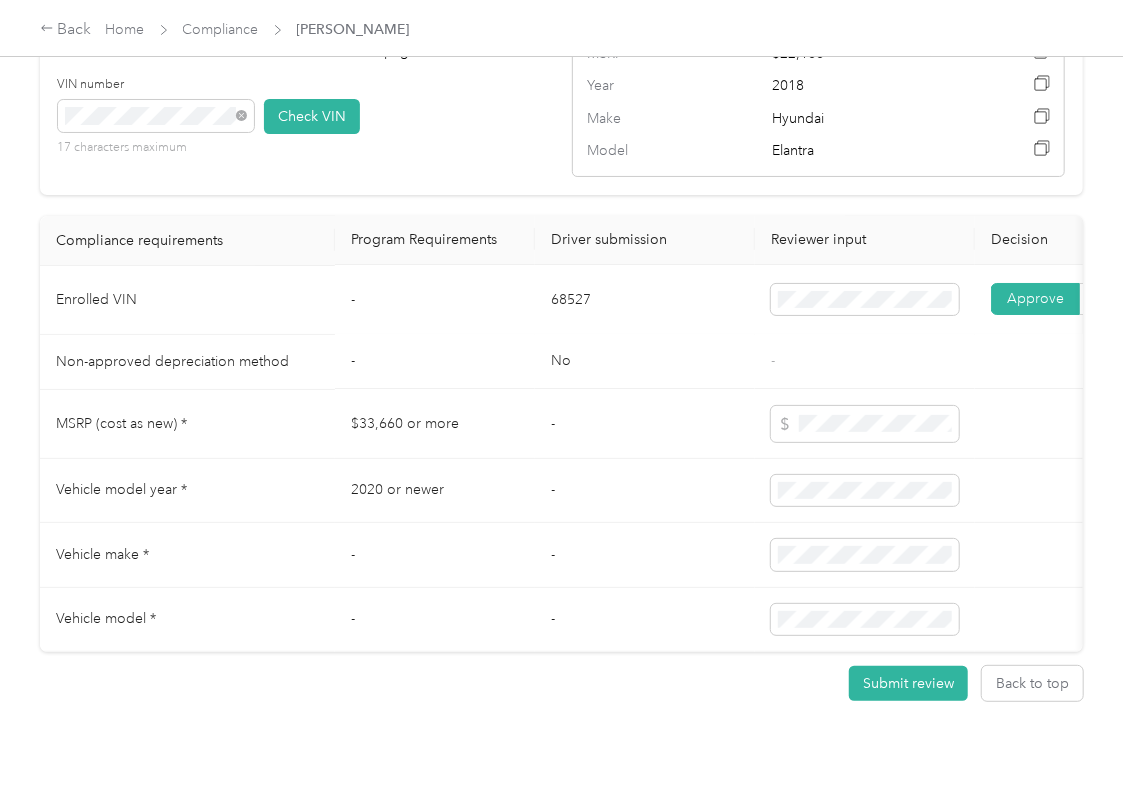 scroll, scrollTop: 1024, scrollLeft: 0, axis: vertical 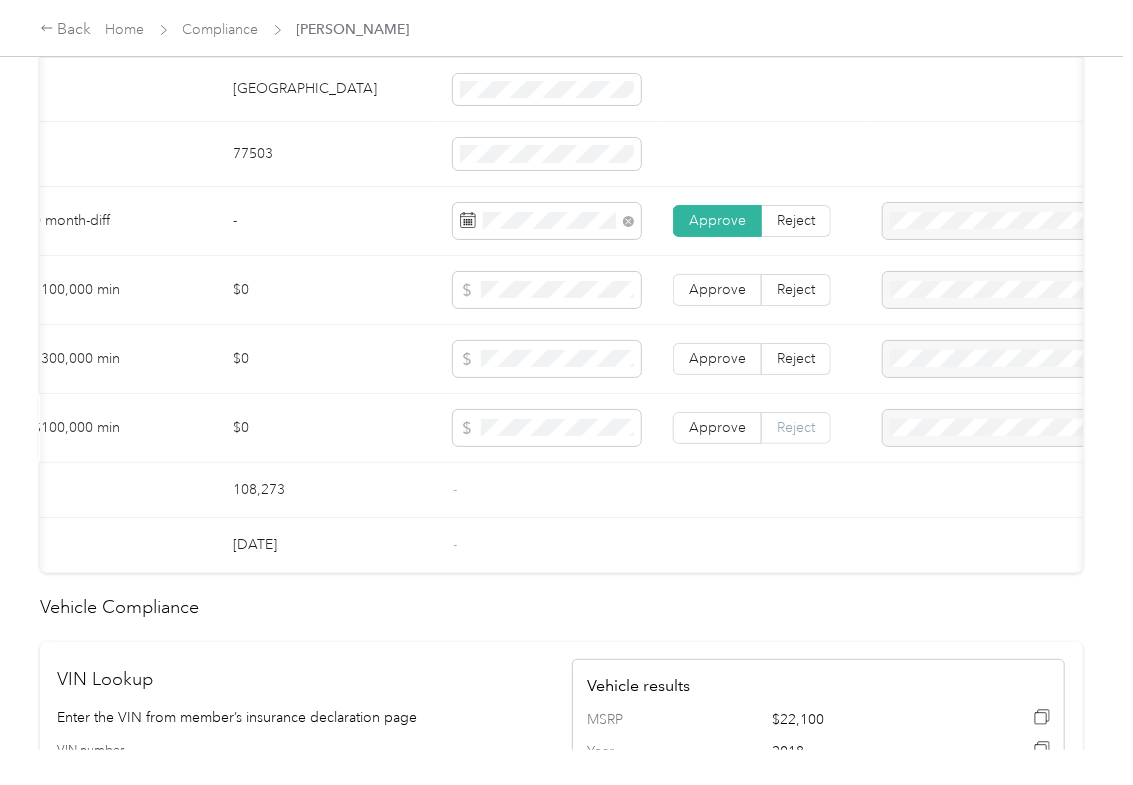 click on "Reject" at bounding box center (796, 427) 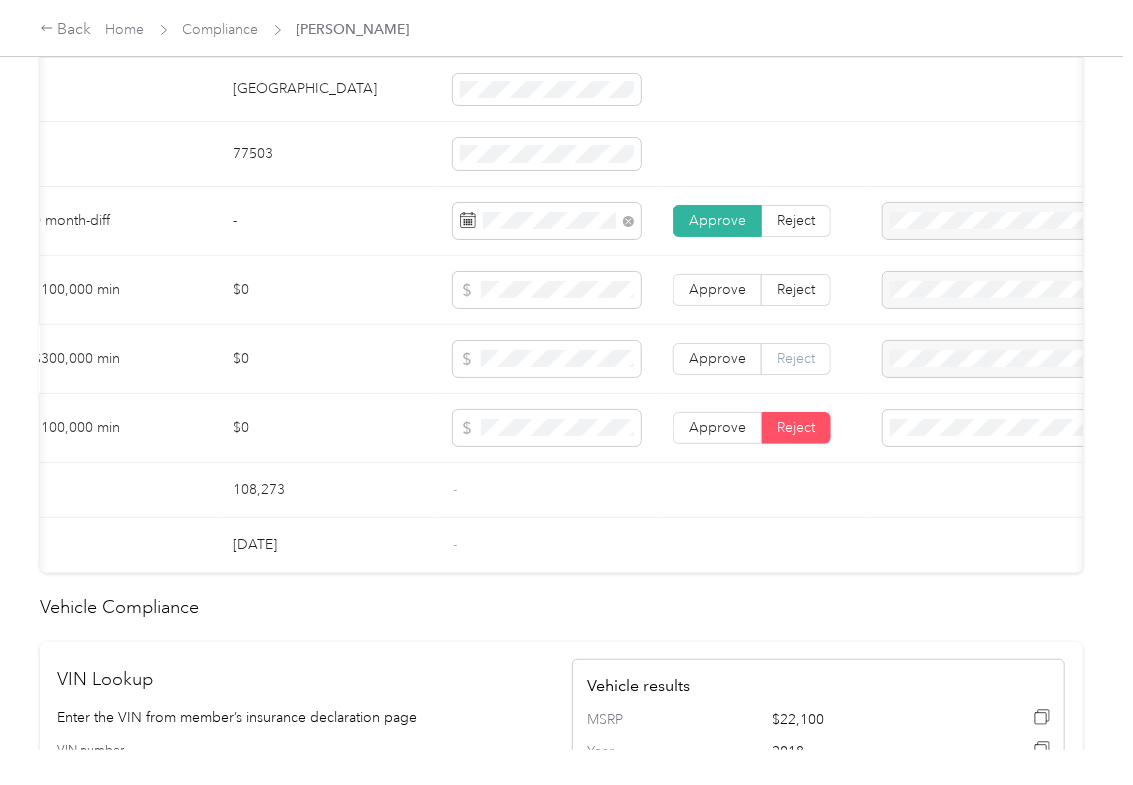 click on "Reject" at bounding box center [796, 359] 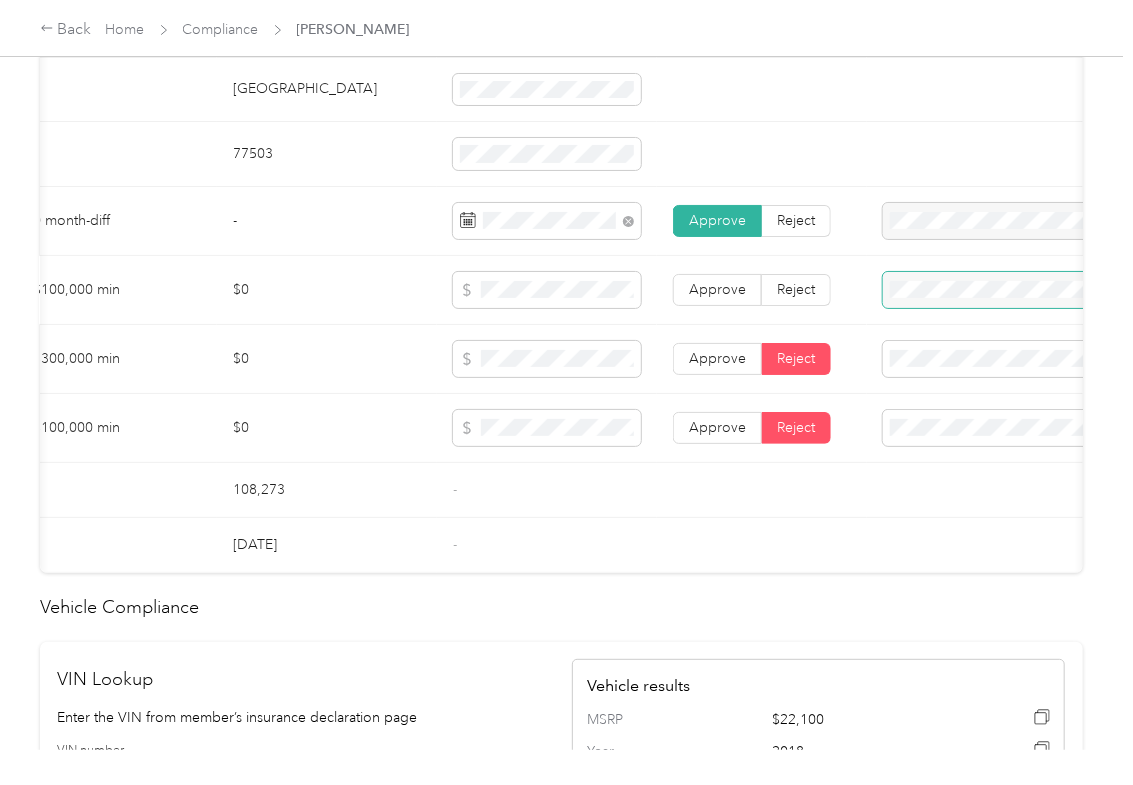 drag, startPoint x: 806, startPoint y: 305, endPoint x: 920, endPoint y: 325, distance: 115.74109 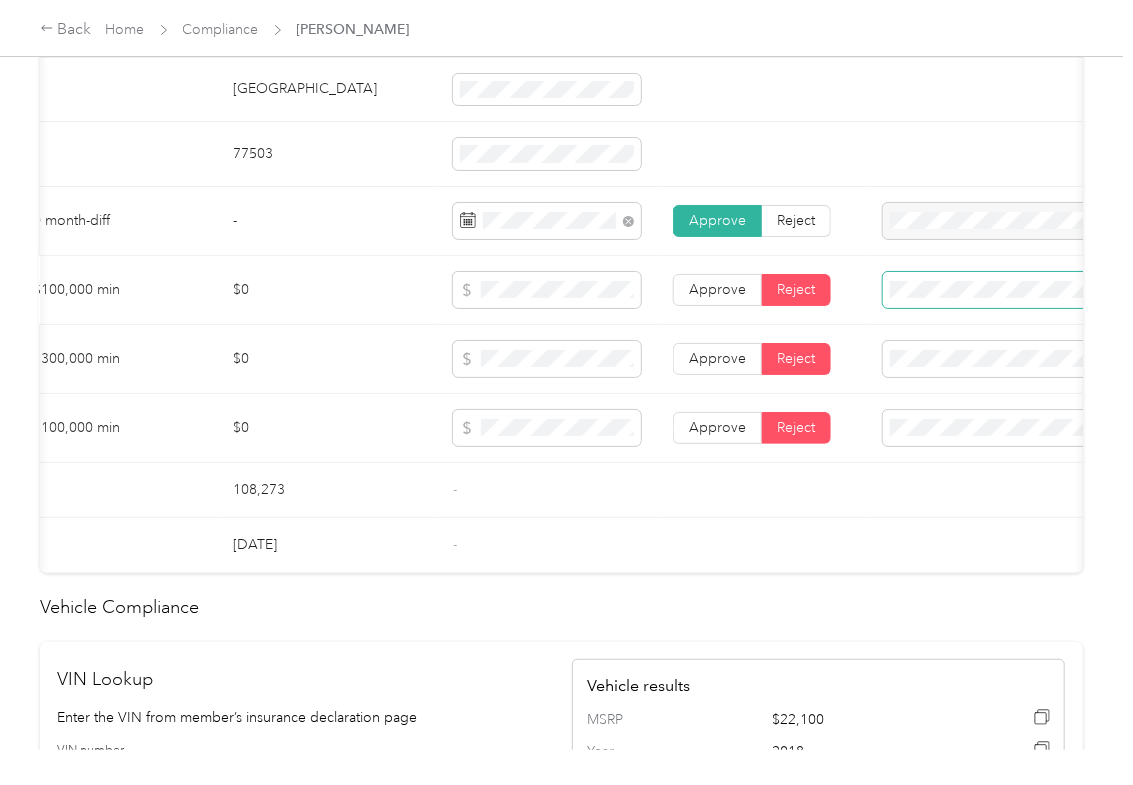 click at bounding box center [999, 290] 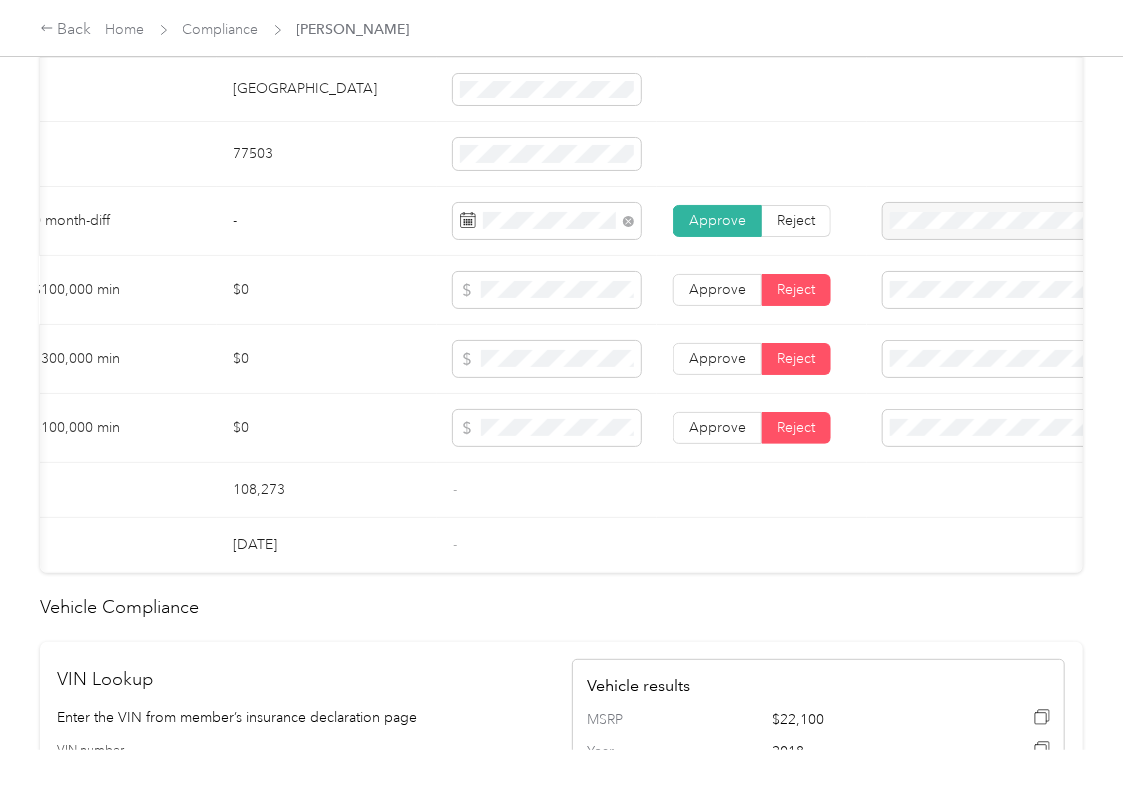click on "Bodily Injury per person below the minimum value requirement" at bounding box center [996, 439] 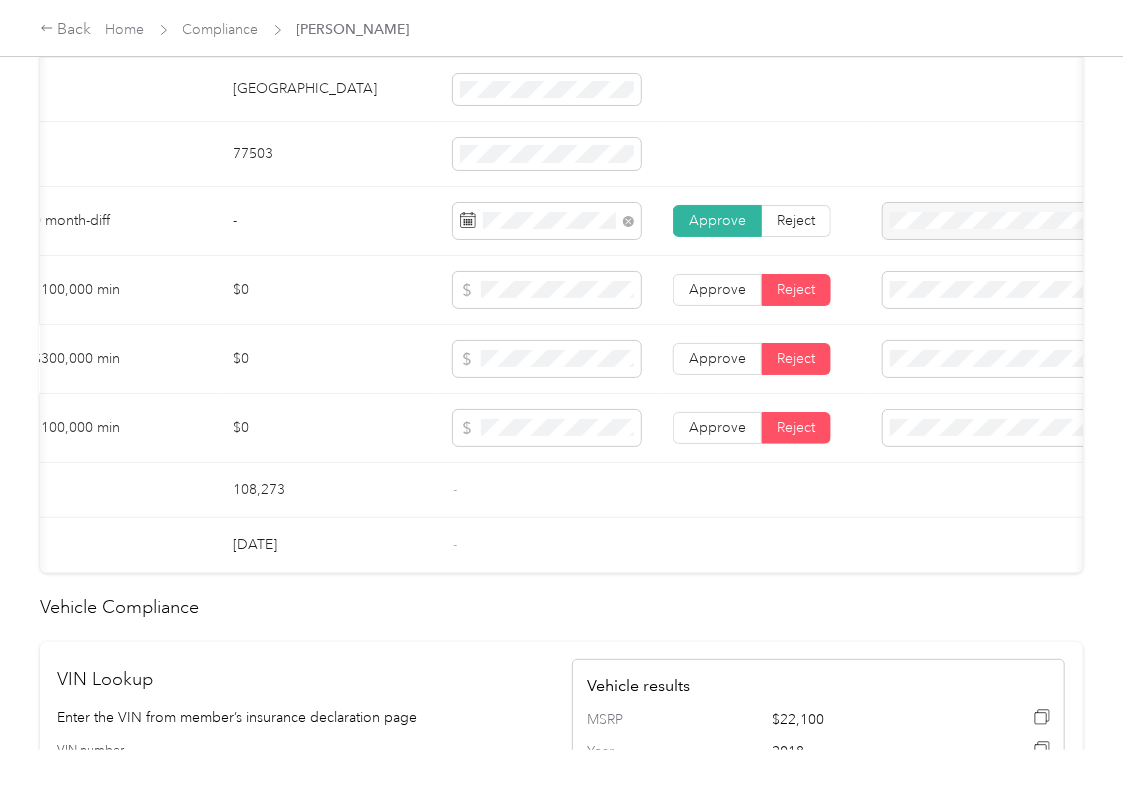 click on "Bodily Injury per accident below the minimum value requirement" at bounding box center [998, 508] 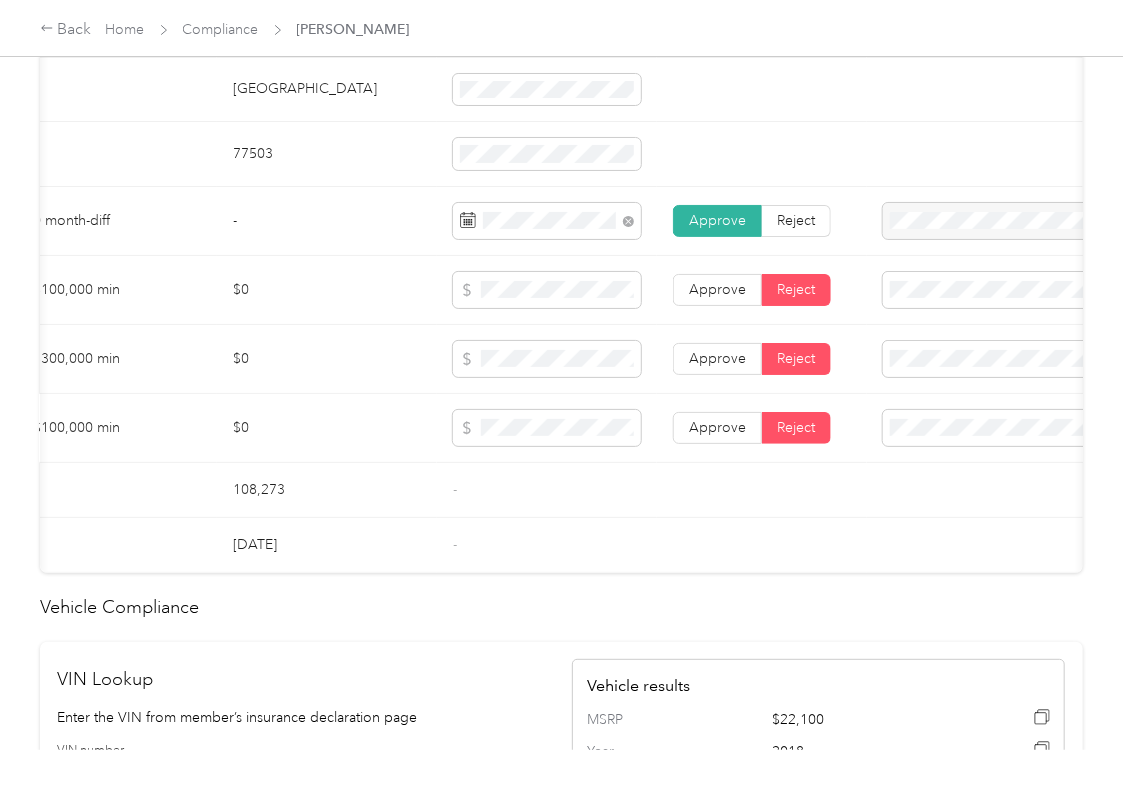 click on "Property Damage coverage below the minimum value requirement" at bounding box center [984, 586] 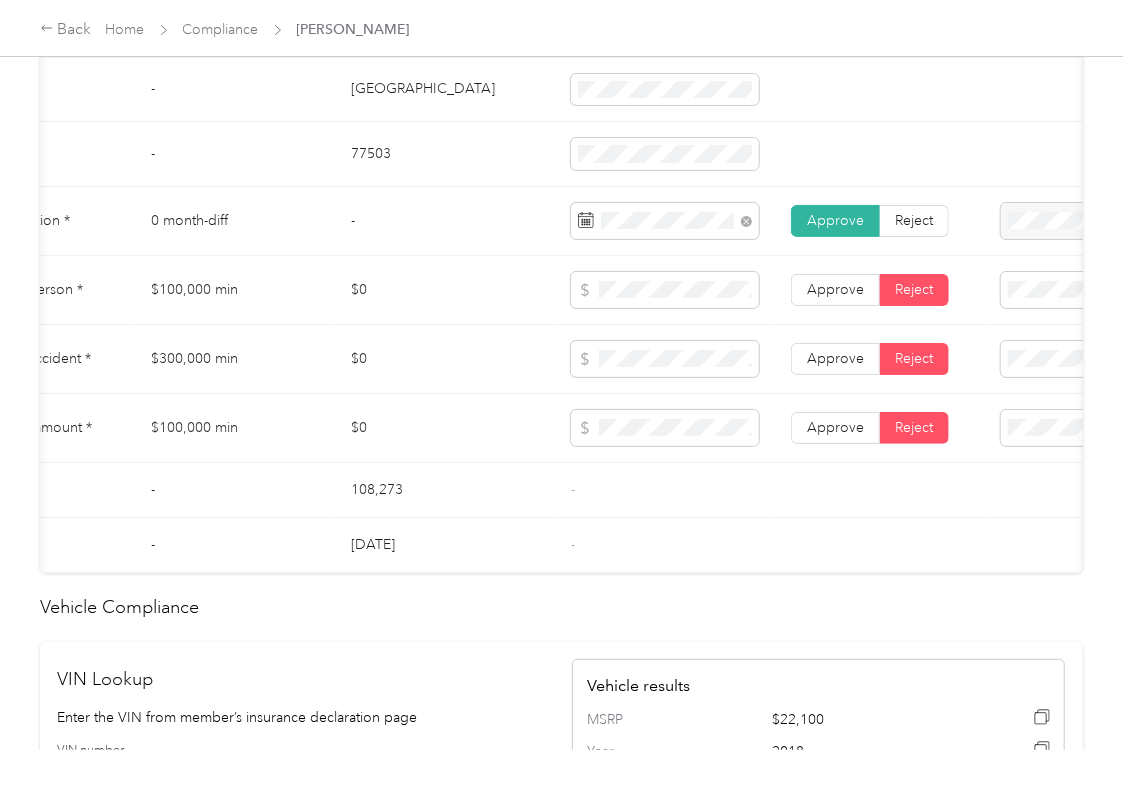 scroll, scrollTop: 0, scrollLeft: 0, axis: both 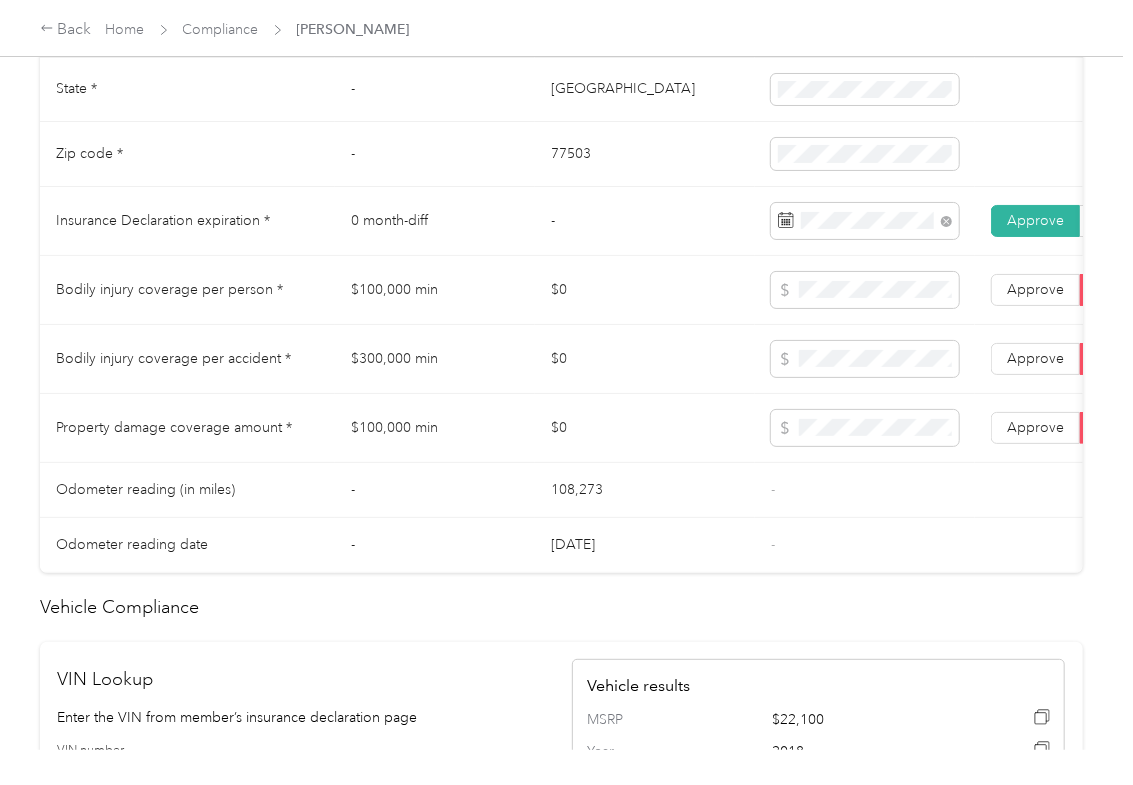 click on "$0" at bounding box center (645, 290) 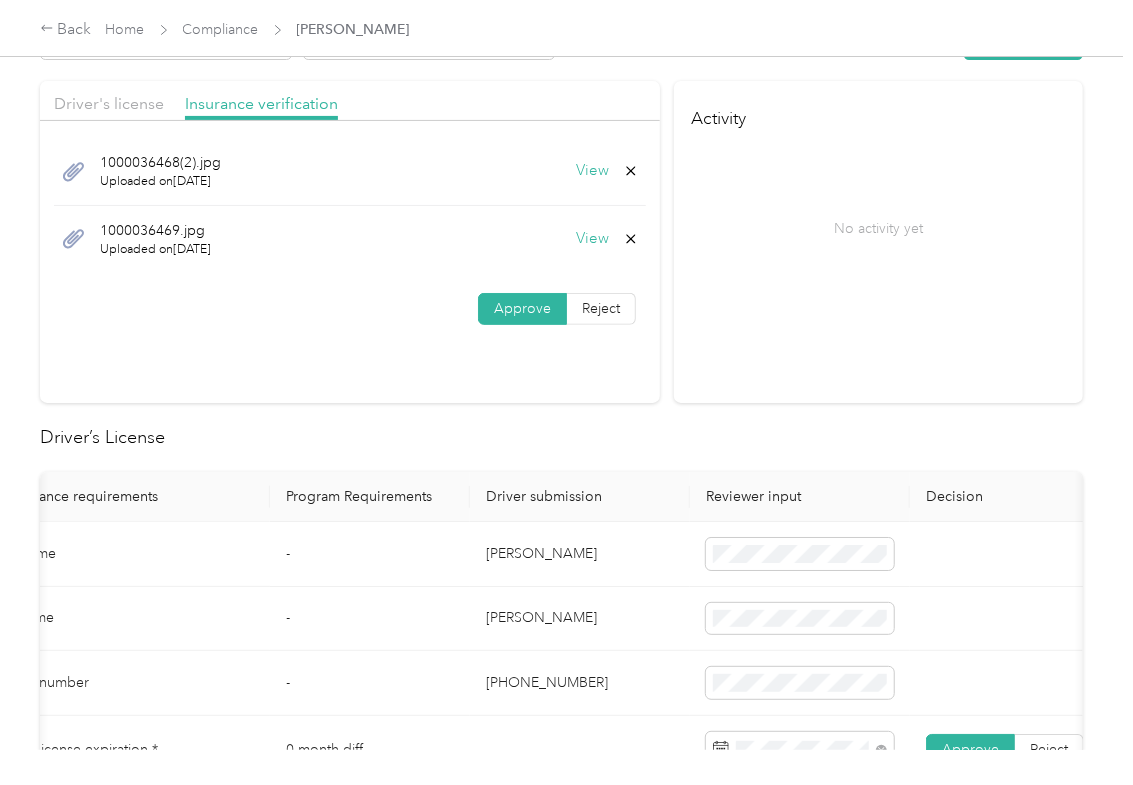 scroll, scrollTop: 0, scrollLeft: 0, axis: both 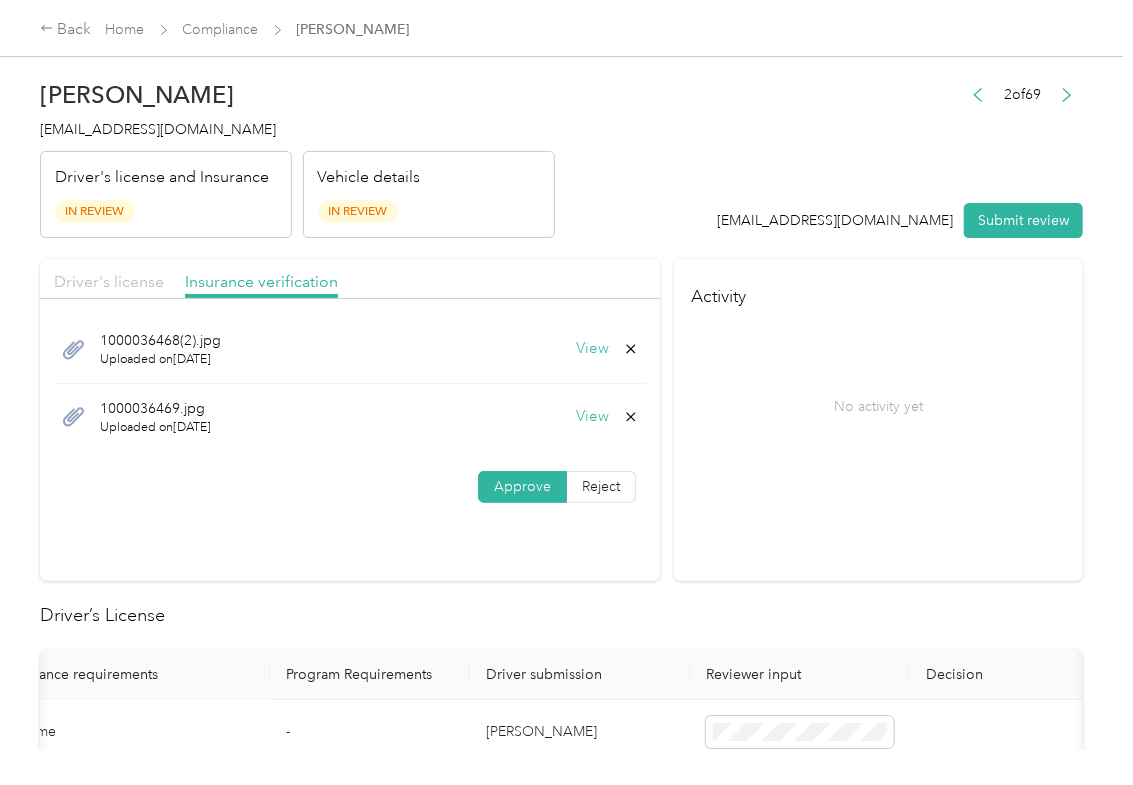 click on "Driver's license" at bounding box center [109, 281] 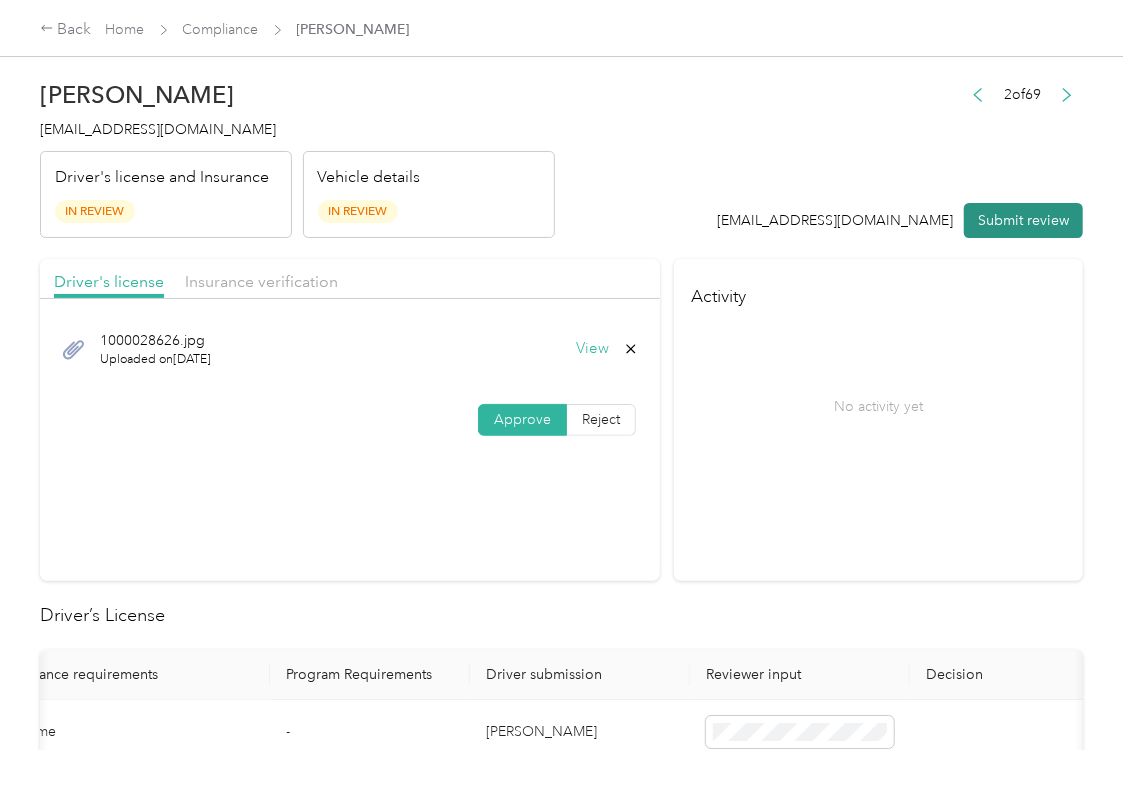 click on "Submit review" at bounding box center (1023, 220) 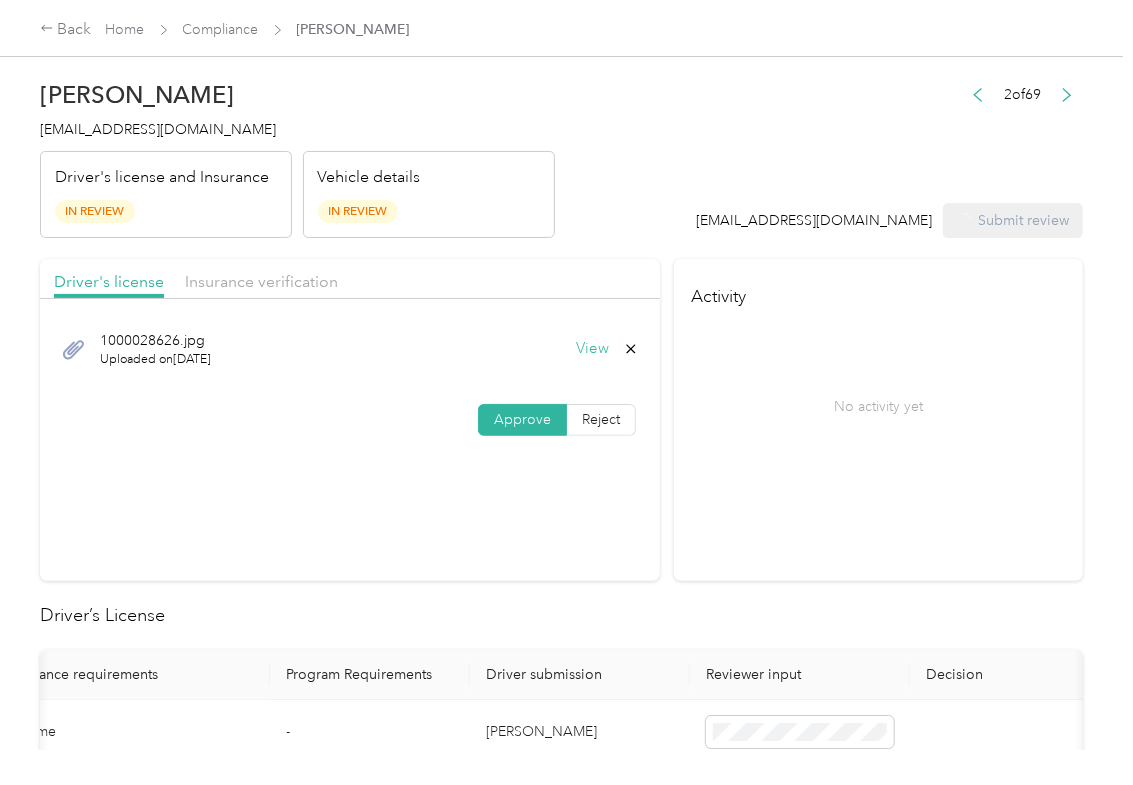 click on "[PERSON_NAME] [EMAIL_ADDRESS][DOMAIN_NAME] Driver's license and Insurance In Review Vehicle details In Review" at bounding box center (297, 154) 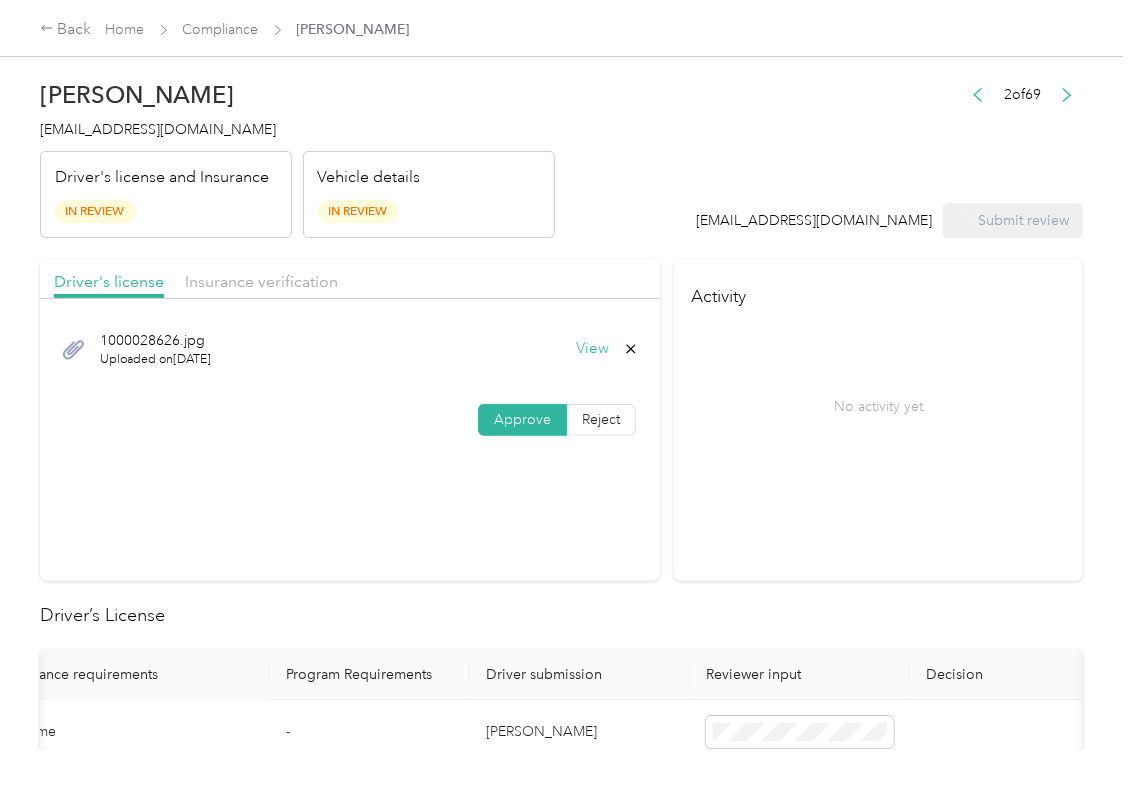 click on "[EMAIL_ADDRESS][DOMAIN_NAME]" at bounding box center (158, 129) 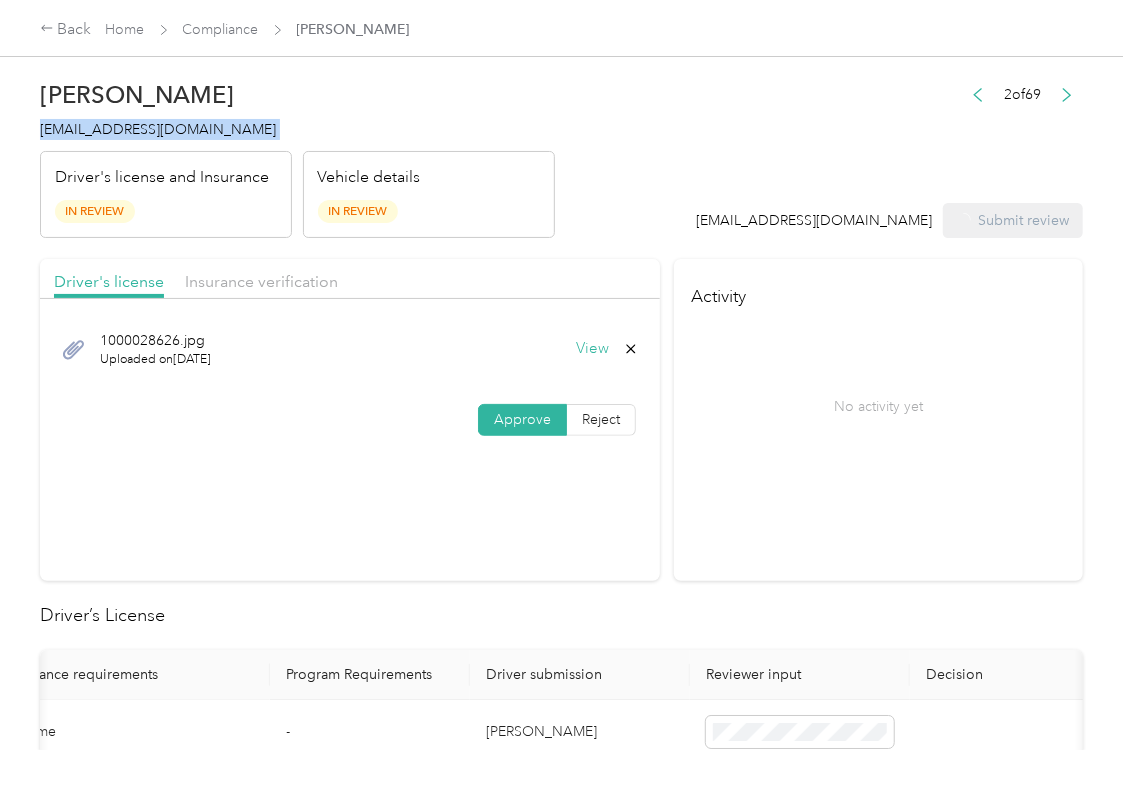 click on "[EMAIL_ADDRESS][DOMAIN_NAME]" at bounding box center (158, 129) 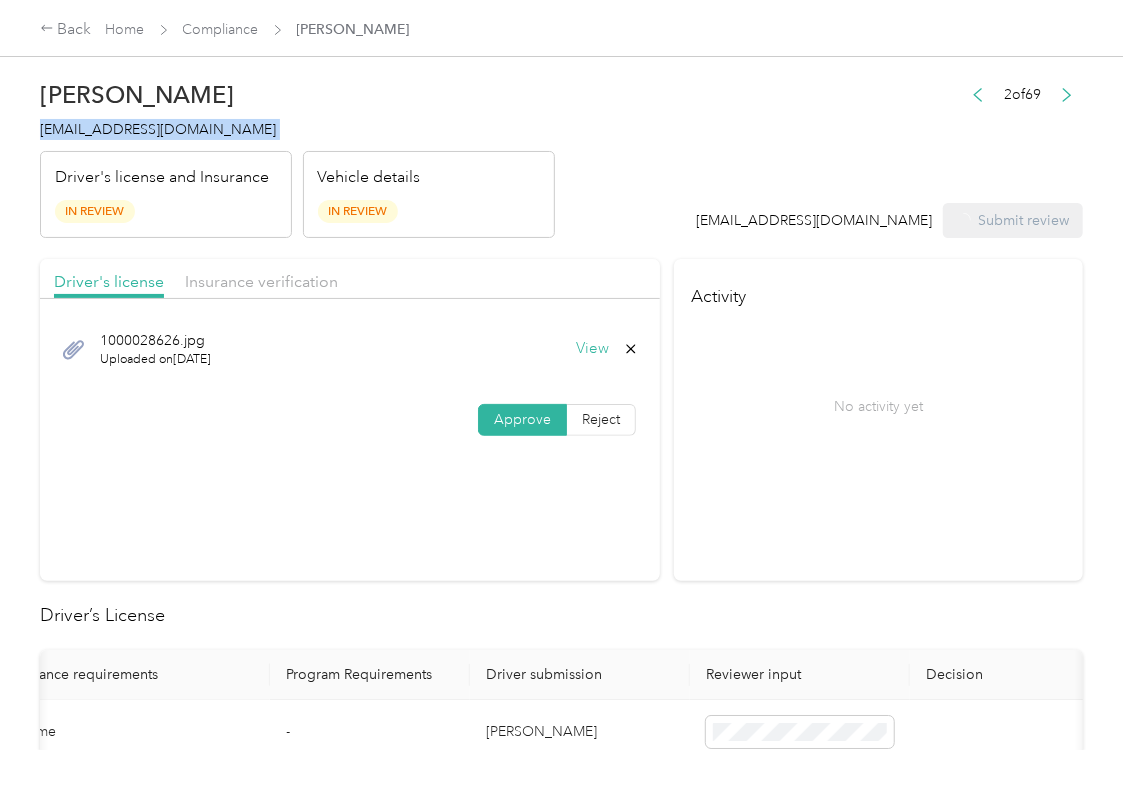 click on "[EMAIL_ADDRESS][DOMAIN_NAME]" at bounding box center (158, 129) 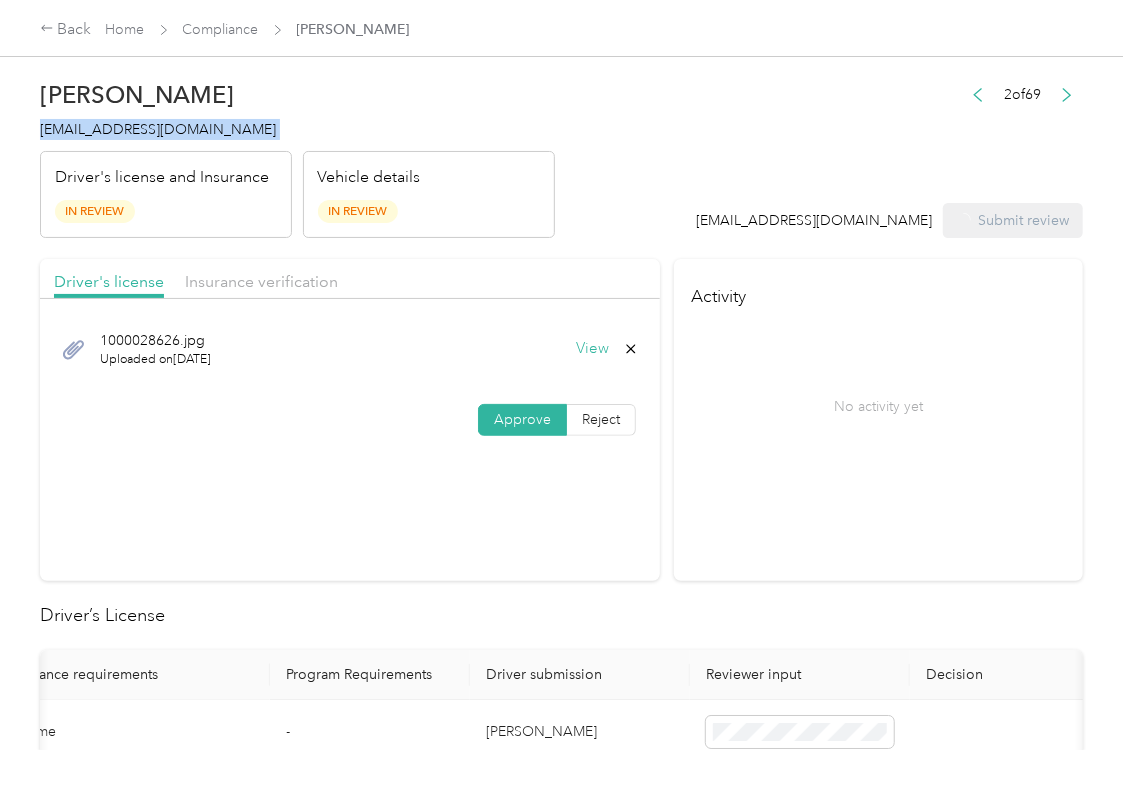 copy on "[EMAIL_ADDRESS][DOMAIN_NAME]" 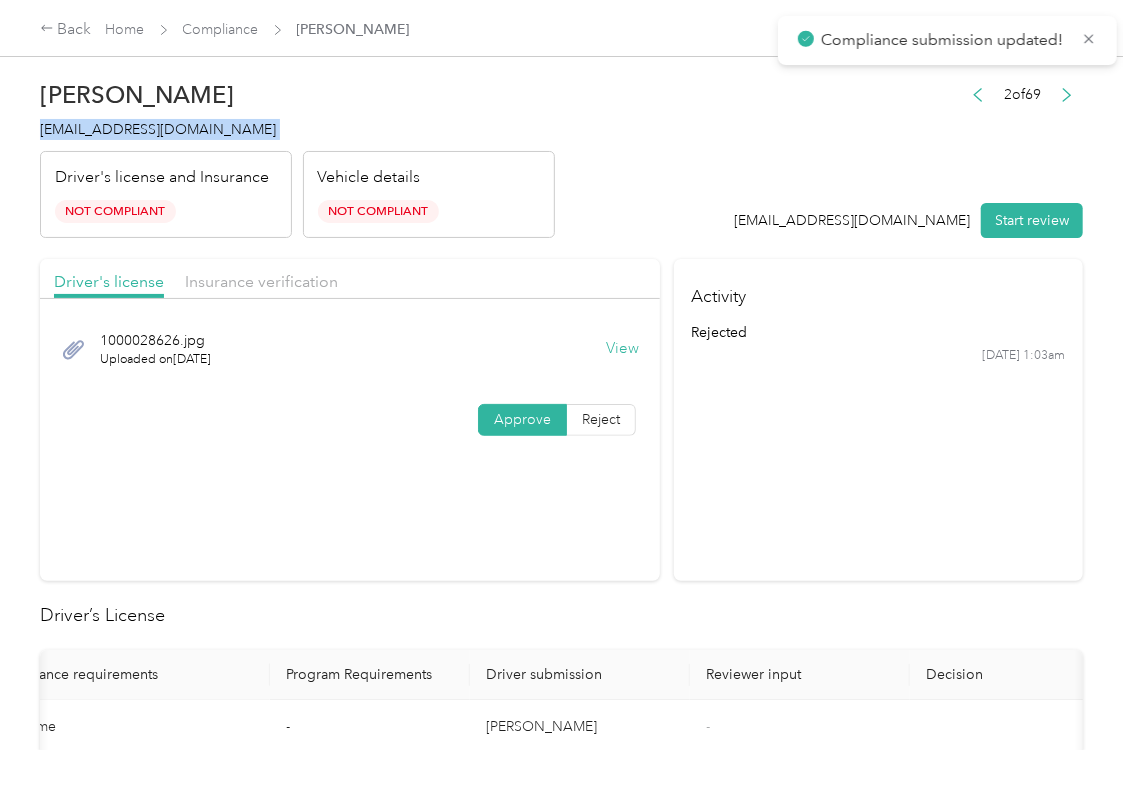 click on "Driver's license Insurance verification [DRIVERS_LICENSE_NUMBER].jpg Uploaded on  [DATE] View Approve Reject Activity rejected [DATE] 1:03am Driver’s License  Compliance requirements Program Requirements Driver submission Reviewer input Decision Rejection reason             First name - [PERSON_NAME] - Last name - [PERSON_NAME] - Mobile number - [PHONE_NUMBER] - Driver License expiration * 0 month-diff [DATE] - Approve Reject Insurance Declaration Compliance requirements Program Requirements Driver submission Reviewer input Decision Rejection reason             State * - [US_STATE] - Zip code * - 77012 - Insurance Declaration expiration * 0 month-diff [DATE] - Approve Reject Bodily injury coverage per person * $100,000 min $30,000 - Approve Reject Bodily injury coverage per accident * $300,000 min $60,000 - Approve Reject Property damage coverage amount * $100,000 min $25,000 - Approve Reject Odometer reading (in miles) - 108,273 - Odometer reading date - [DATE] - Vehicle Compliance VIN Lookup VIN number   MSRP" at bounding box center (561, 1259) 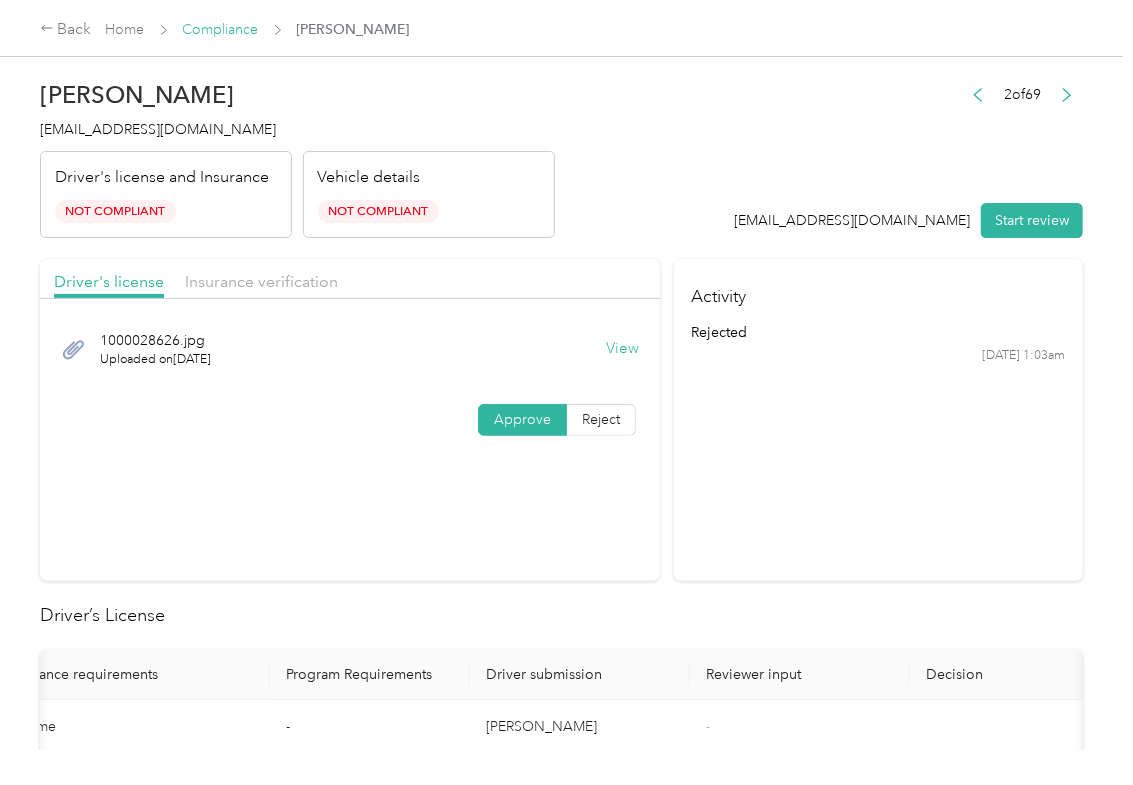 click on "Compliance" at bounding box center [221, 29] 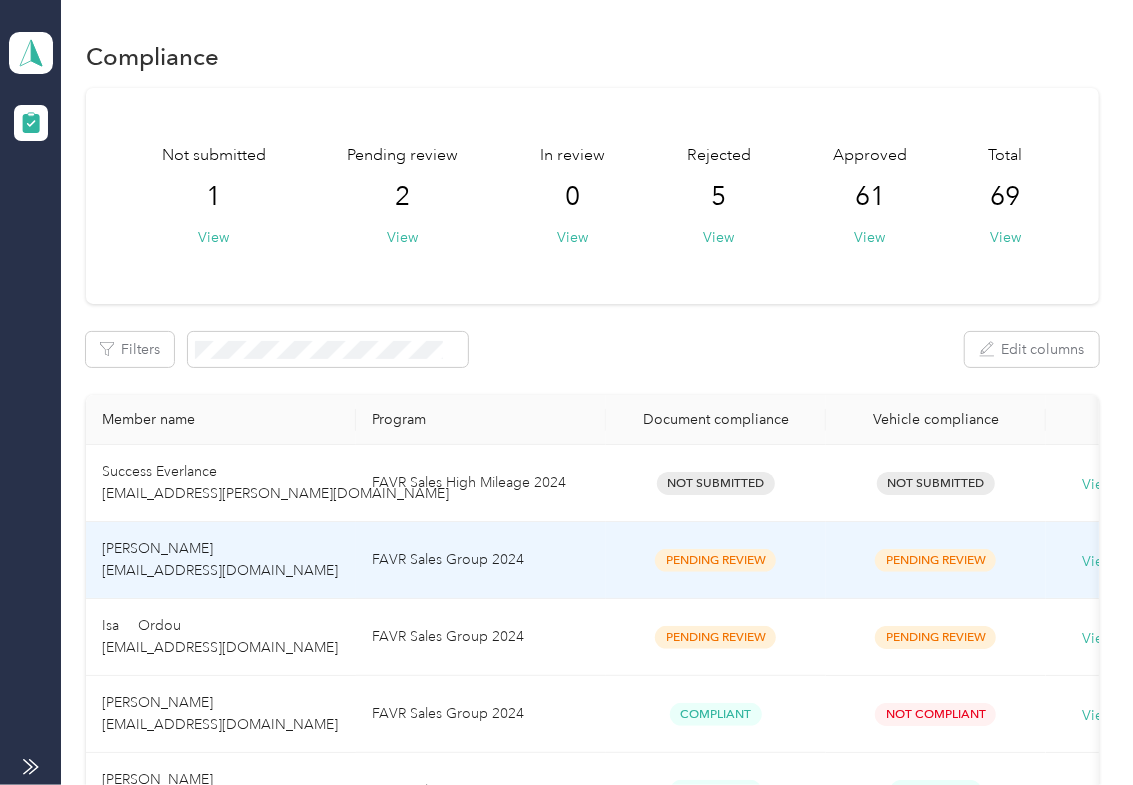 click on "[PERSON_NAME]
[EMAIL_ADDRESS][DOMAIN_NAME]" at bounding box center (221, 560) 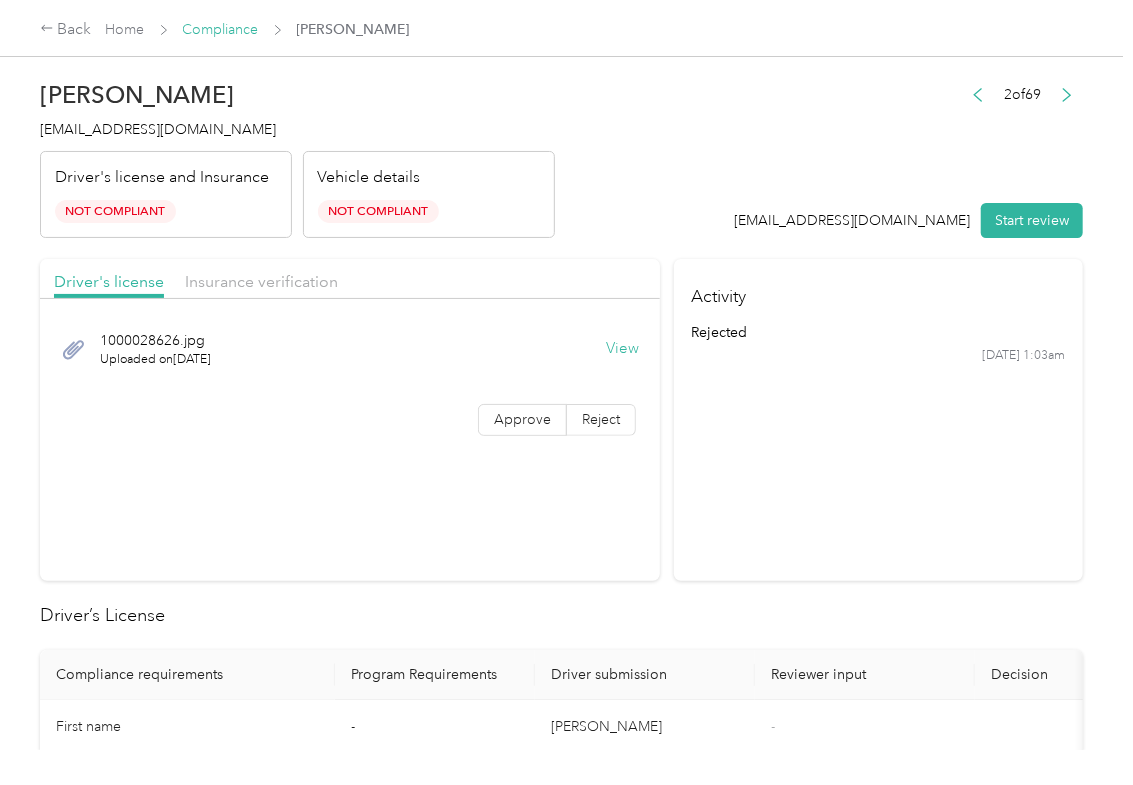 click on "Compliance" at bounding box center (221, 29) 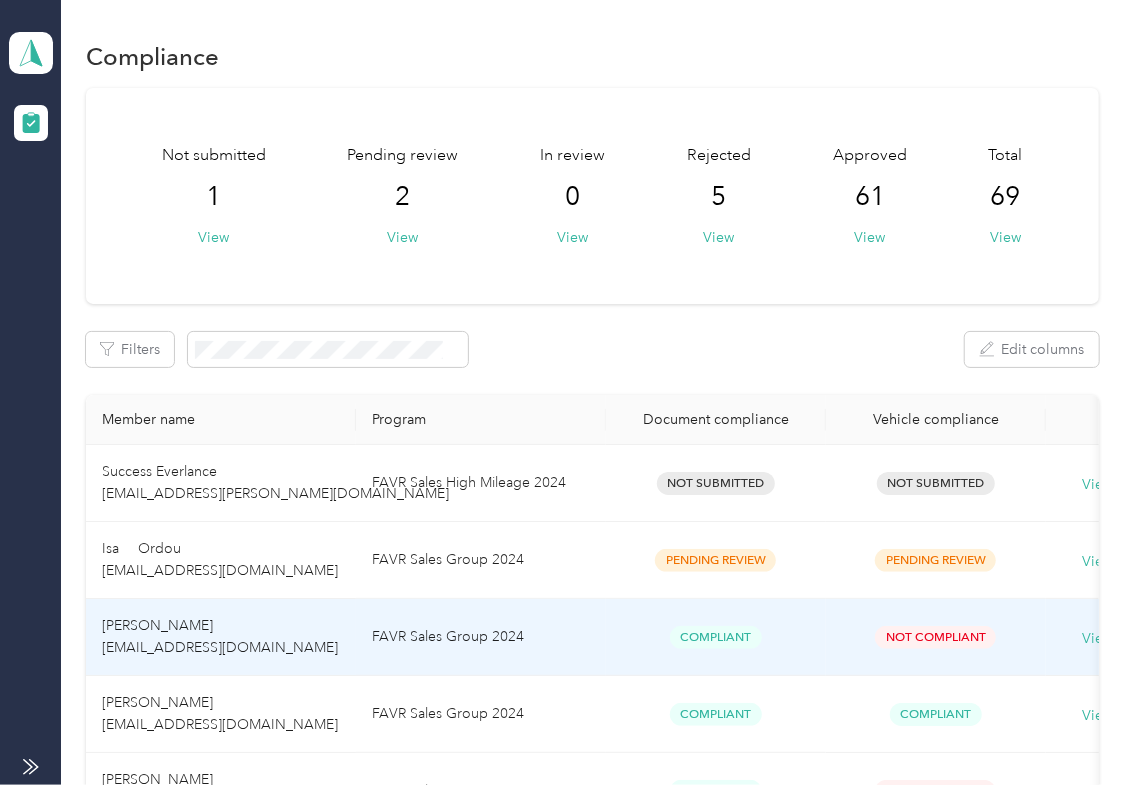 click on "[PERSON_NAME]
[EMAIL_ADDRESS][DOMAIN_NAME]" at bounding box center [220, 636] 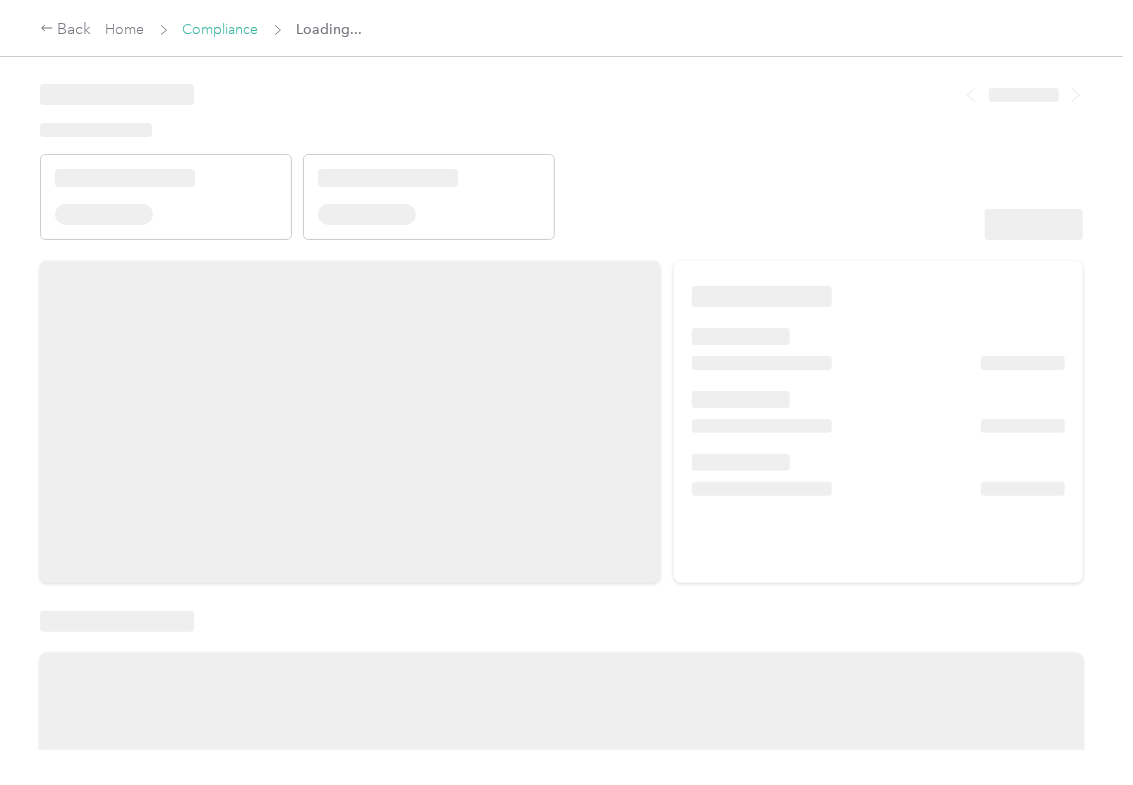 click on "Compliance" at bounding box center [221, 29] 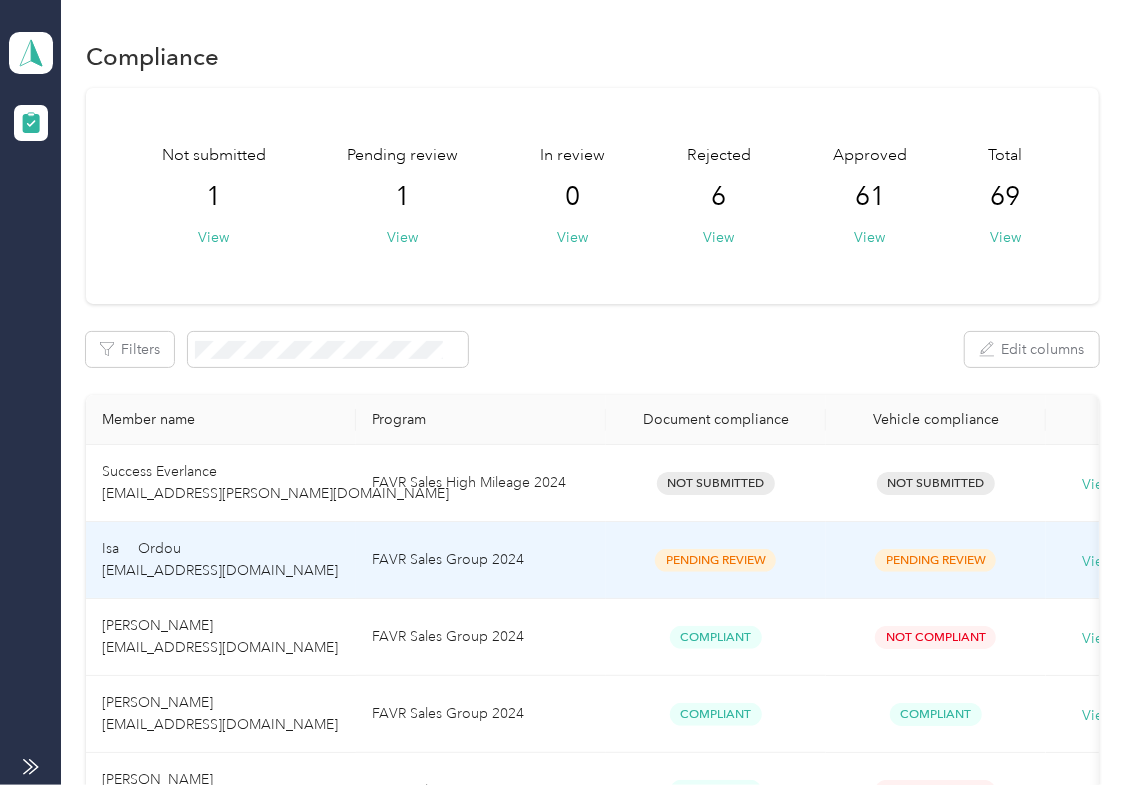 click on "Isa	 Ordou
[EMAIL_ADDRESS][DOMAIN_NAME]" at bounding box center (221, 560) 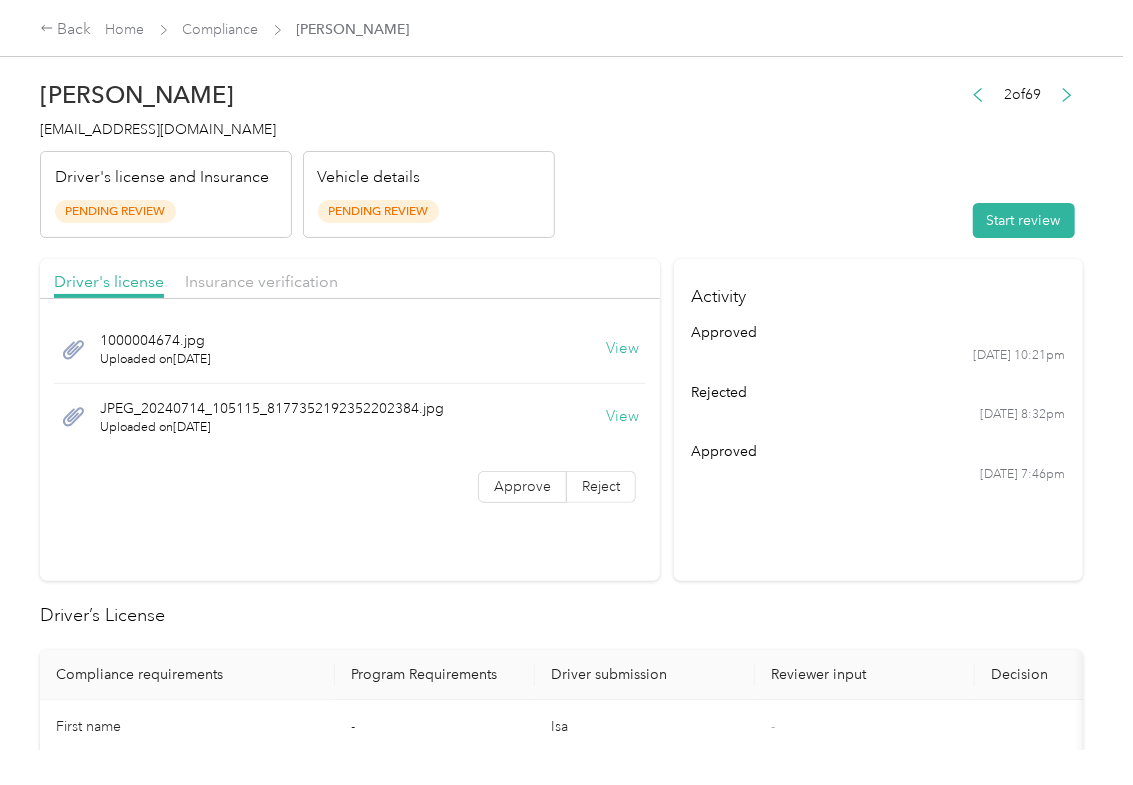 click on "View" at bounding box center [622, 349] 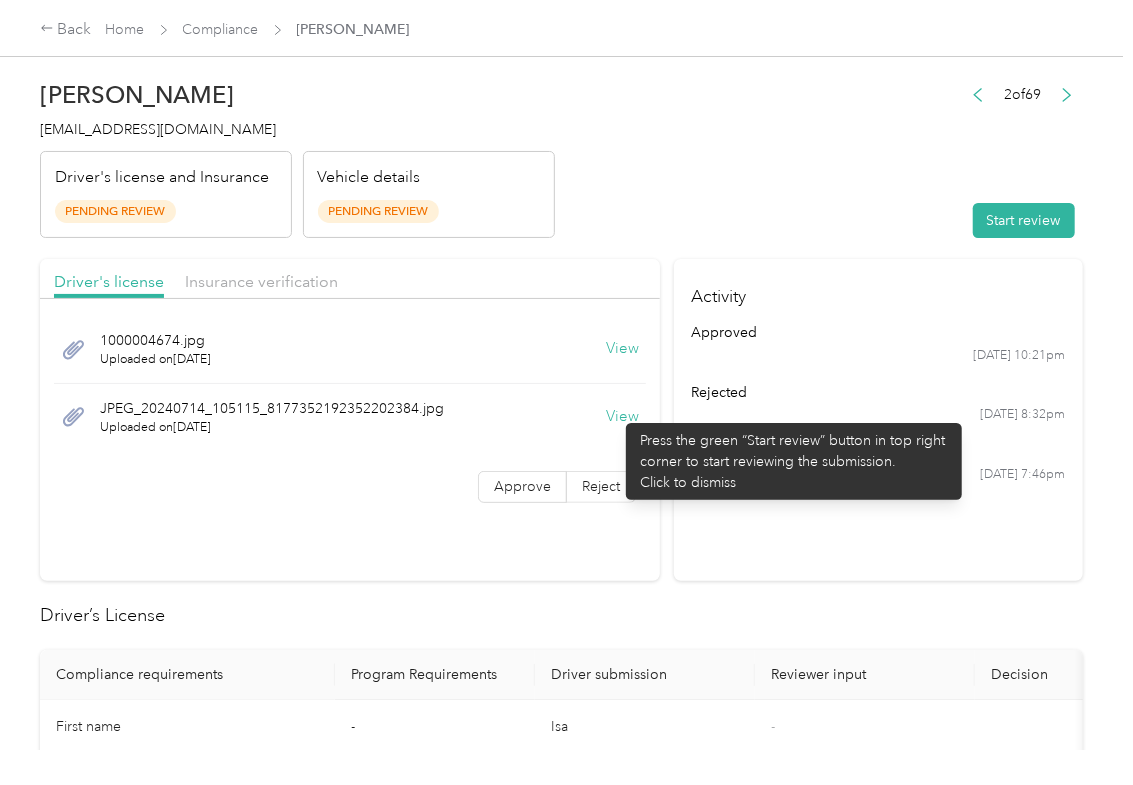 click on "View" at bounding box center (622, 417) 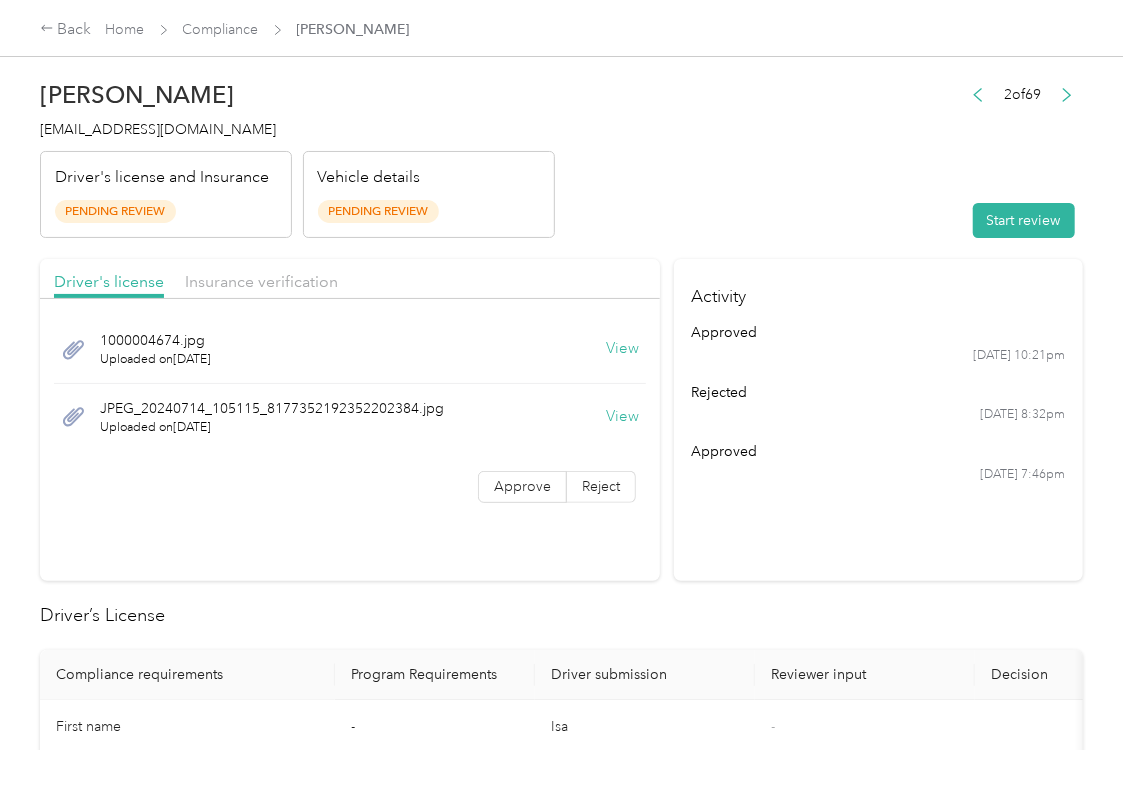 click on "Driver's license Insurance verification" at bounding box center (350, 279) 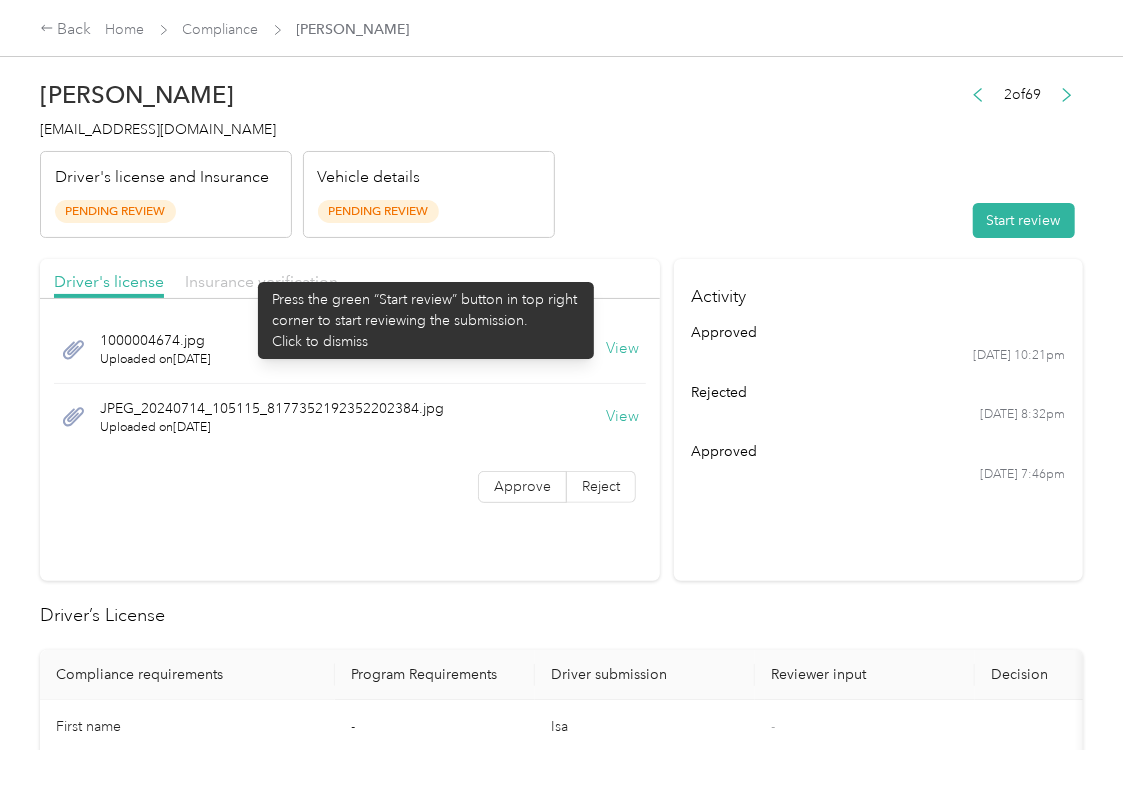 drag, startPoint x: 248, startPoint y: 272, endPoint x: 244, endPoint y: 285, distance: 13.601471 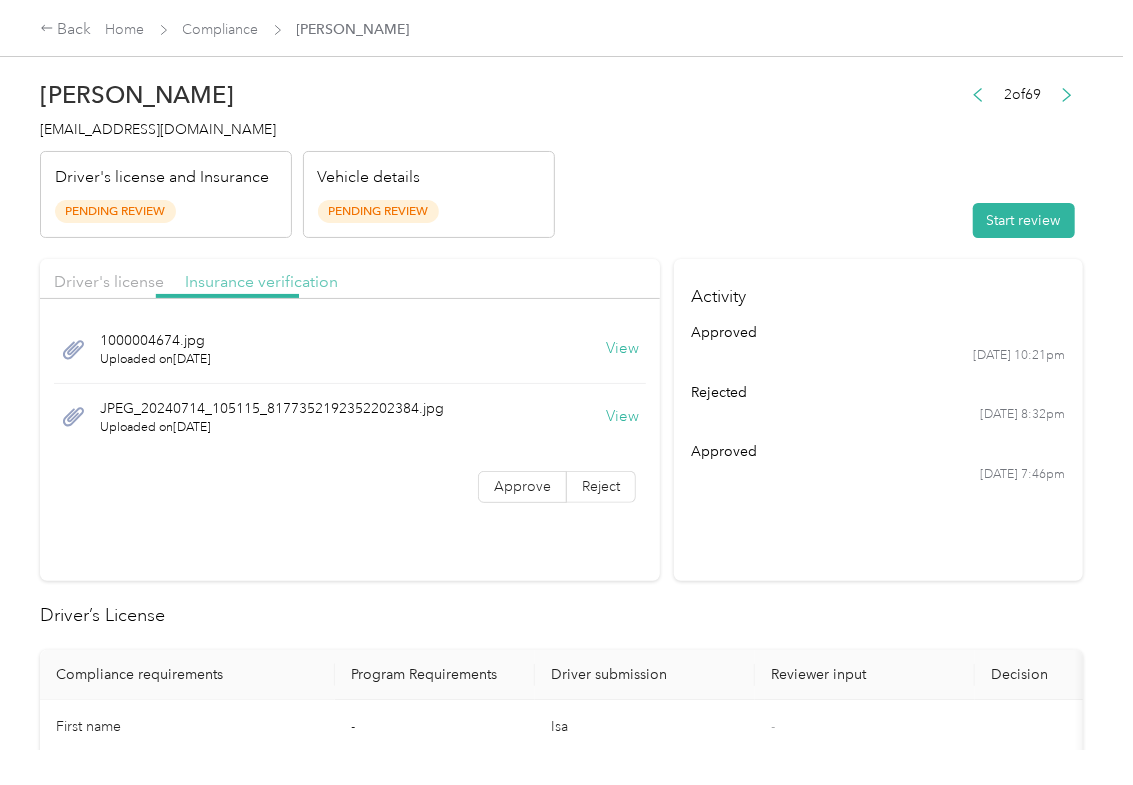 click on "Insurance verification" at bounding box center [261, 281] 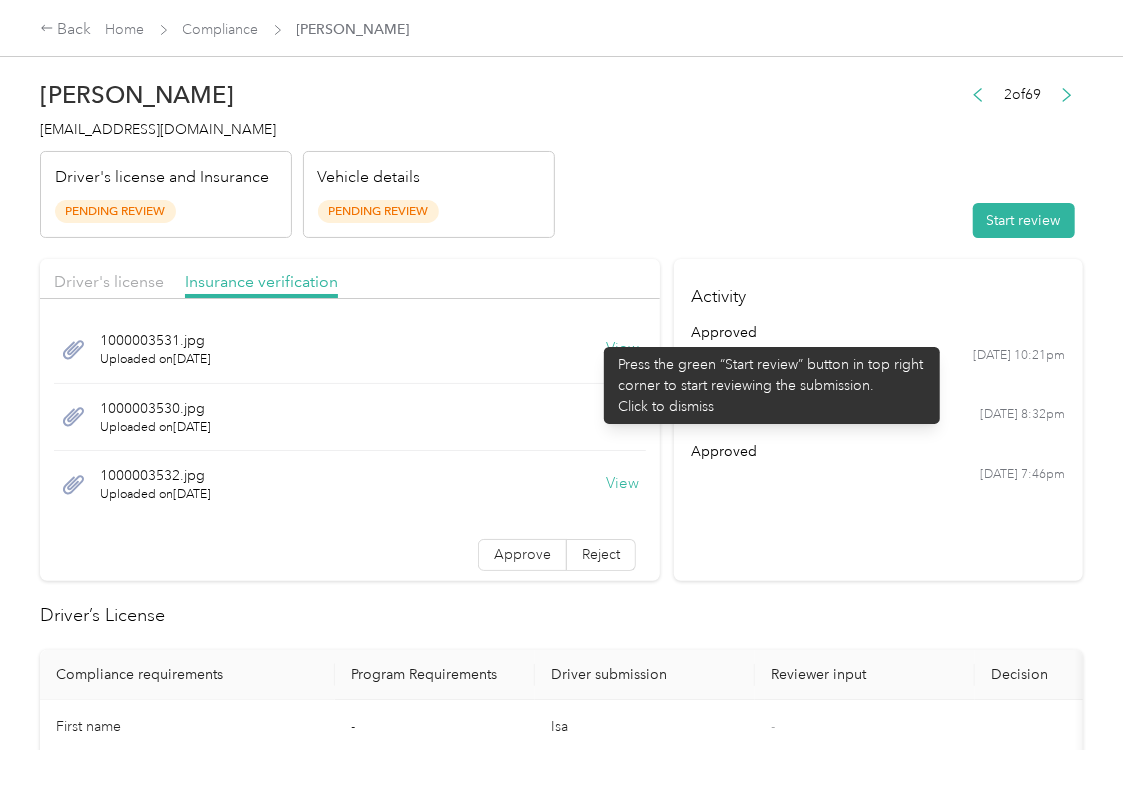 click on "1000003531.jpg Uploaded on  [DATE] View" at bounding box center [350, 350] 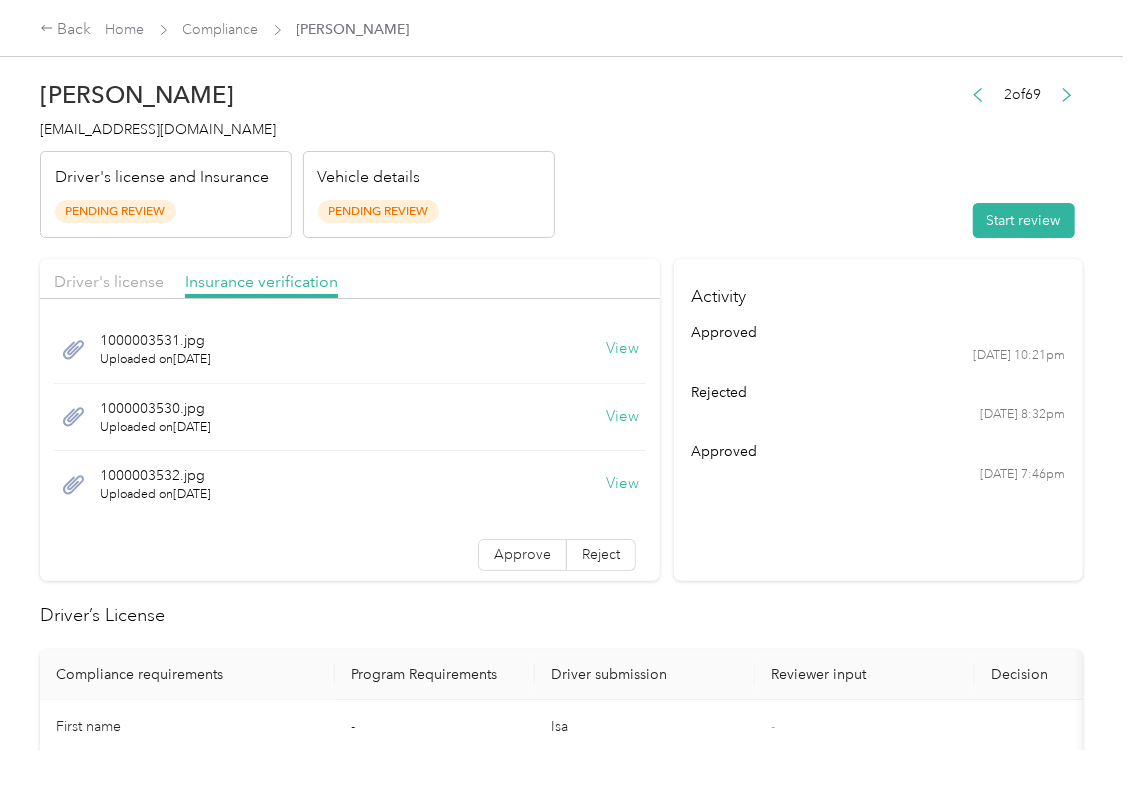 click on "View" at bounding box center (622, 349) 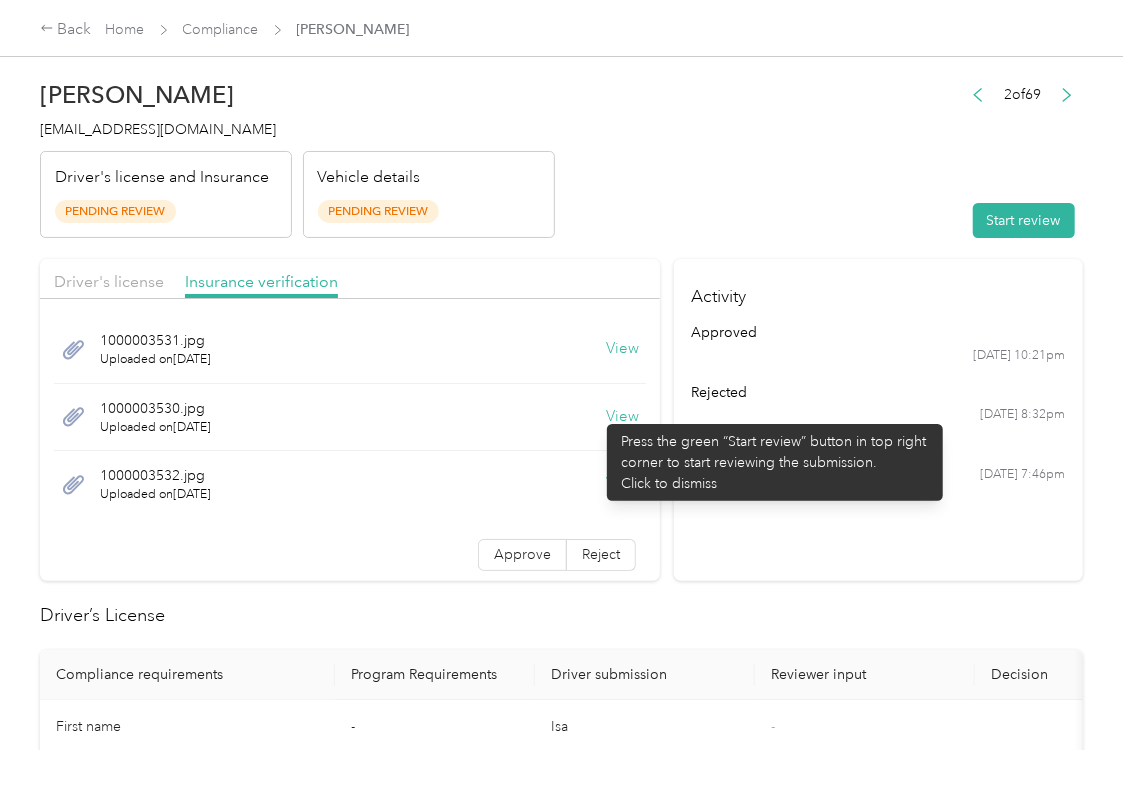 click on "View" at bounding box center [622, 417] 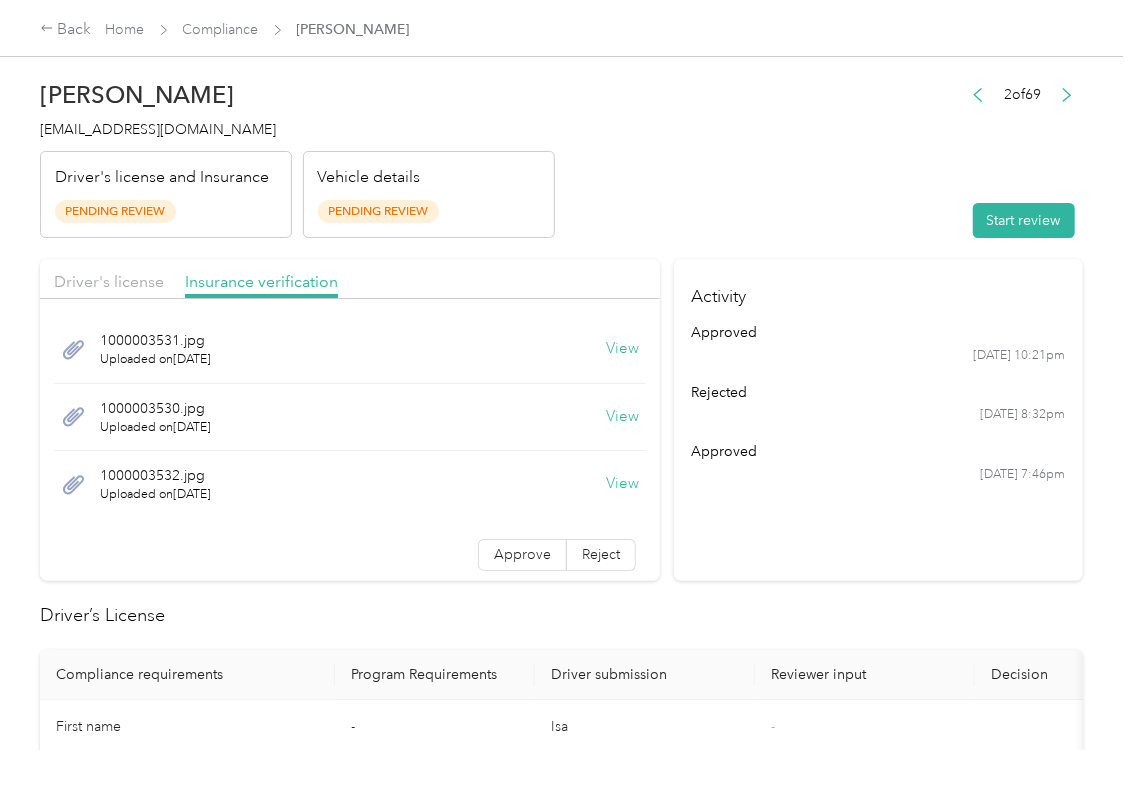 click on "View" at bounding box center [622, 484] 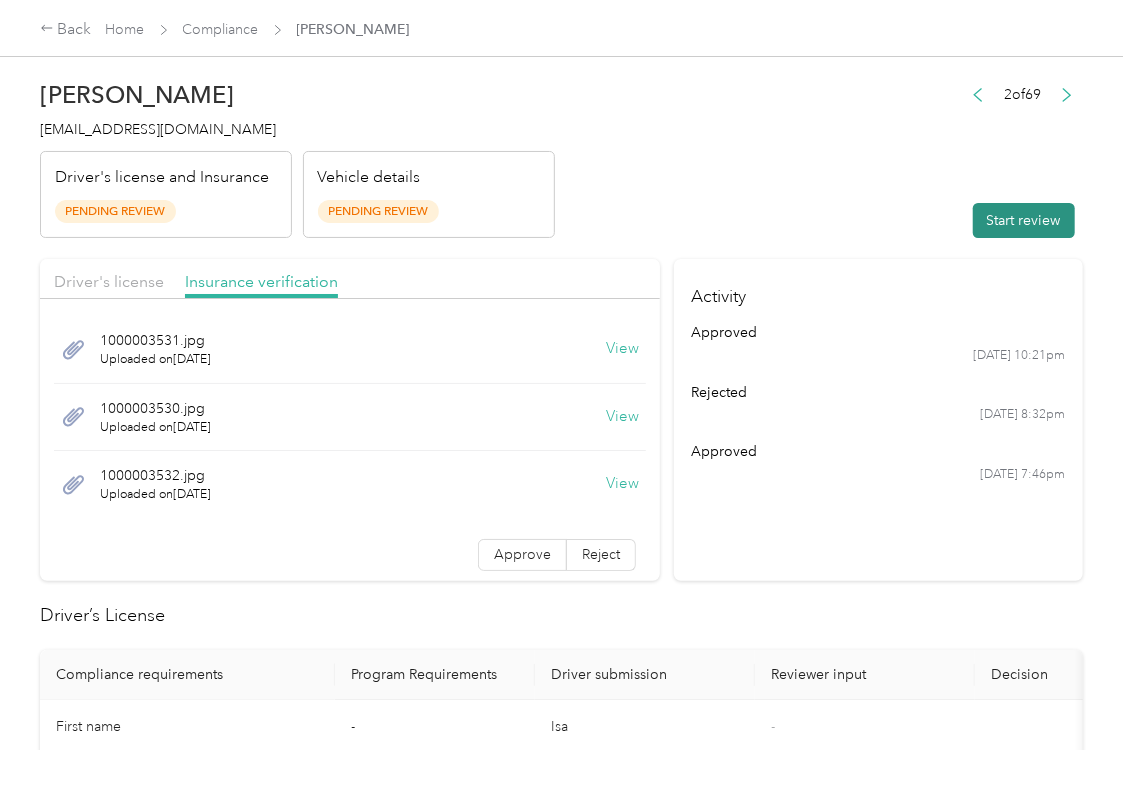 click on "Activity approved [DATE] 10:21pm rejected [DATE] 8:32pm approved [DATE] 7:46pm" at bounding box center [878, 420] 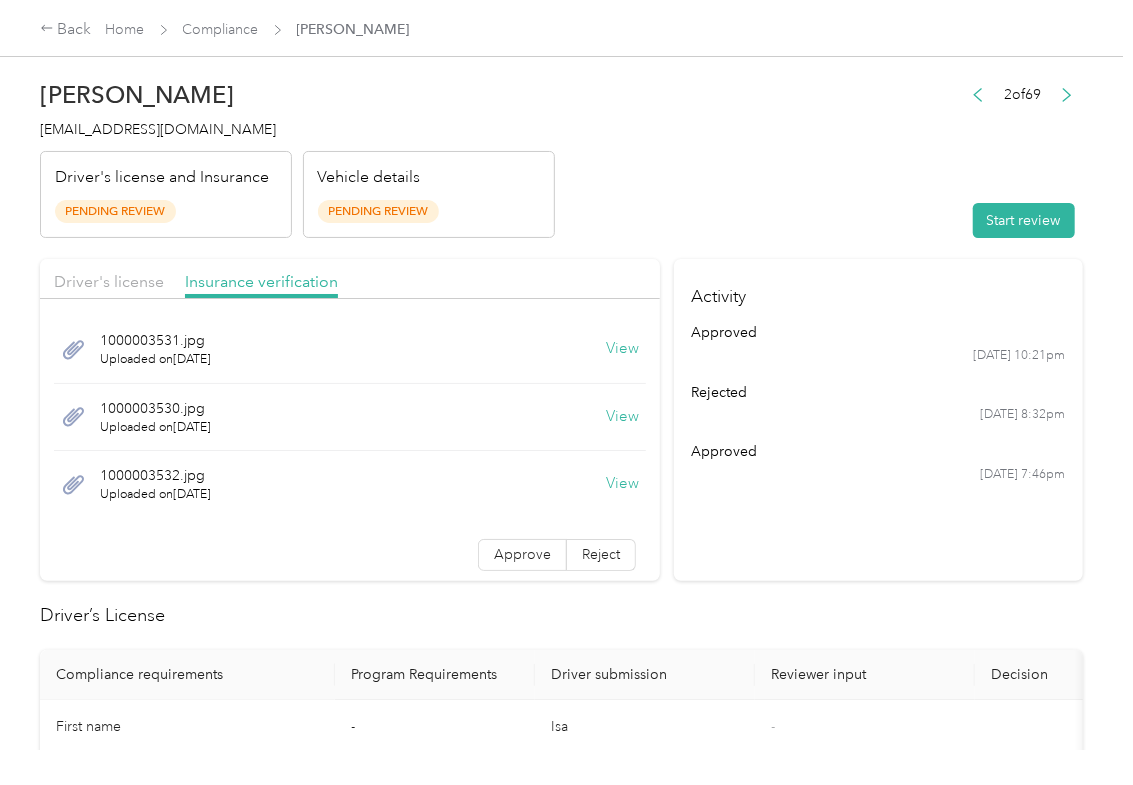 click on "2  of  69 Start review" at bounding box center [1022, 160] 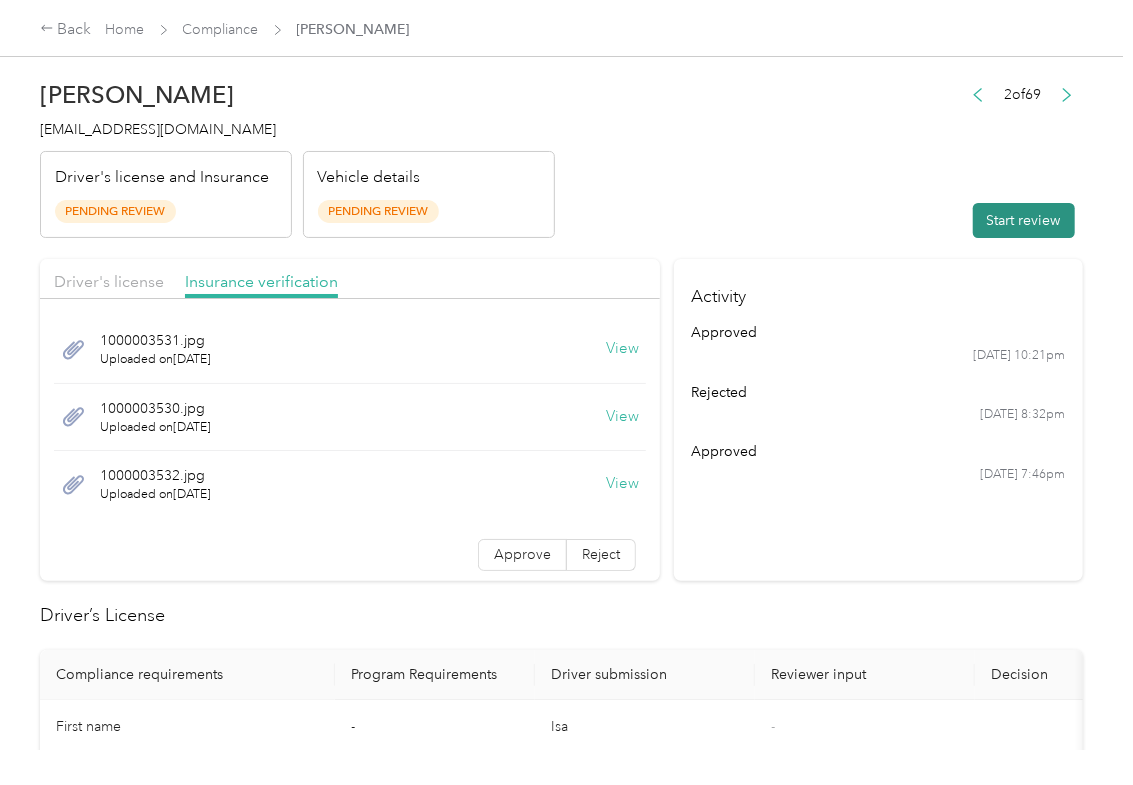 click on "Start review" at bounding box center [1024, 220] 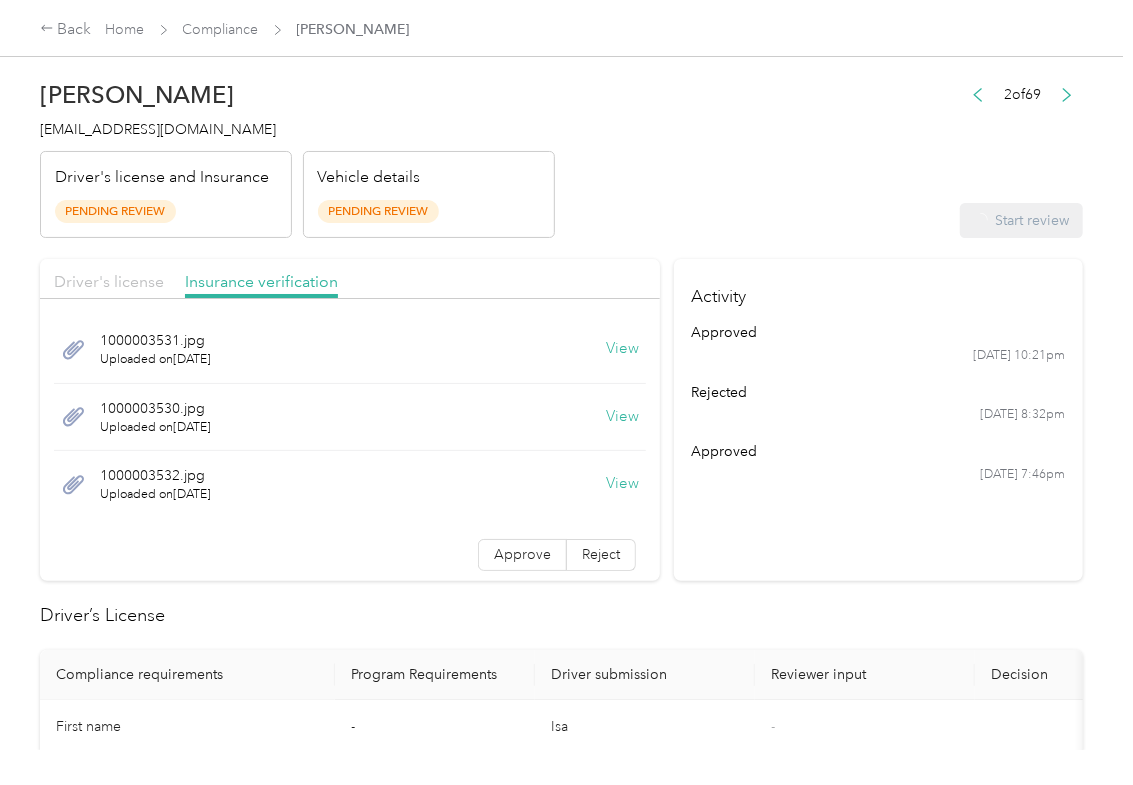 click on "Driver's license" at bounding box center [109, 281] 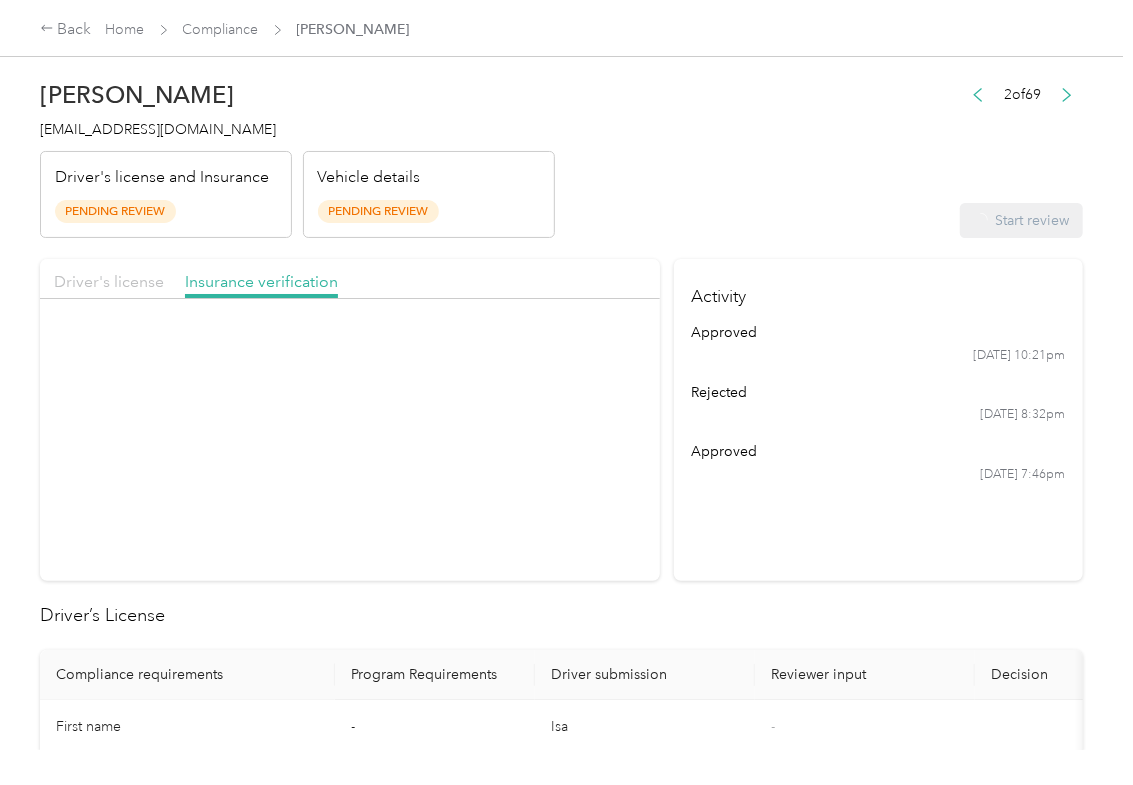 click on "Driver's license" at bounding box center (109, 281) 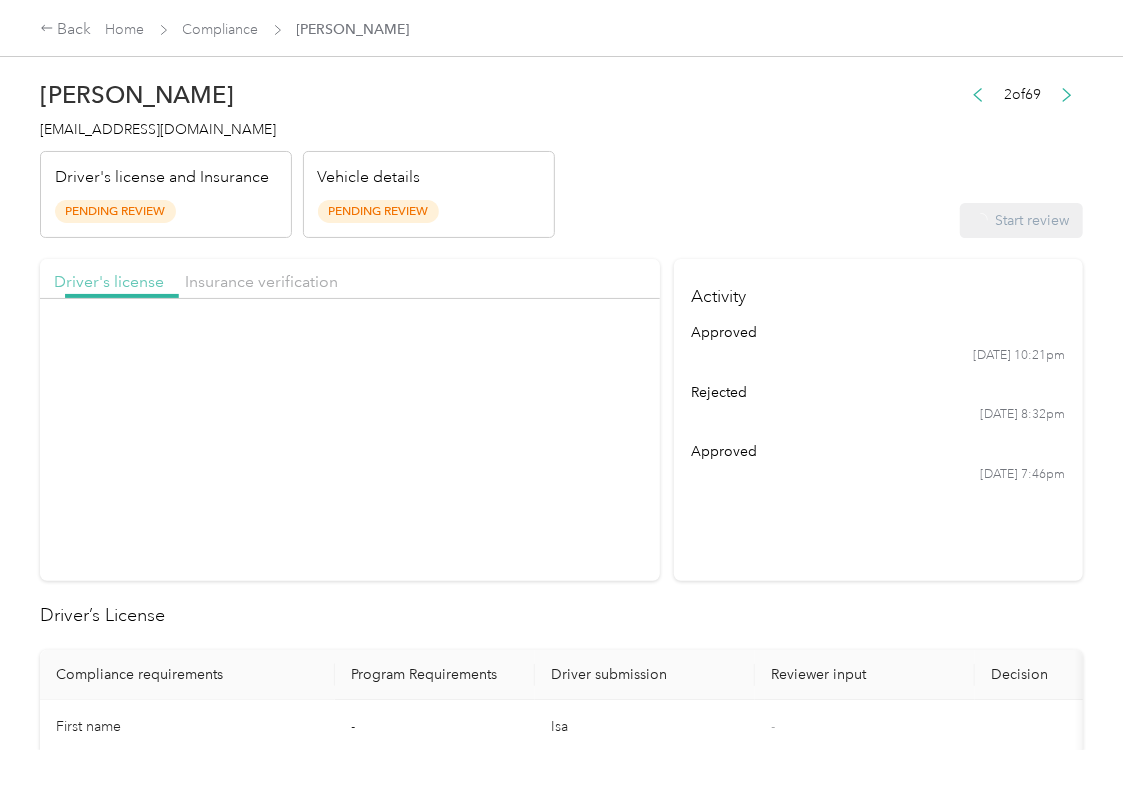 click on "Driver's license" at bounding box center [109, 281] 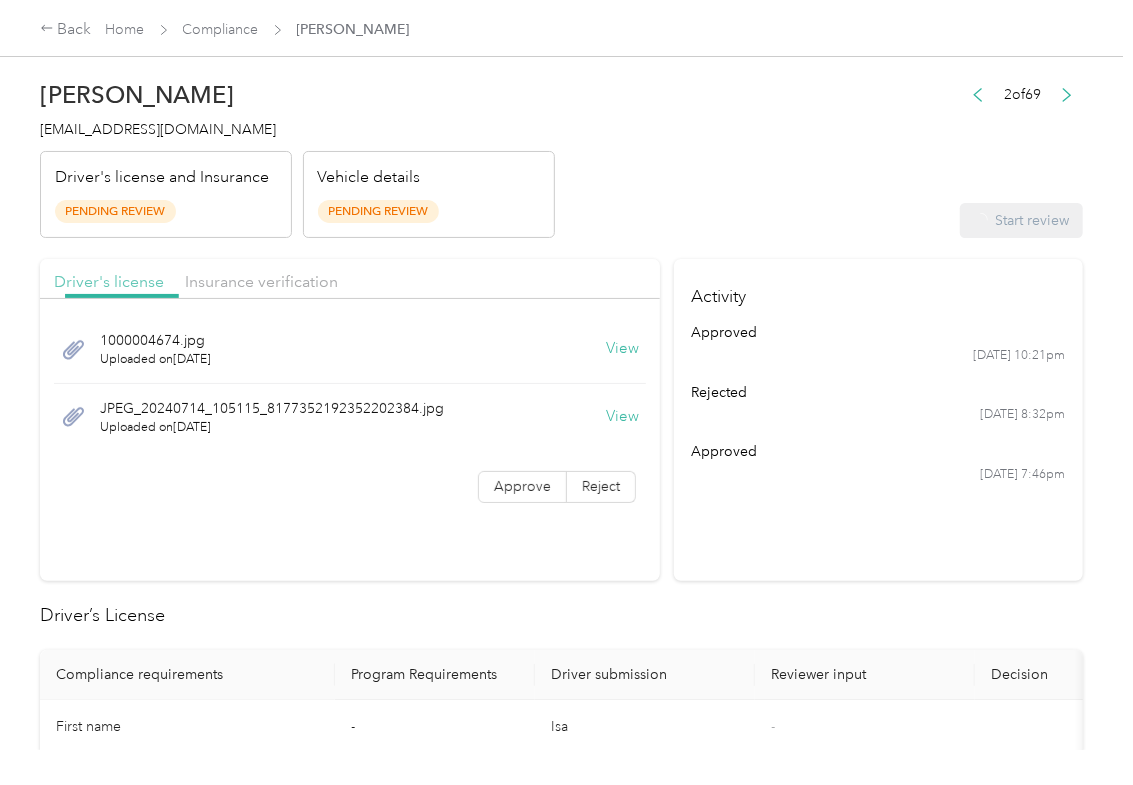 click on "Driver's license" at bounding box center (109, 281) 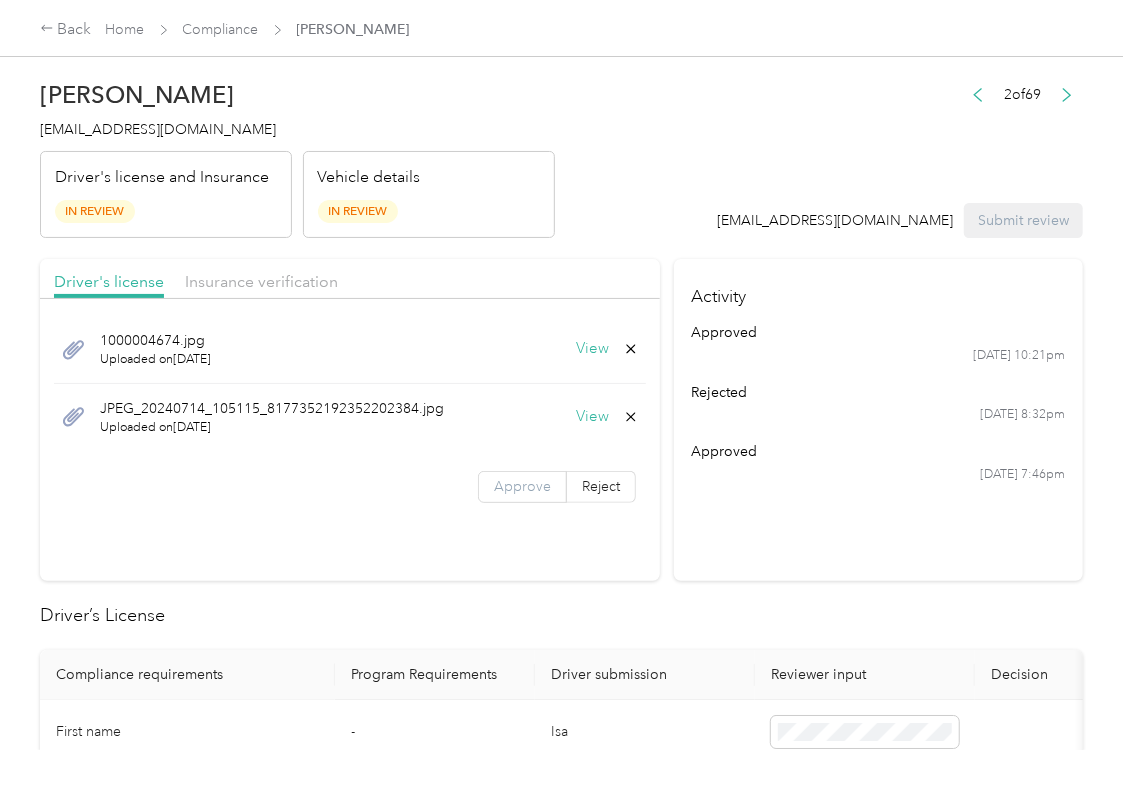 click on "Approve" at bounding box center (522, 486) 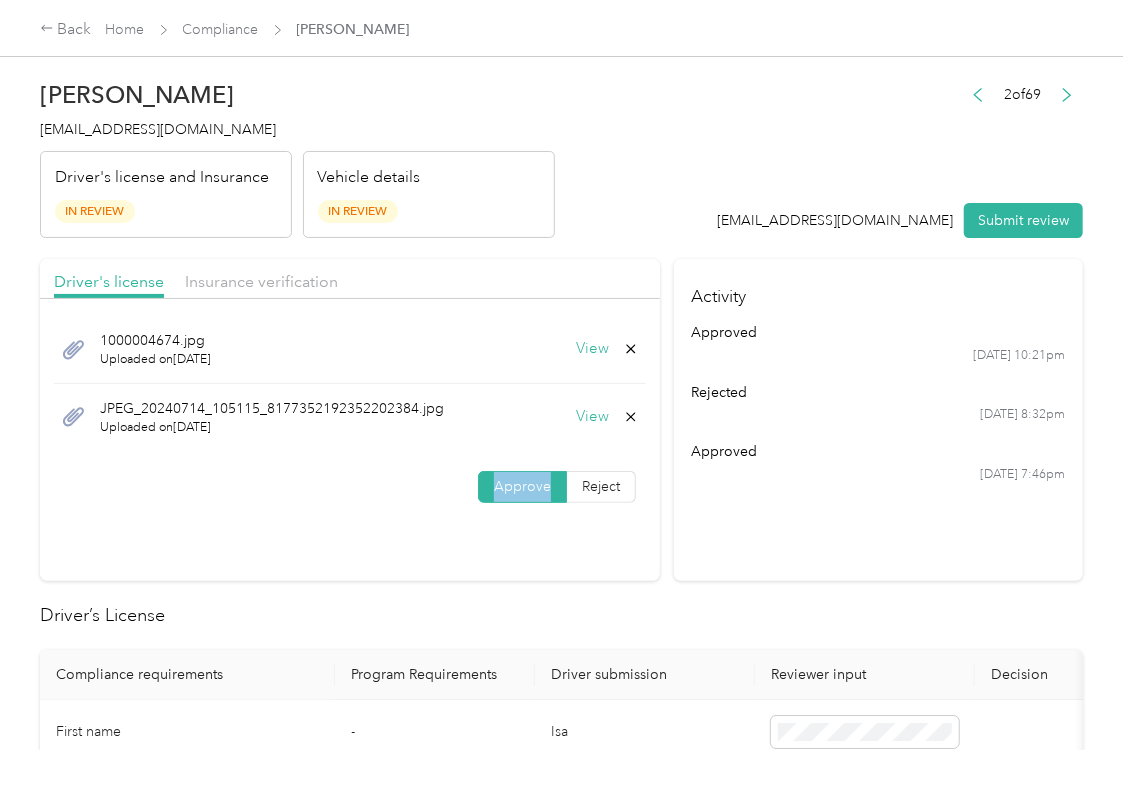 click on "Approve" at bounding box center (522, 486) 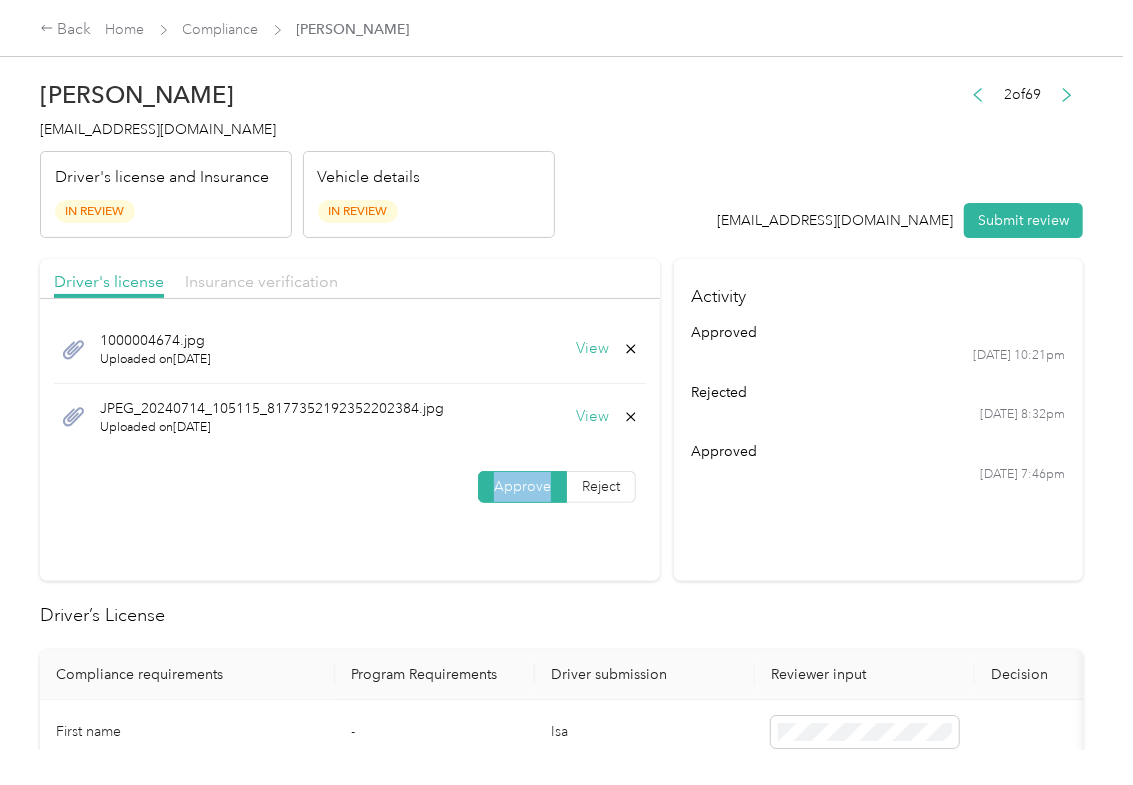 click on "Insurance verification" at bounding box center (261, 281) 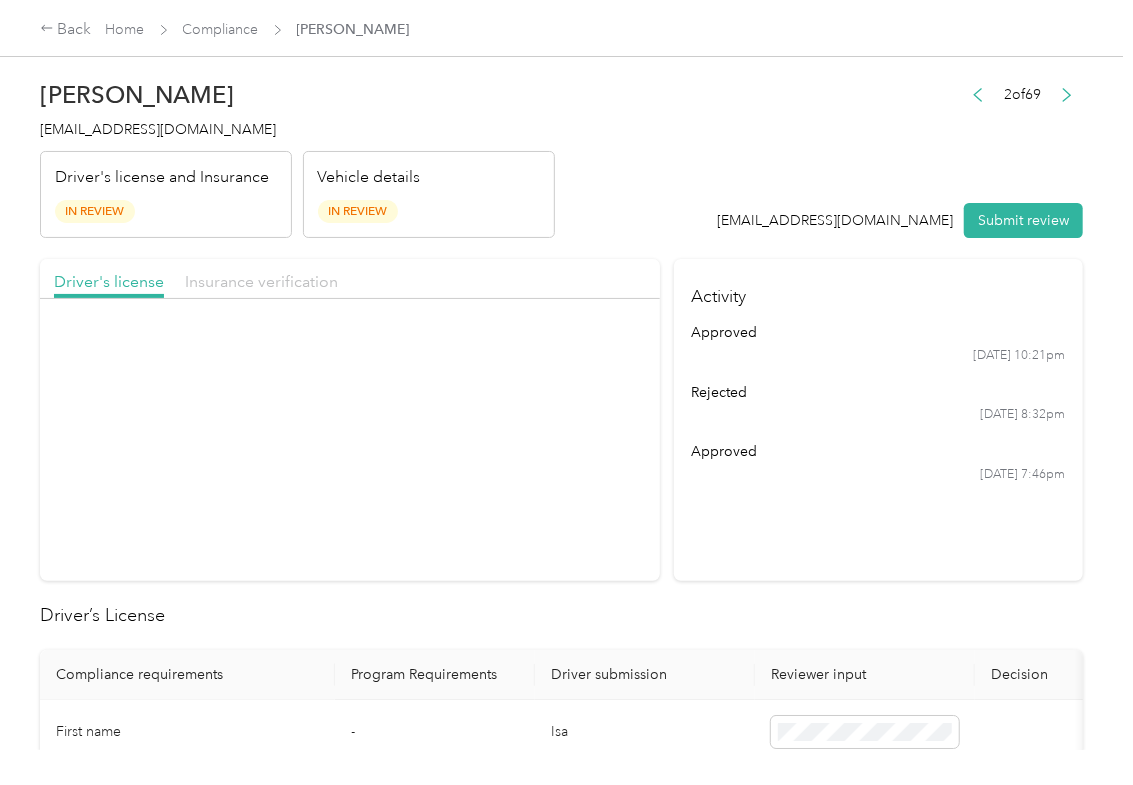 click on "Insurance verification" at bounding box center (261, 281) 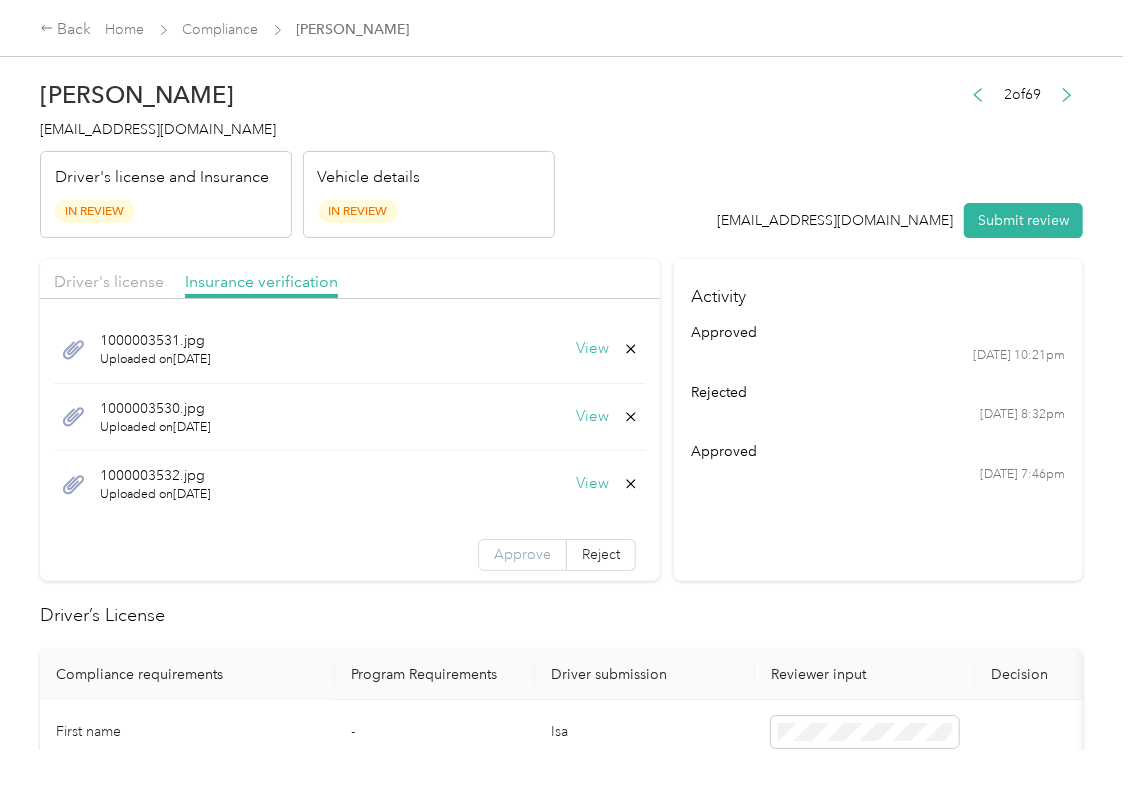 click on "Approve" at bounding box center [522, 554] 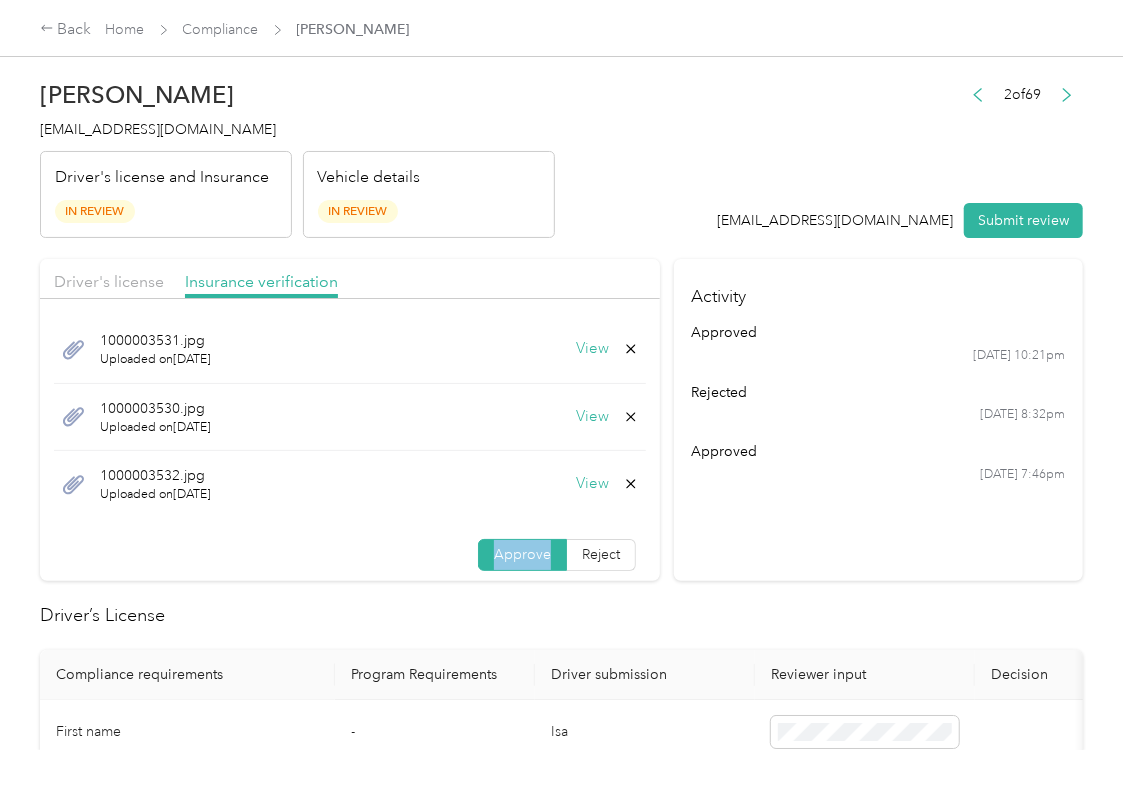 click on "Approve" at bounding box center (522, 554) 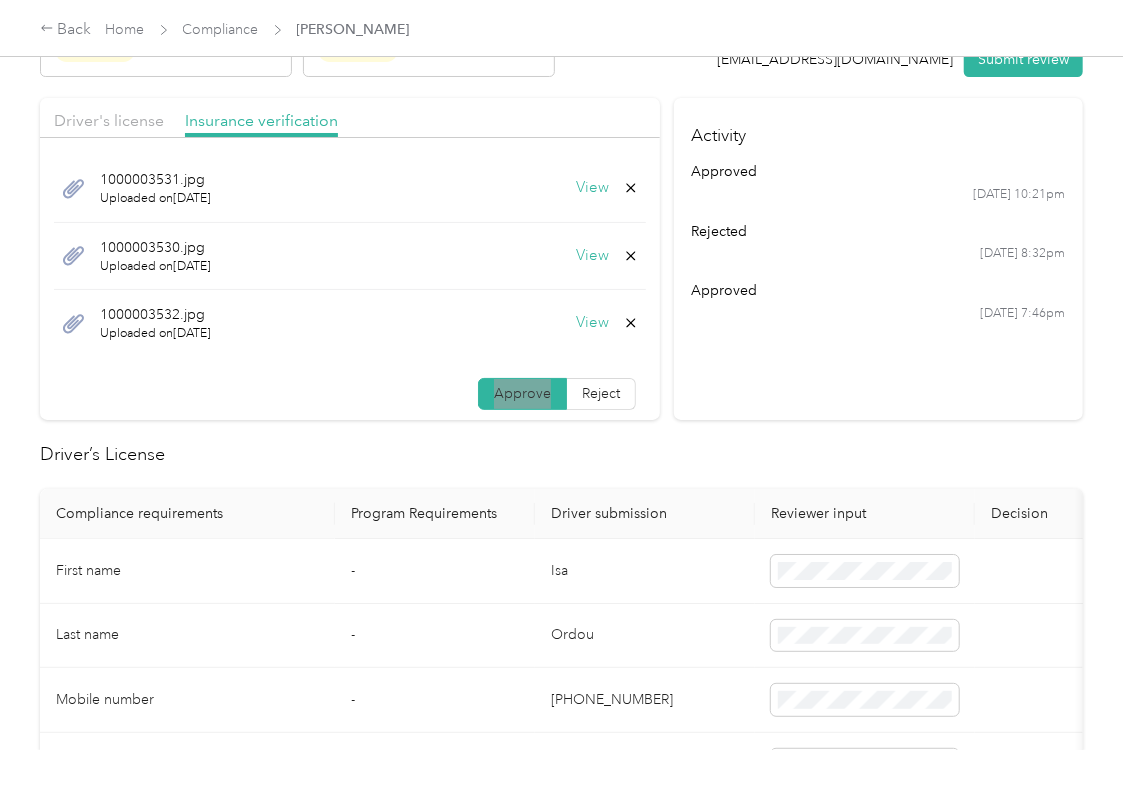 scroll, scrollTop: 400, scrollLeft: 0, axis: vertical 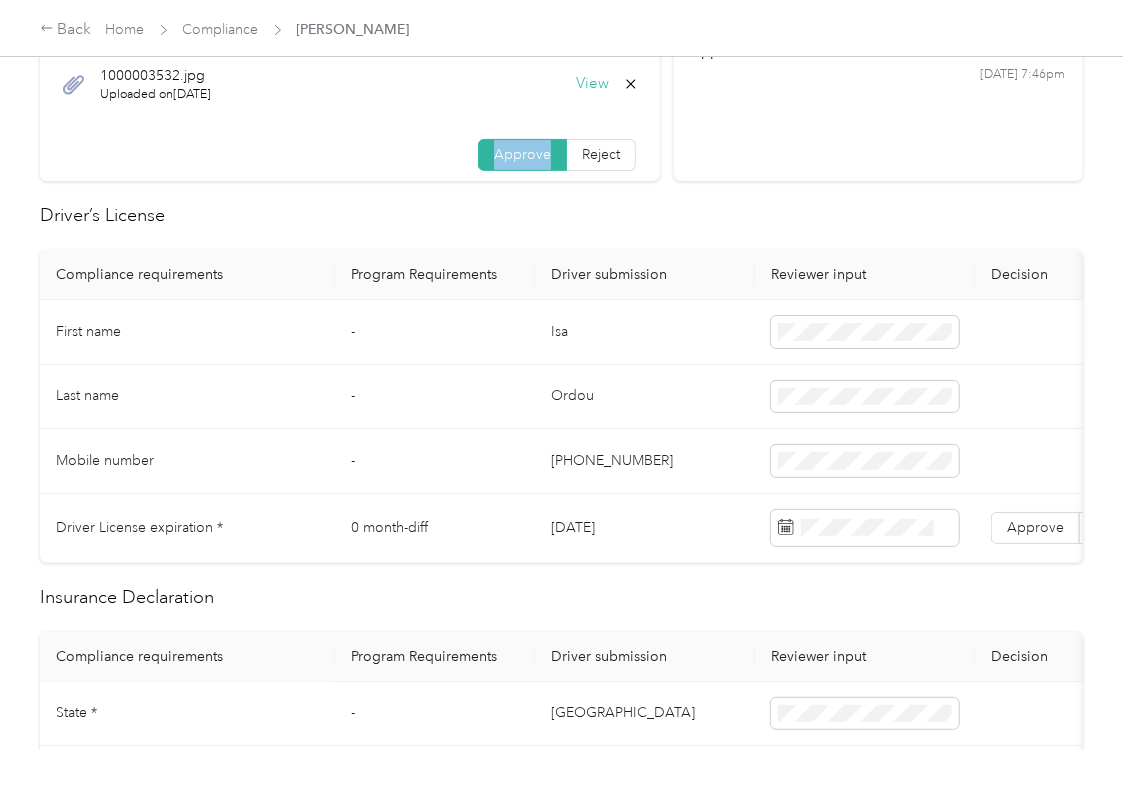 click on "Isa" at bounding box center [645, 332] 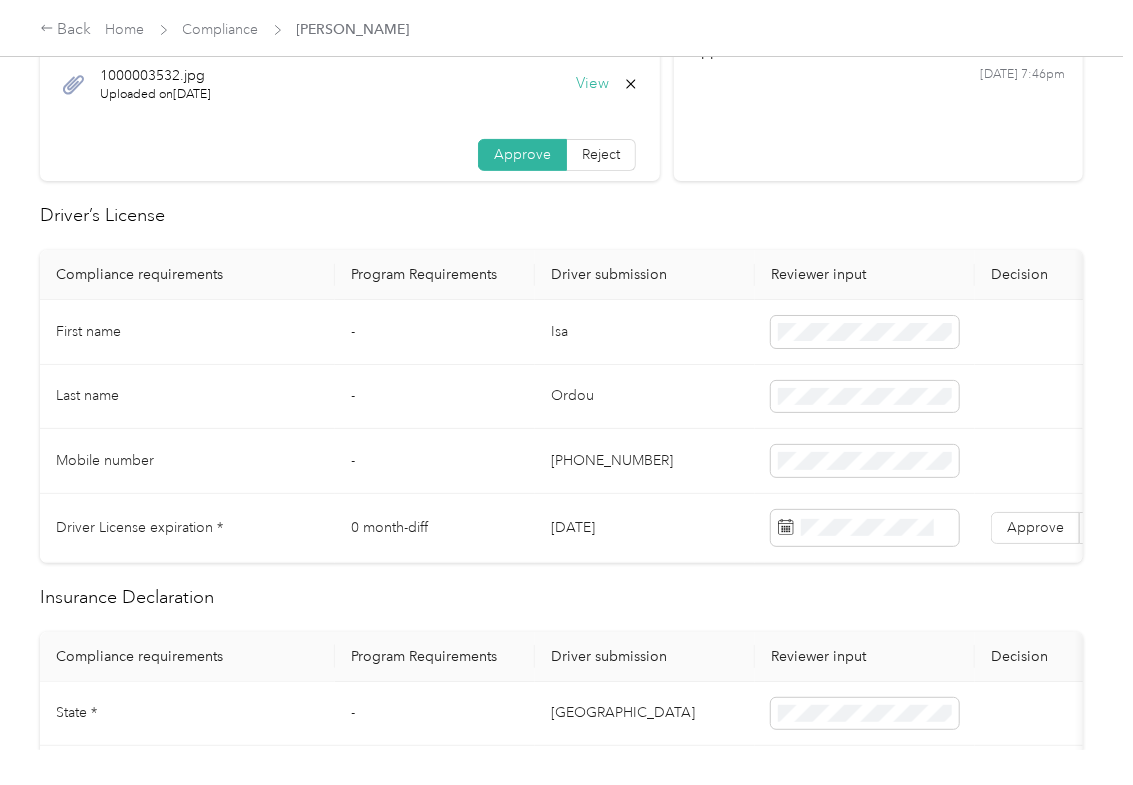 click on "Isa" at bounding box center (645, 332) 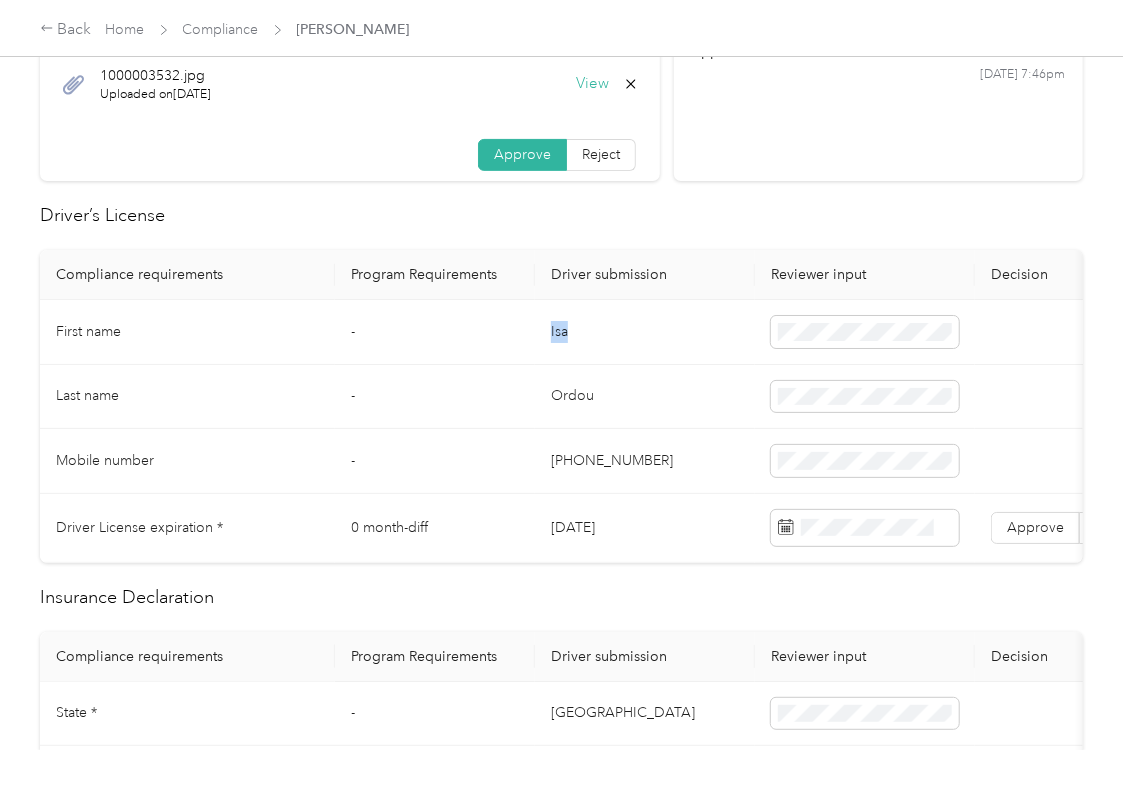 click on "Isa" at bounding box center (645, 332) 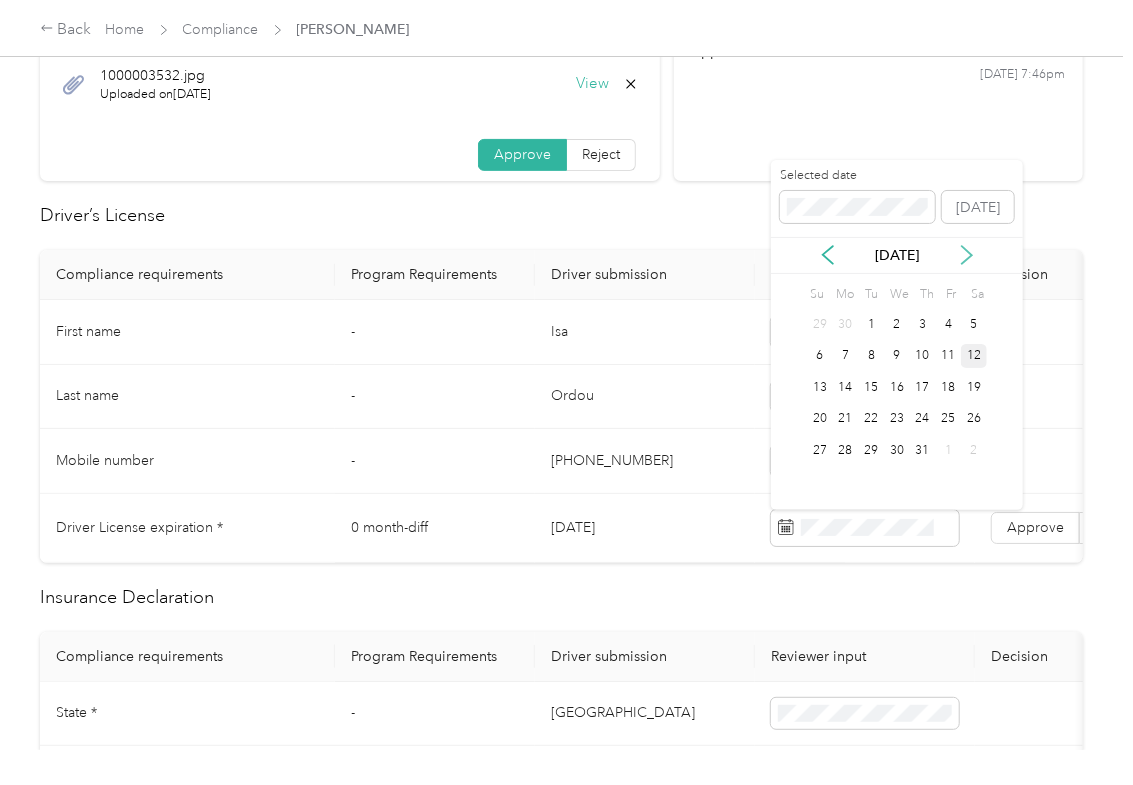 click 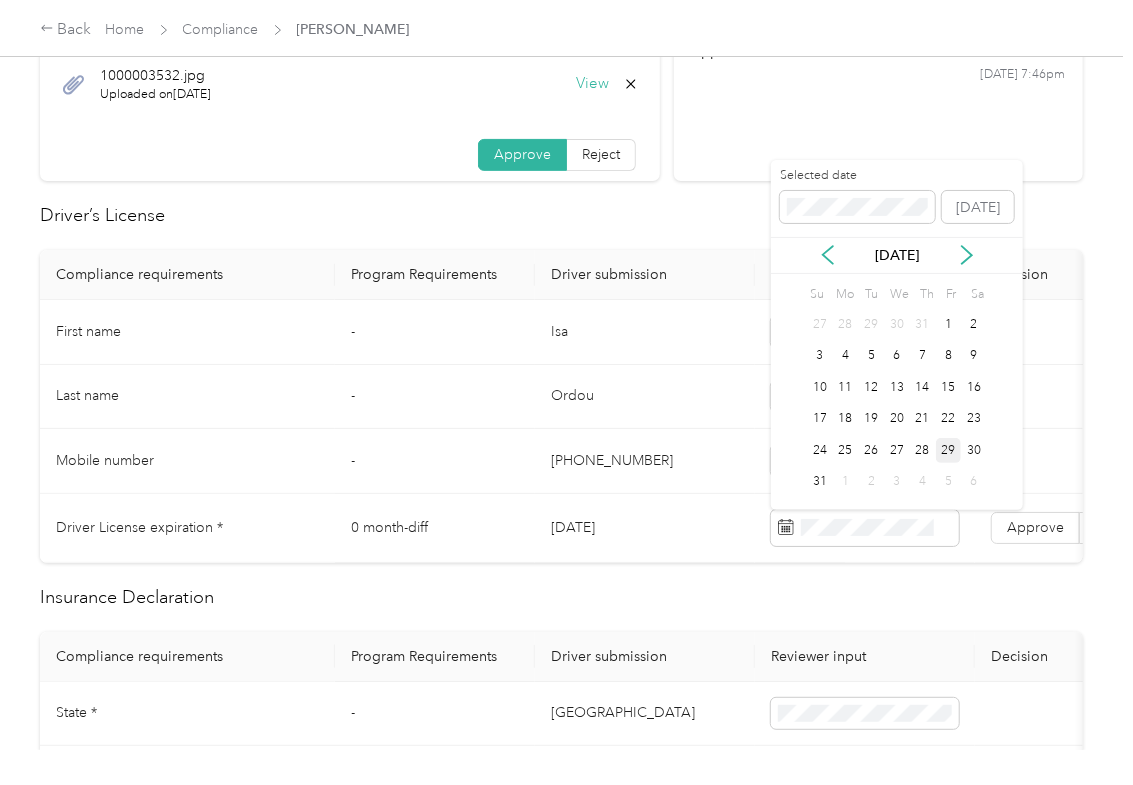 click on "29" at bounding box center [949, 450] 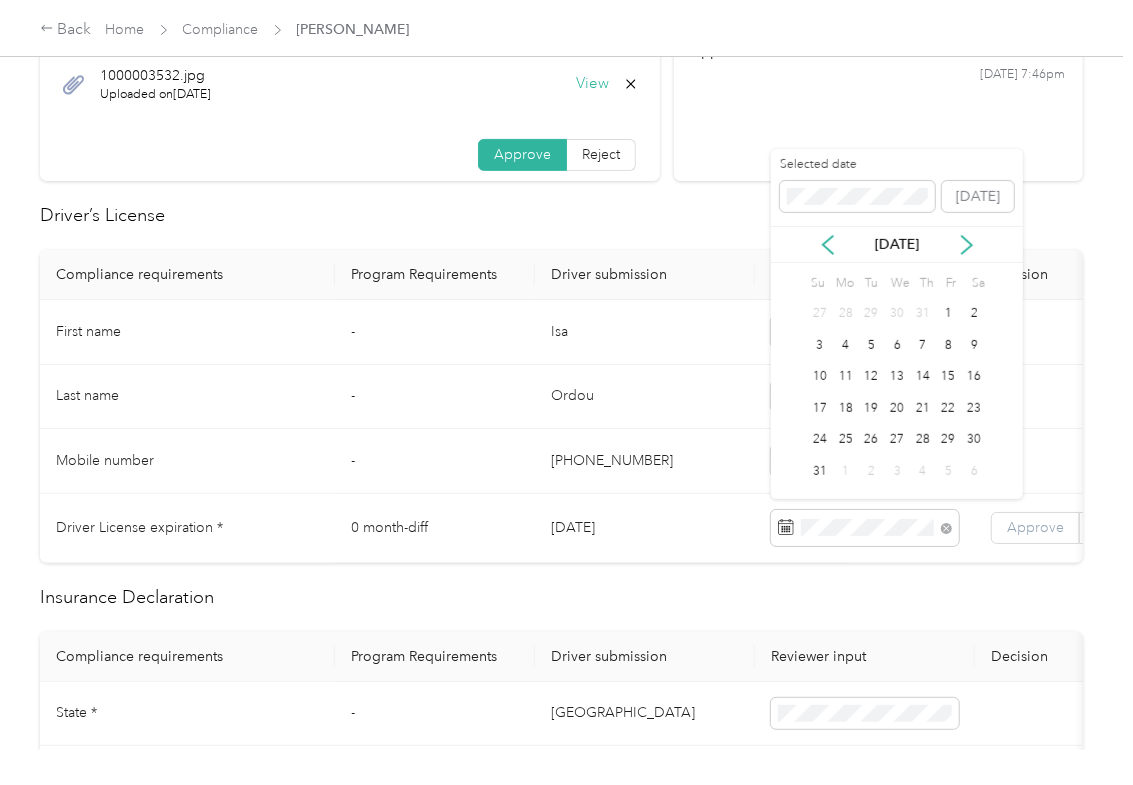 click on "Approve" at bounding box center [1035, 527] 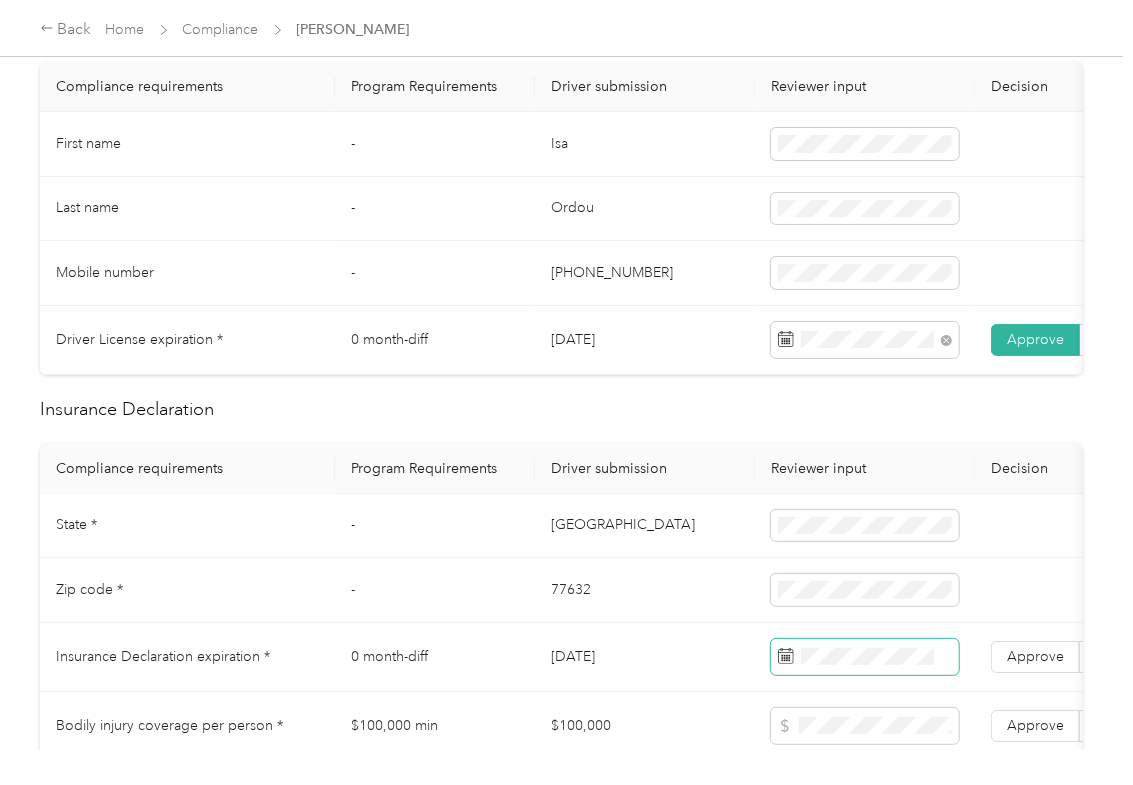scroll, scrollTop: 666, scrollLeft: 0, axis: vertical 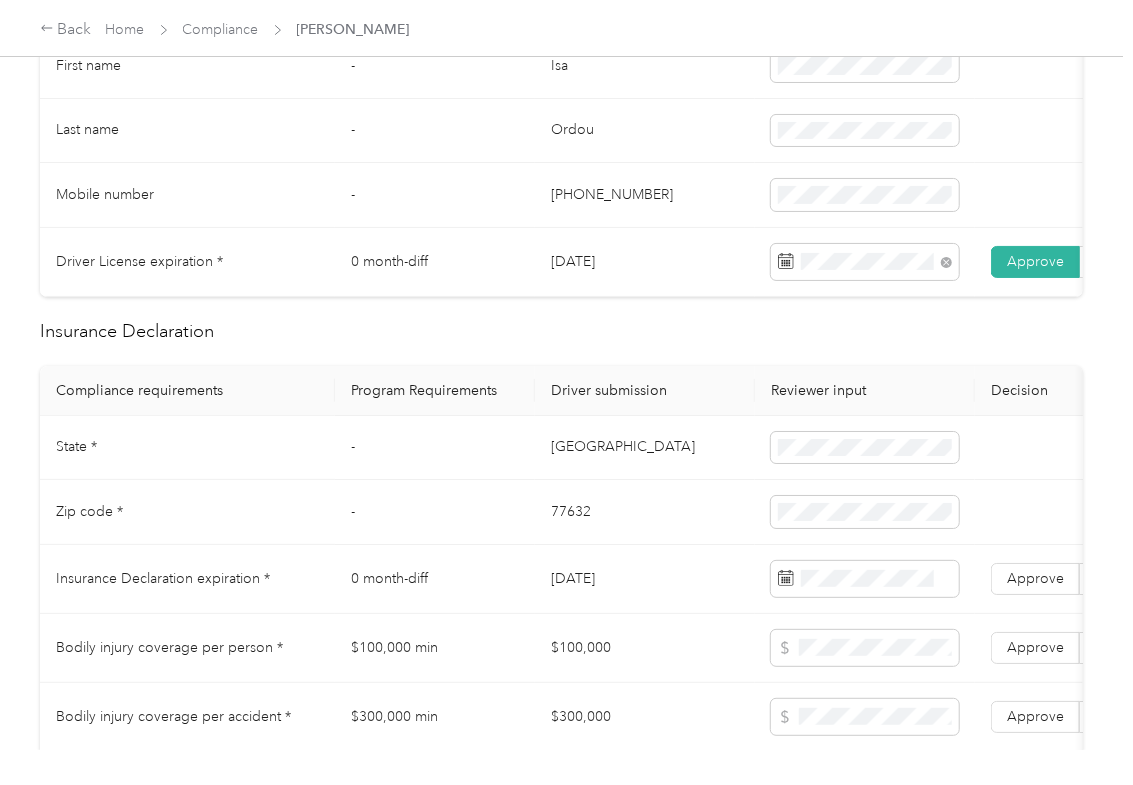 click on "[GEOGRAPHIC_DATA]" at bounding box center (645, 448) 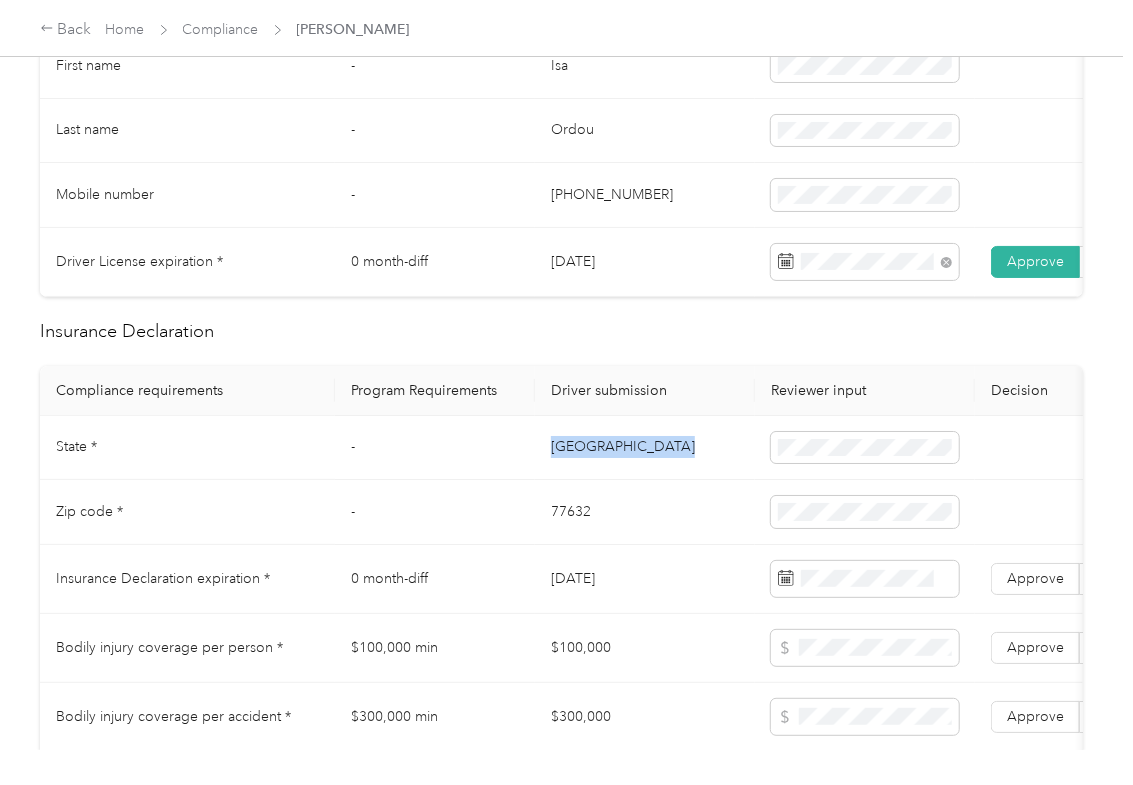 click on "[GEOGRAPHIC_DATA]" at bounding box center [645, 448] 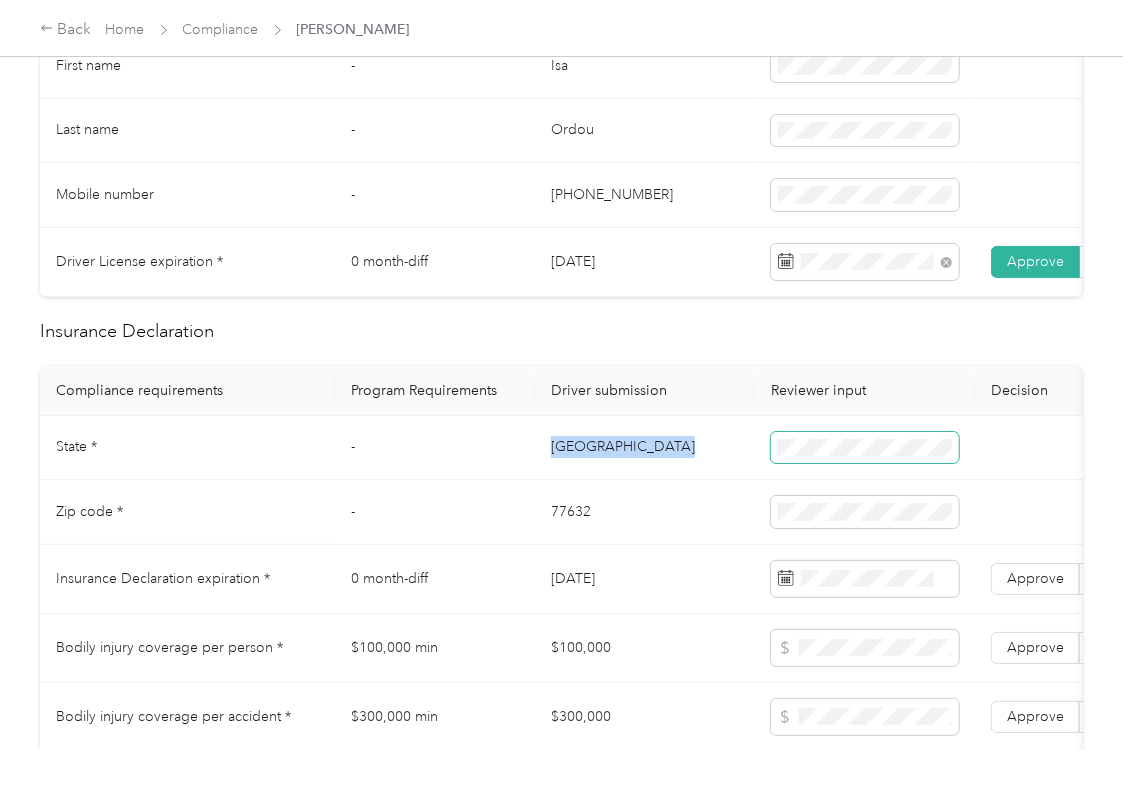 copy on "[GEOGRAPHIC_DATA]" 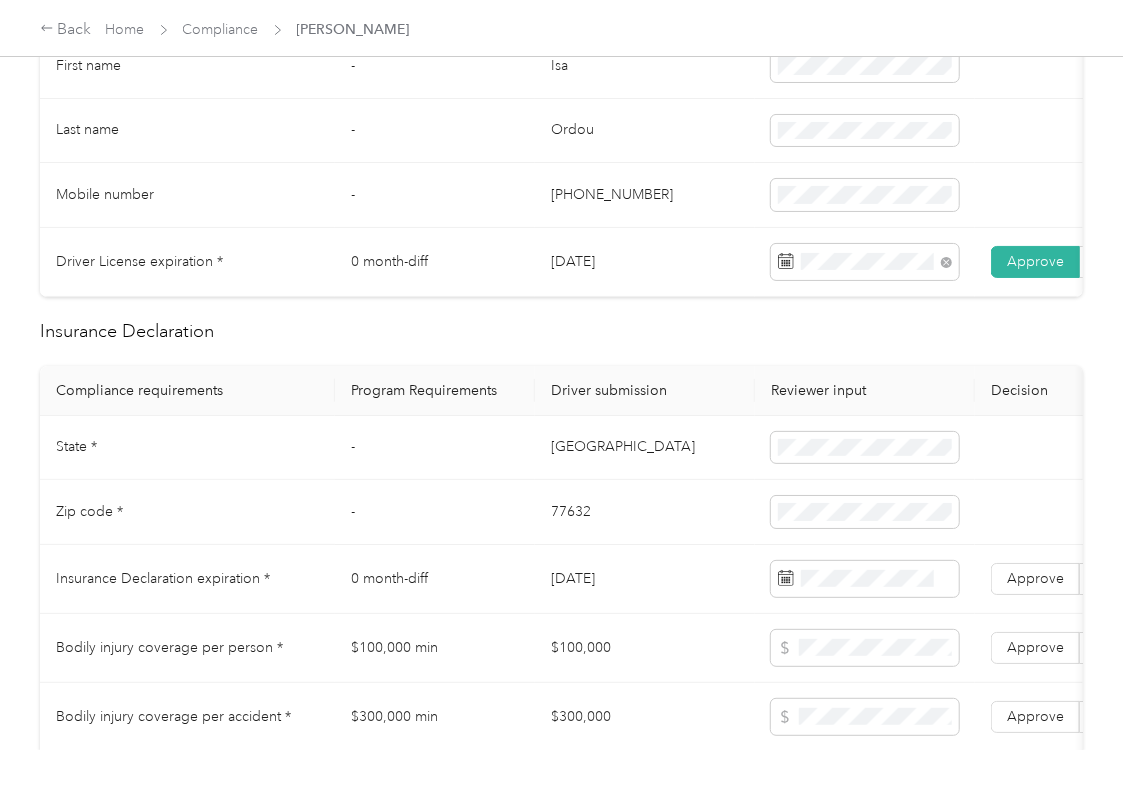 click on "77632" at bounding box center (645, 512) 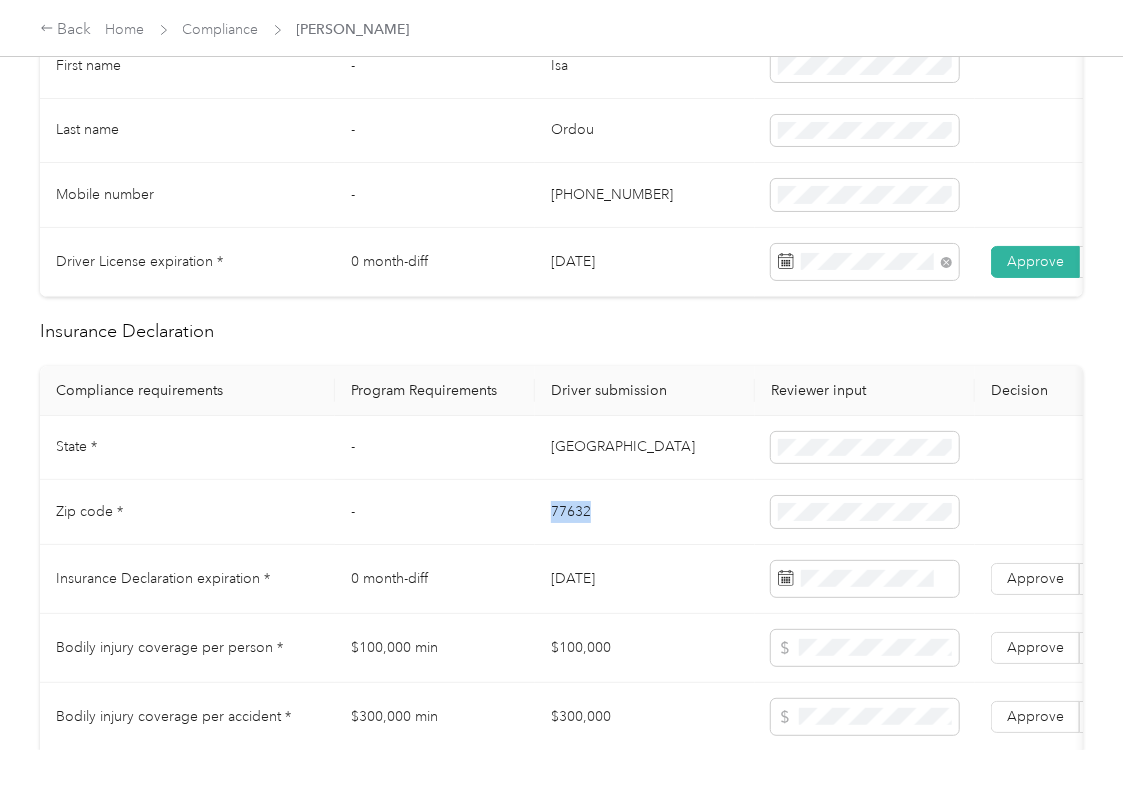 click on "77632" at bounding box center [645, 512] 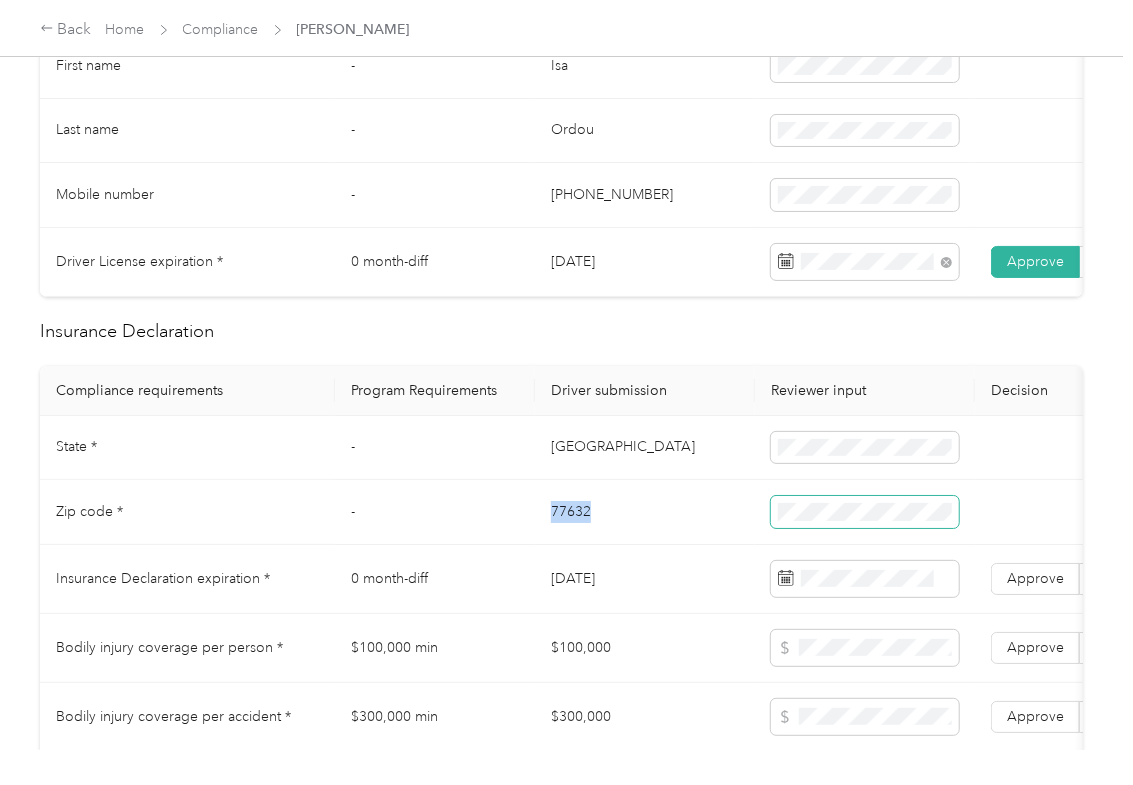 copy on "77632" 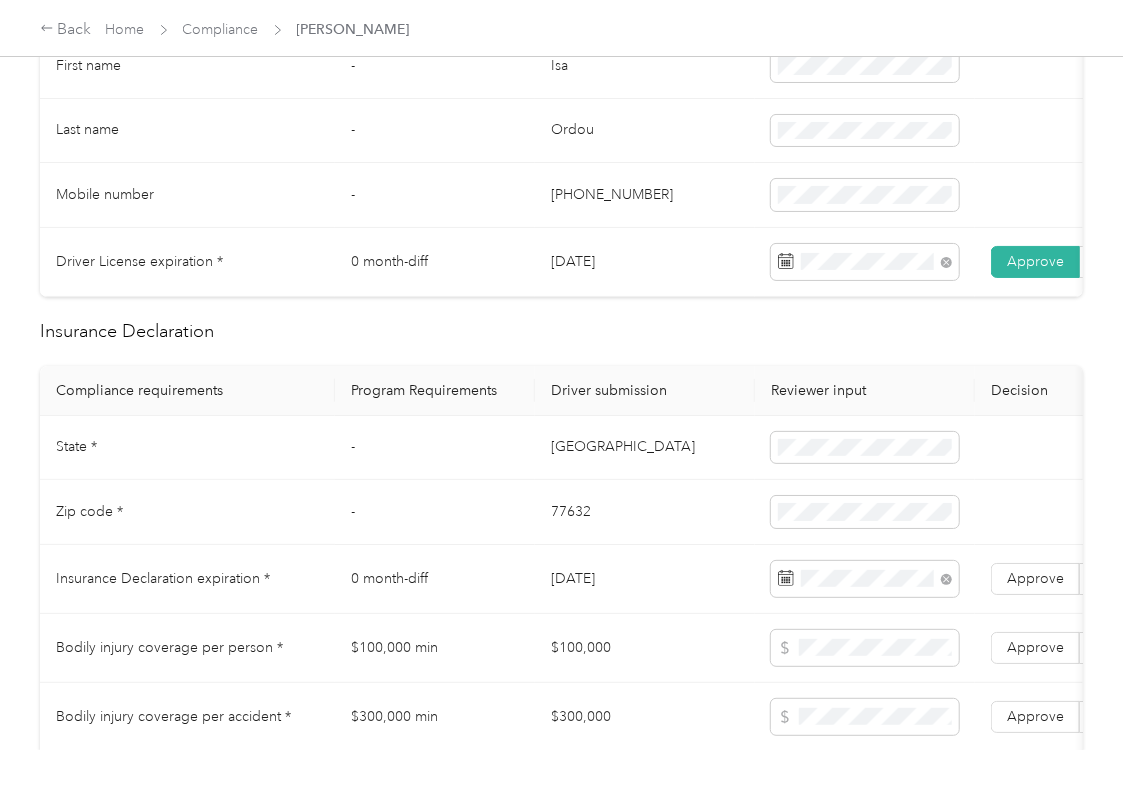 click on "77632" at bounding box center (645, 512) 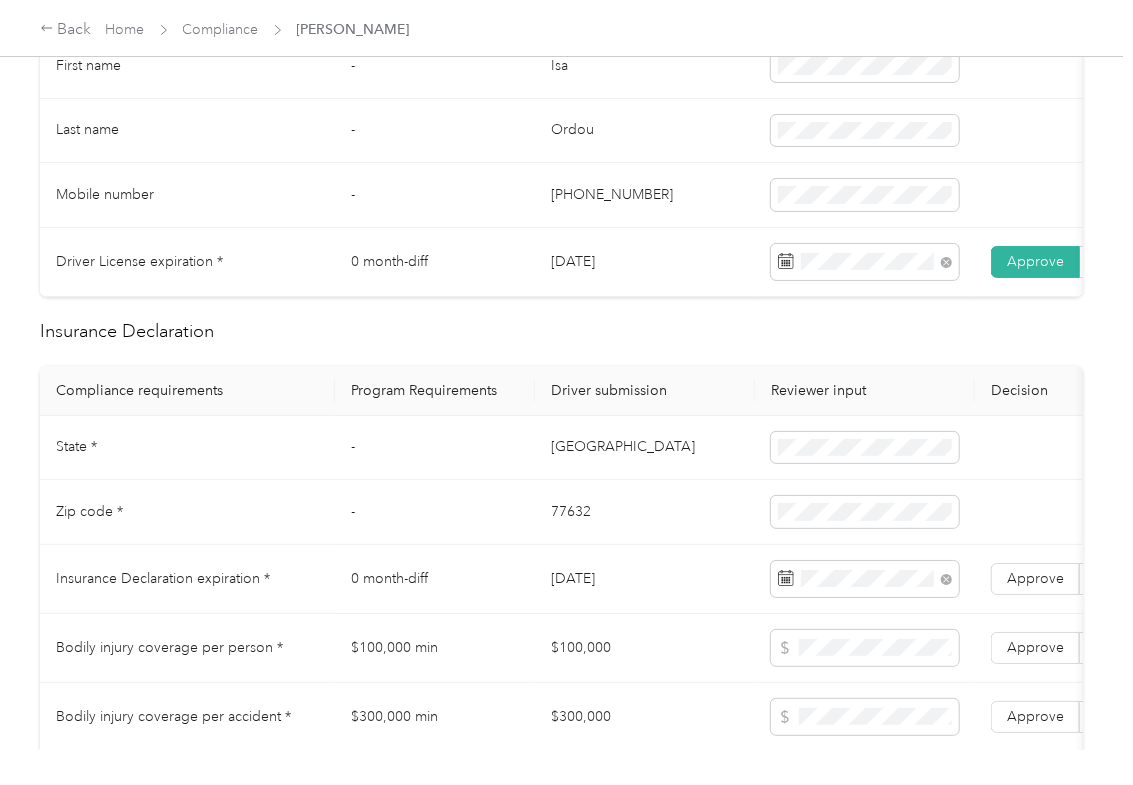 click on "Approve Reject" at bounding box center (1080, 579) 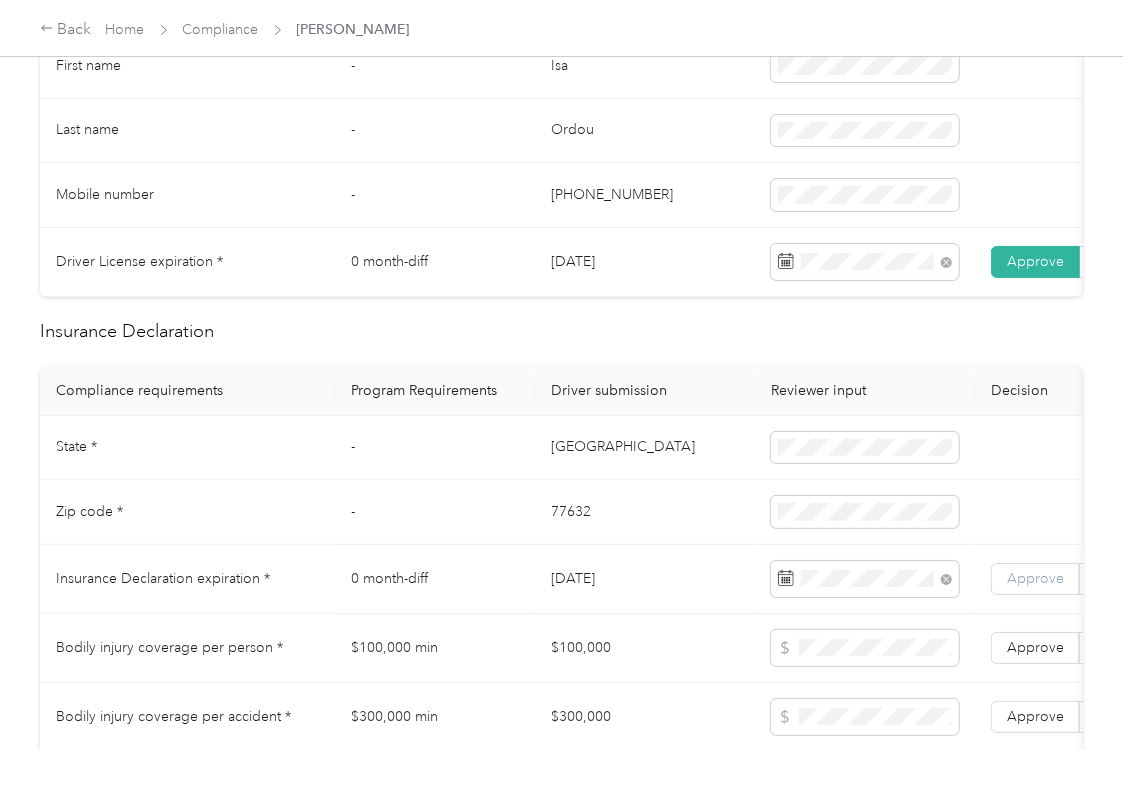 click on "Approve" at bounding box center (1035, 578) 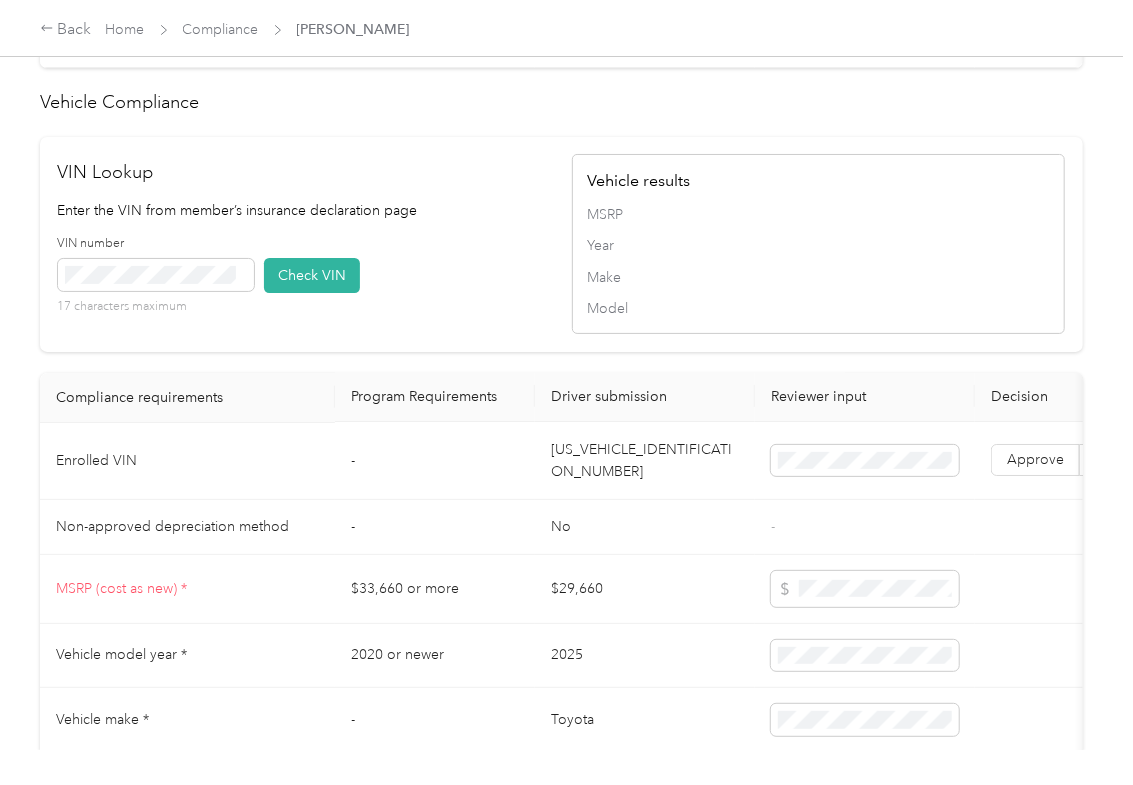 scroll, scrollTop: 1600, scrollLeft: 0, axis: vertical 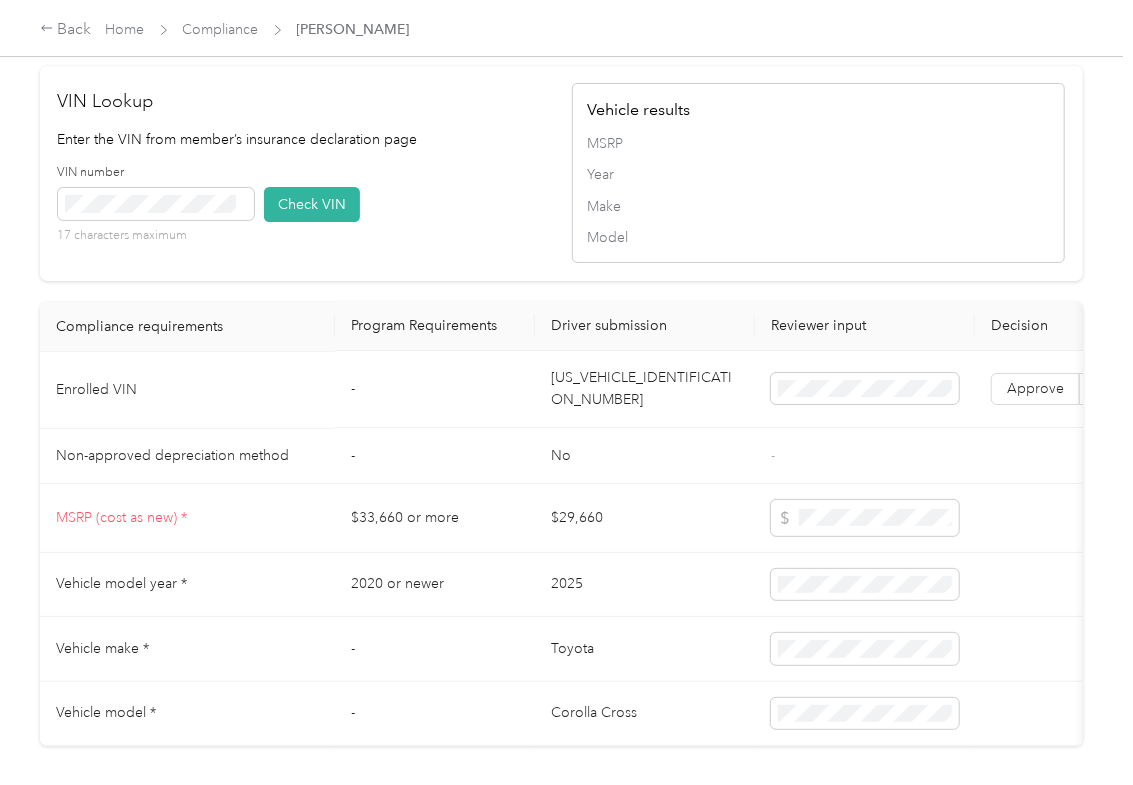 click on "[US_VEHICLE_IDENTIFICATION_NUMBER]" at bounding box center (645, 390) 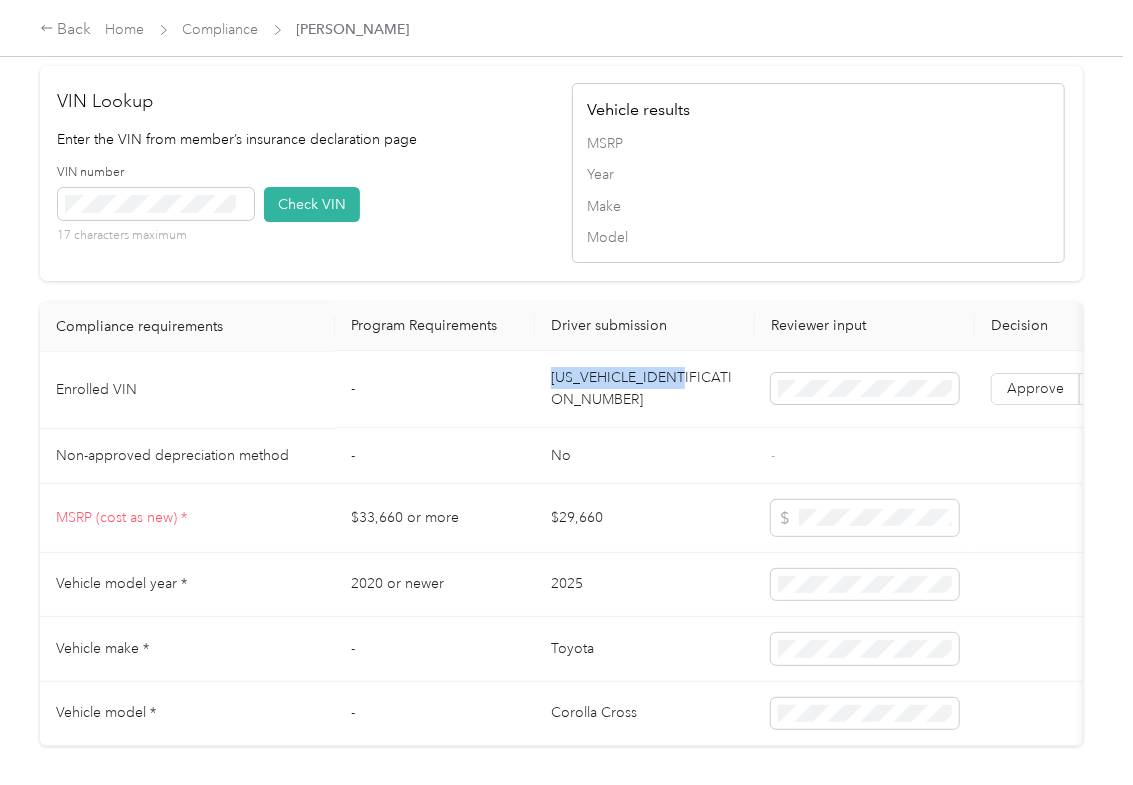 click on "[US_VEHICLE_IDENTIFICATION_NUMBER]" at bounding box center (645, 390) 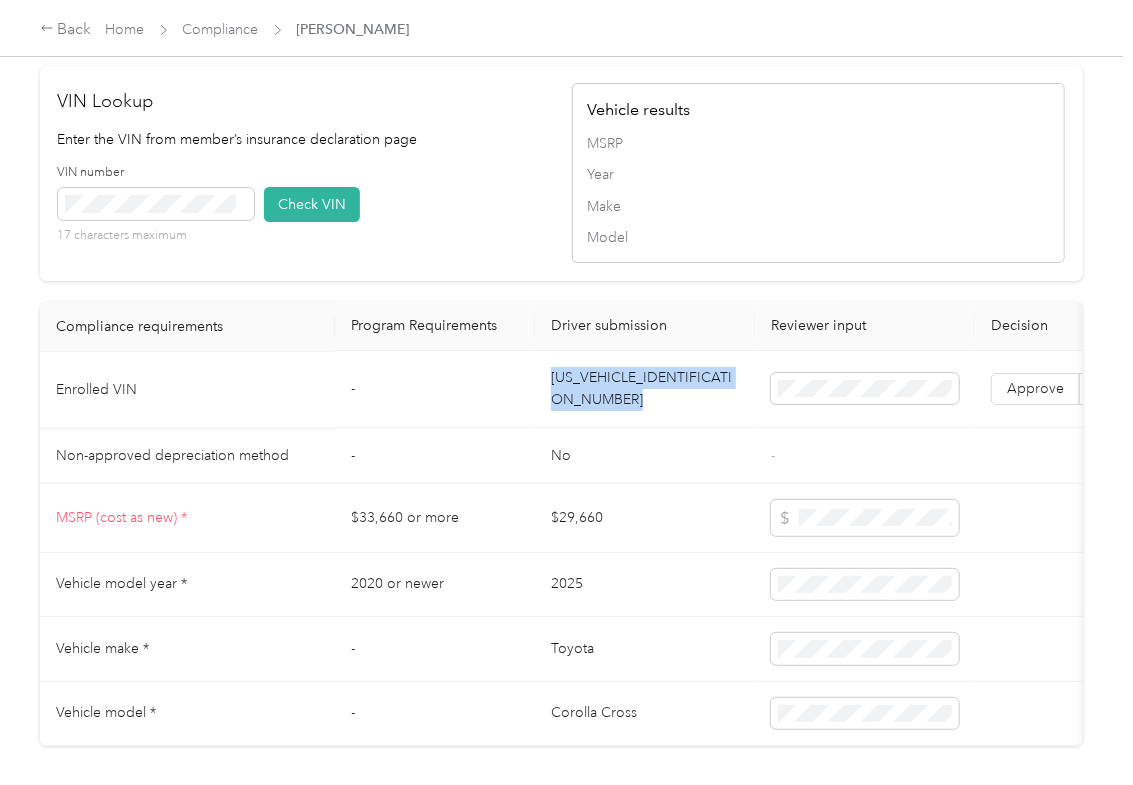 click on "[US_VEHICLE_IDENTIFICATION_NUMBER]" at bounding box center [645, 390] 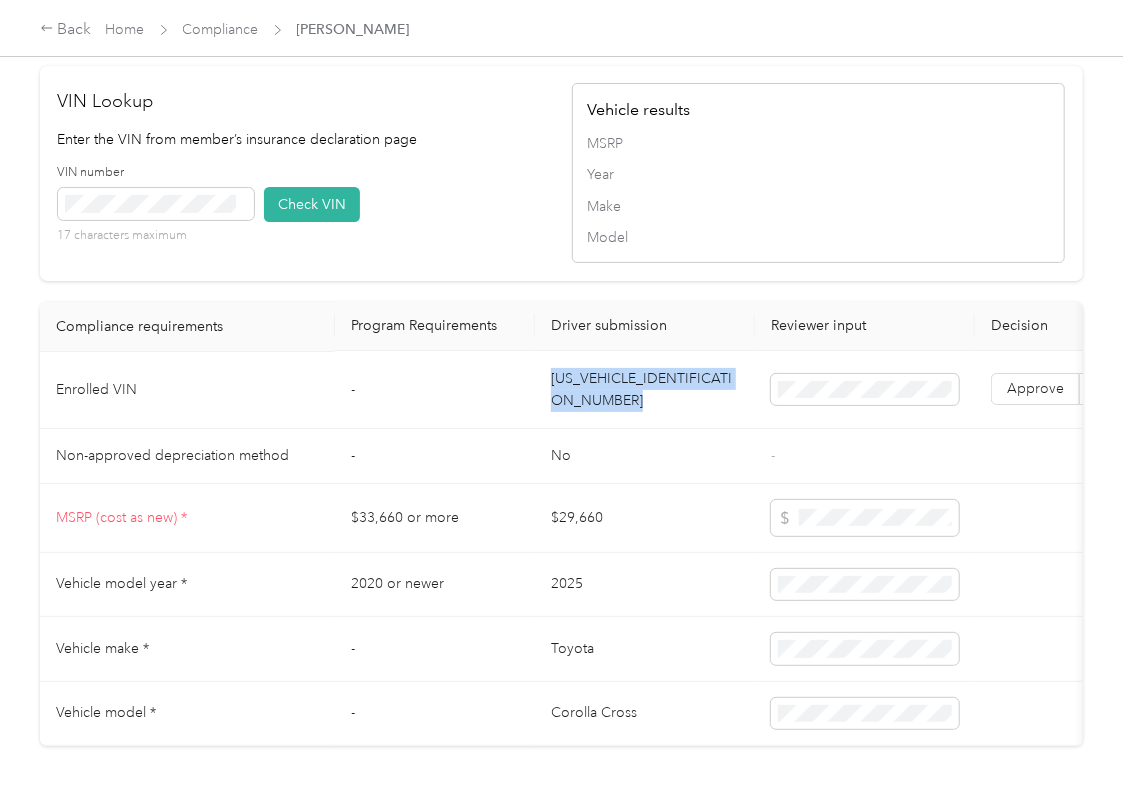 click on "VIN number   17 characters maximum Check VIN" at bounding box center (304, 211) 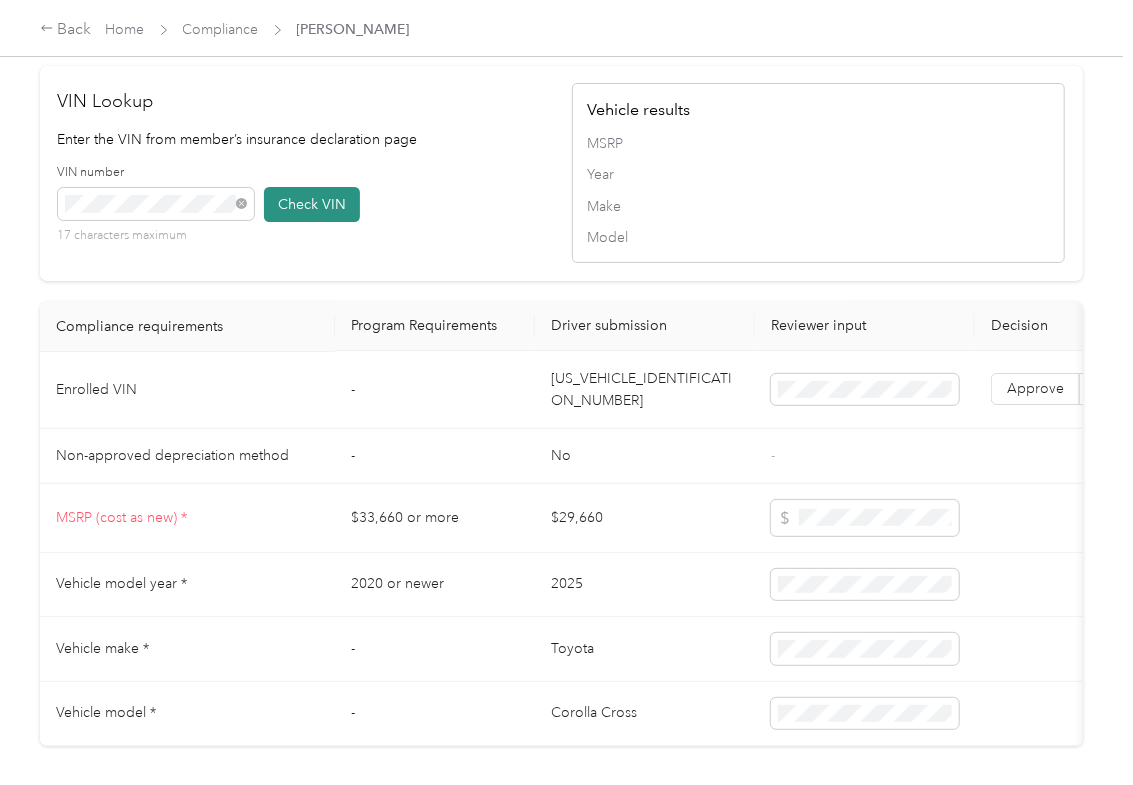type 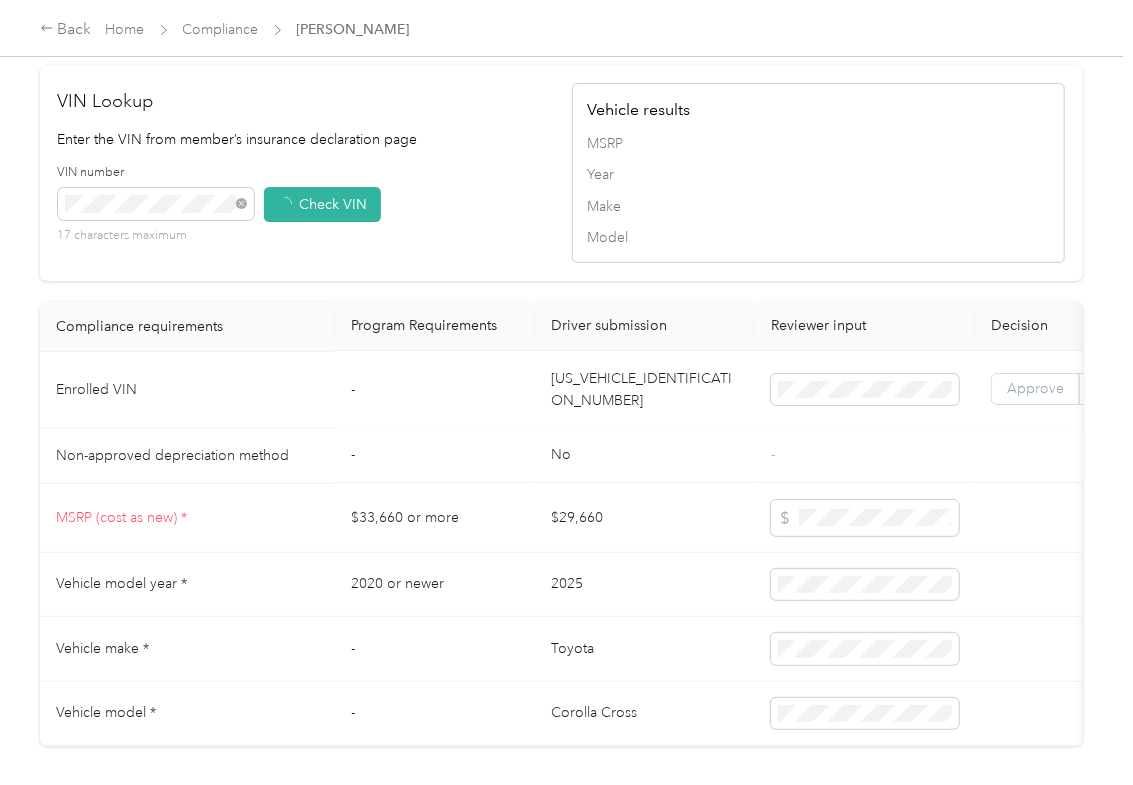 click on "Approve" at bounding box center (1035, 389) 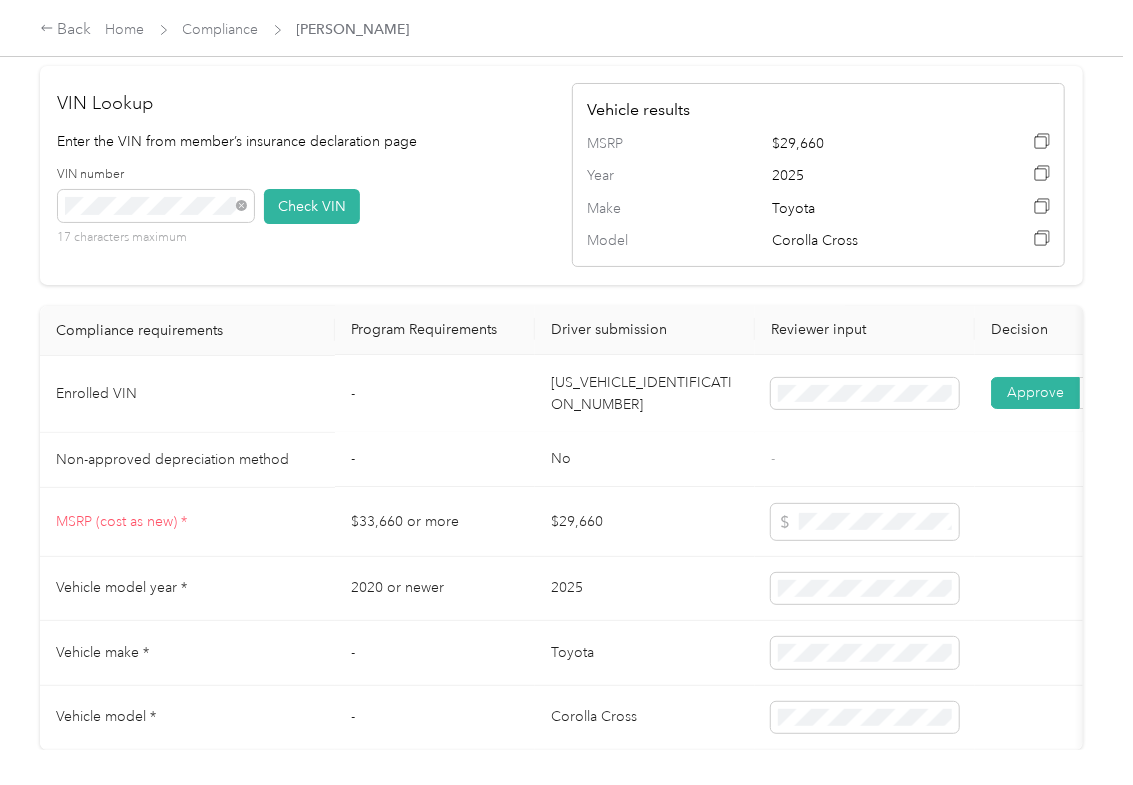 scroll, scrollTop: 1066, scrollLeft: 0, axis: vertical 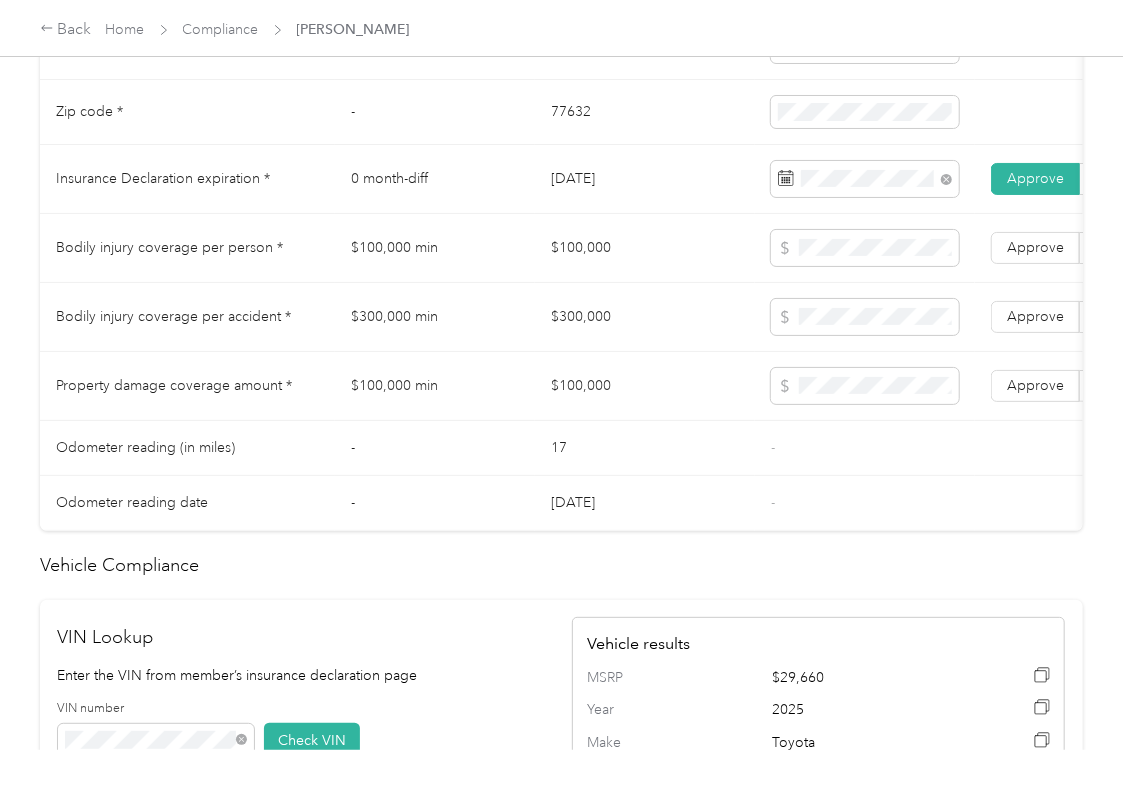 click on "$100,000" at bounding box center (645, 248) 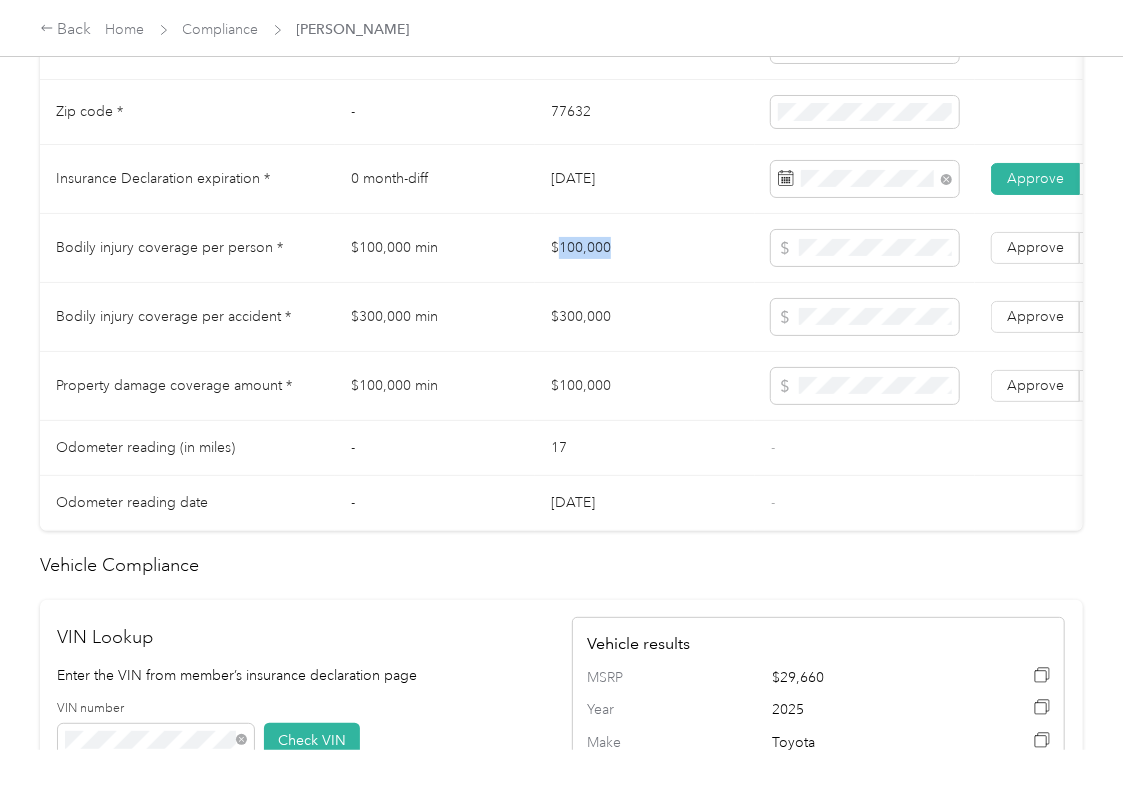 click on "$100,000" at bounding box center [645, 248] 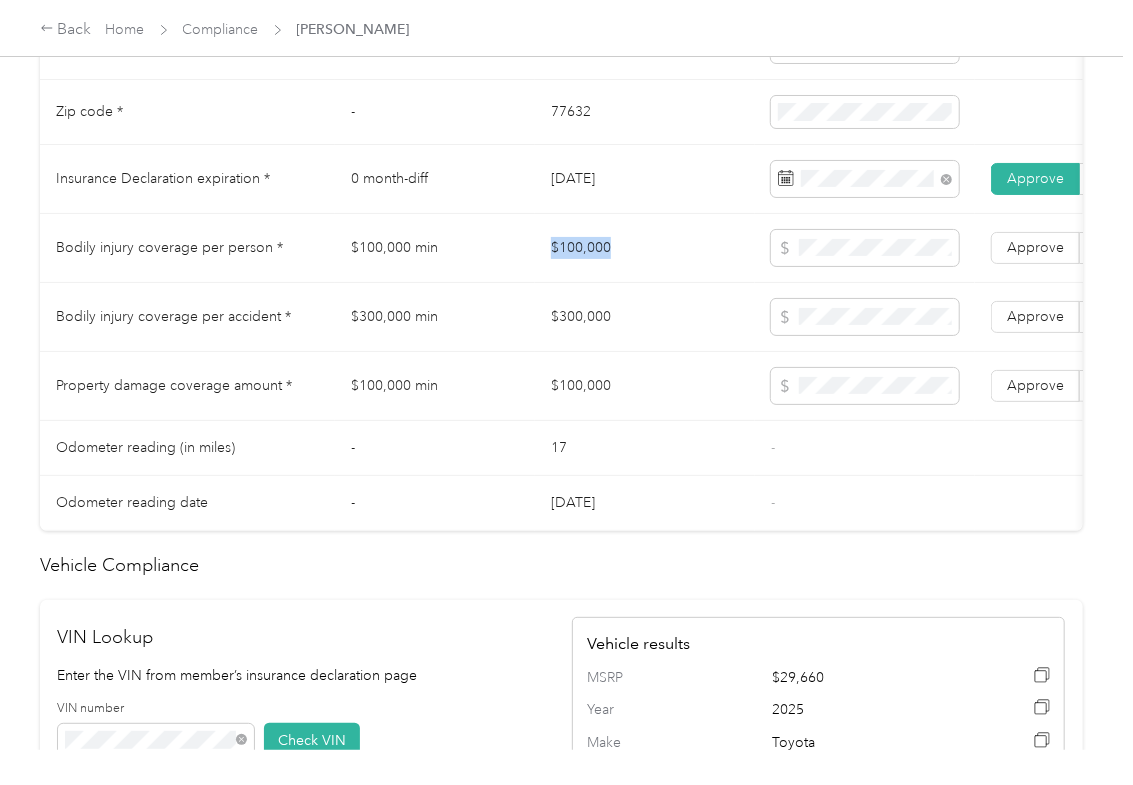 click on "$100,000" at bounding box center [645, 248] 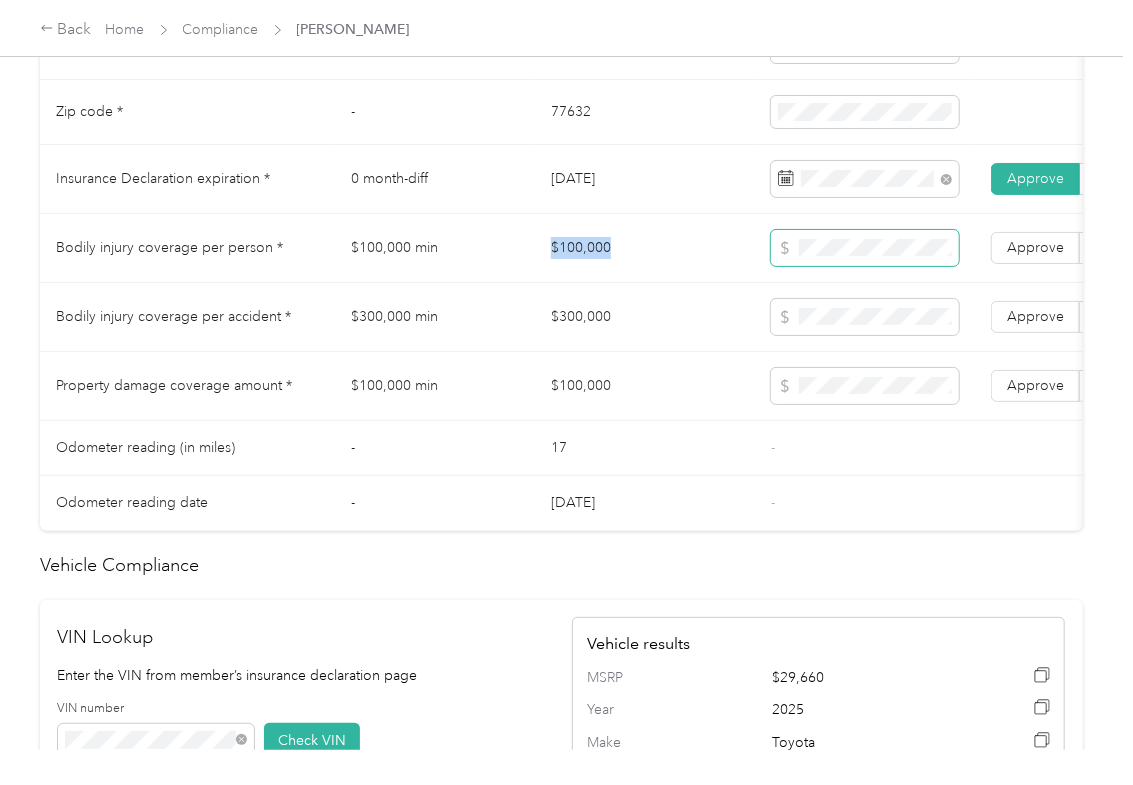 copy on "$100,000" 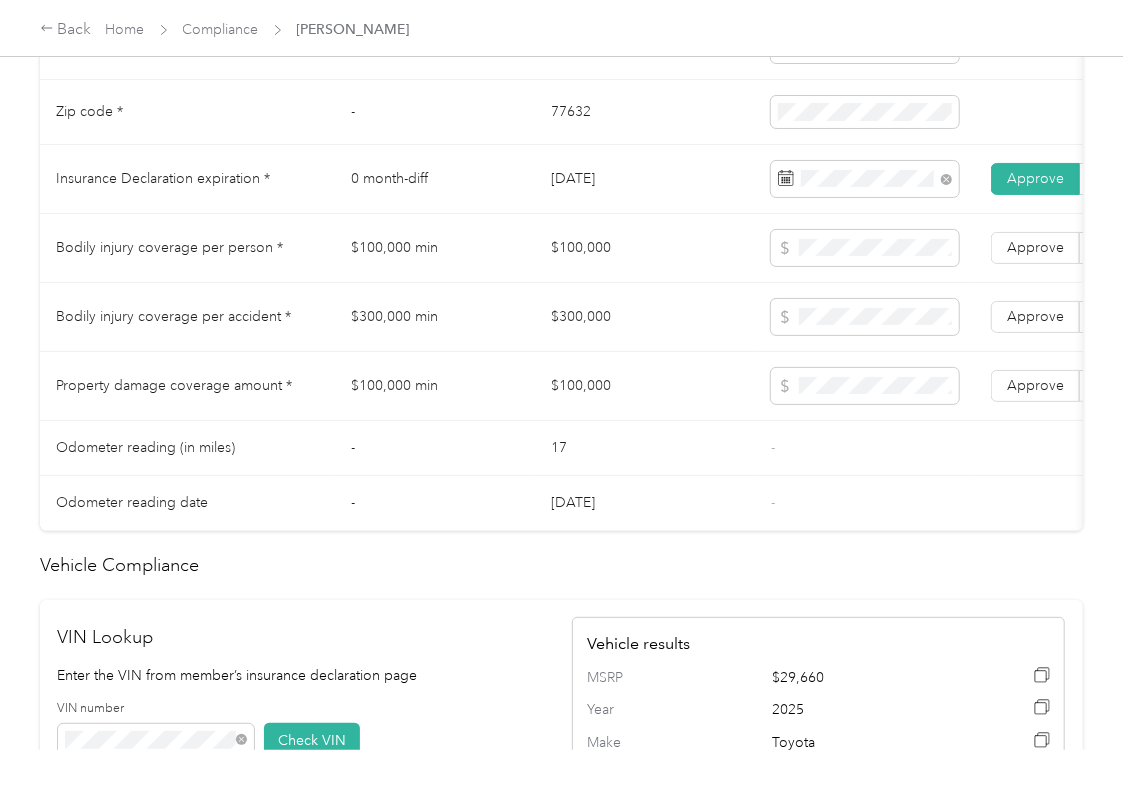 click on "$300,000" at bounding box center (645, 317) 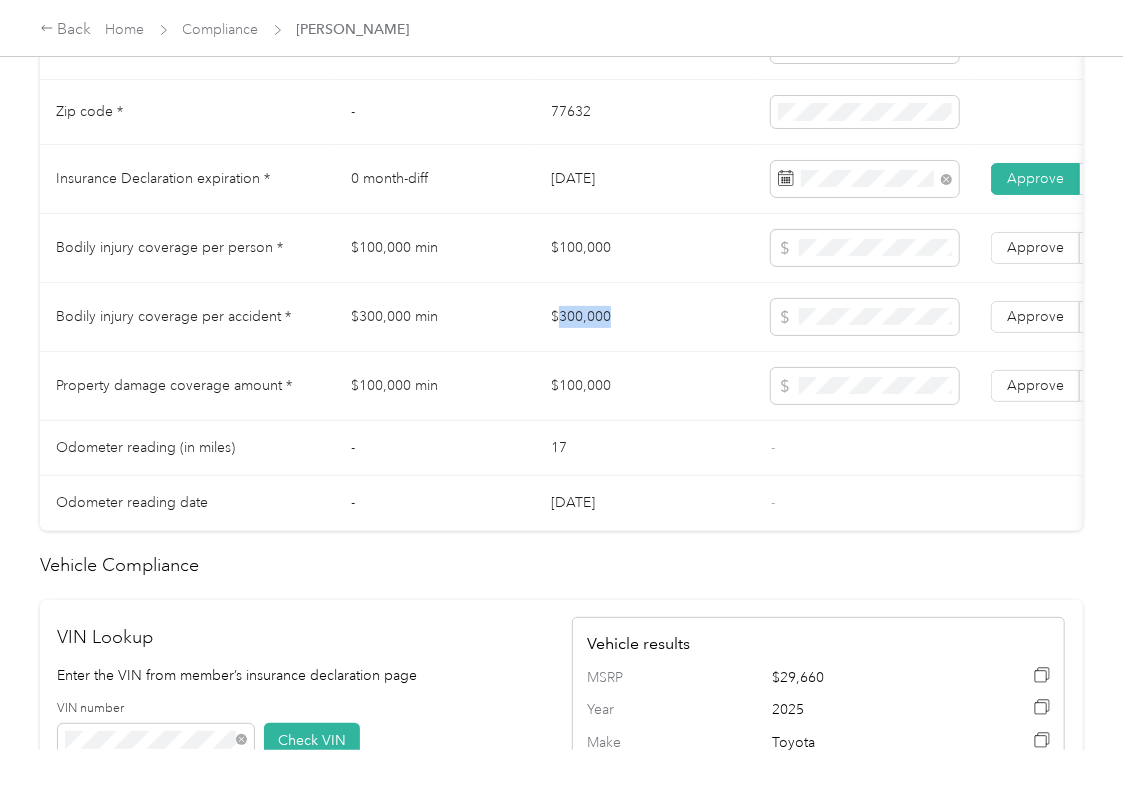 click on "$300,000" at bounding box center (645, 317) 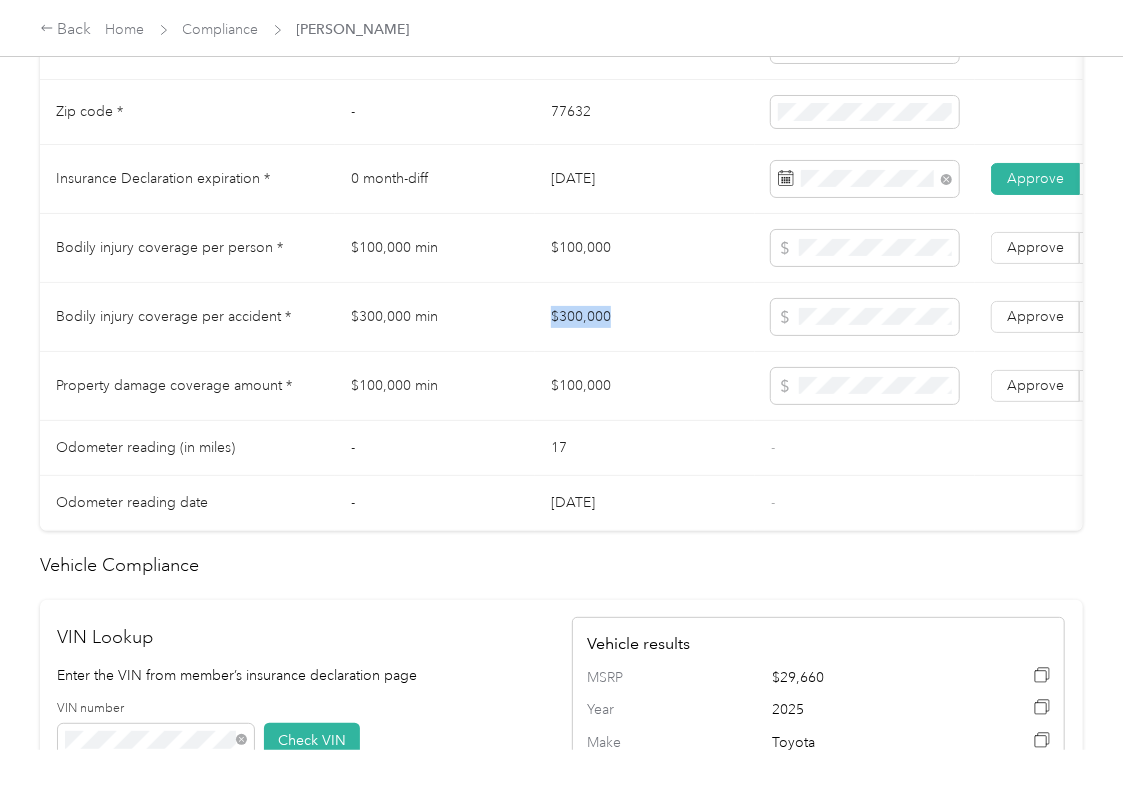 click on "$300,000" at bounding box center [645, 317] 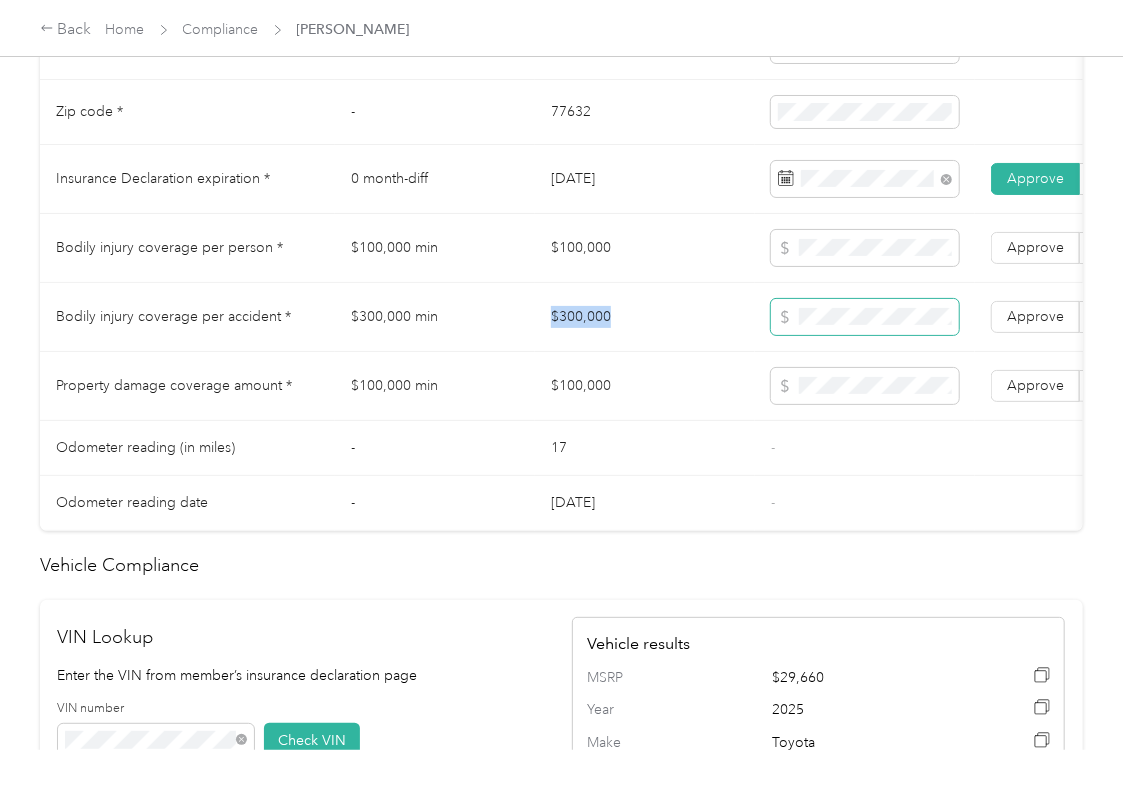copy on "$300,000" 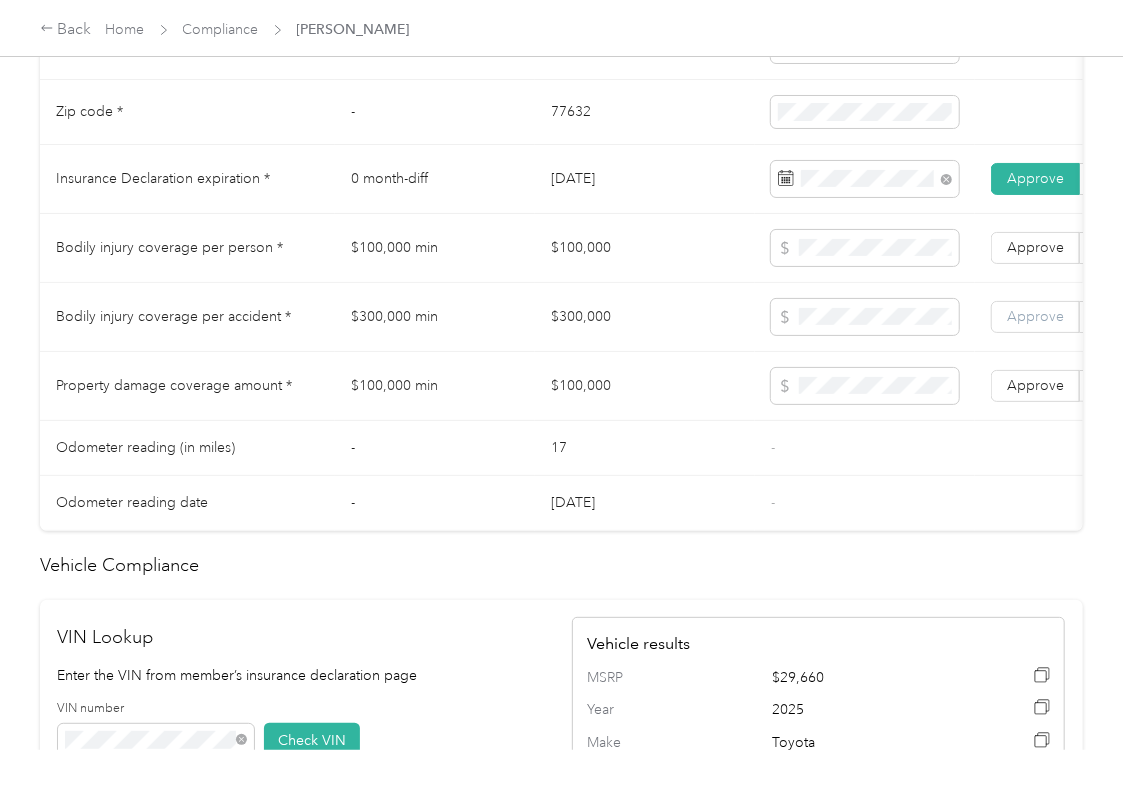 click on "Approve" at bounding box center (1035, 316) 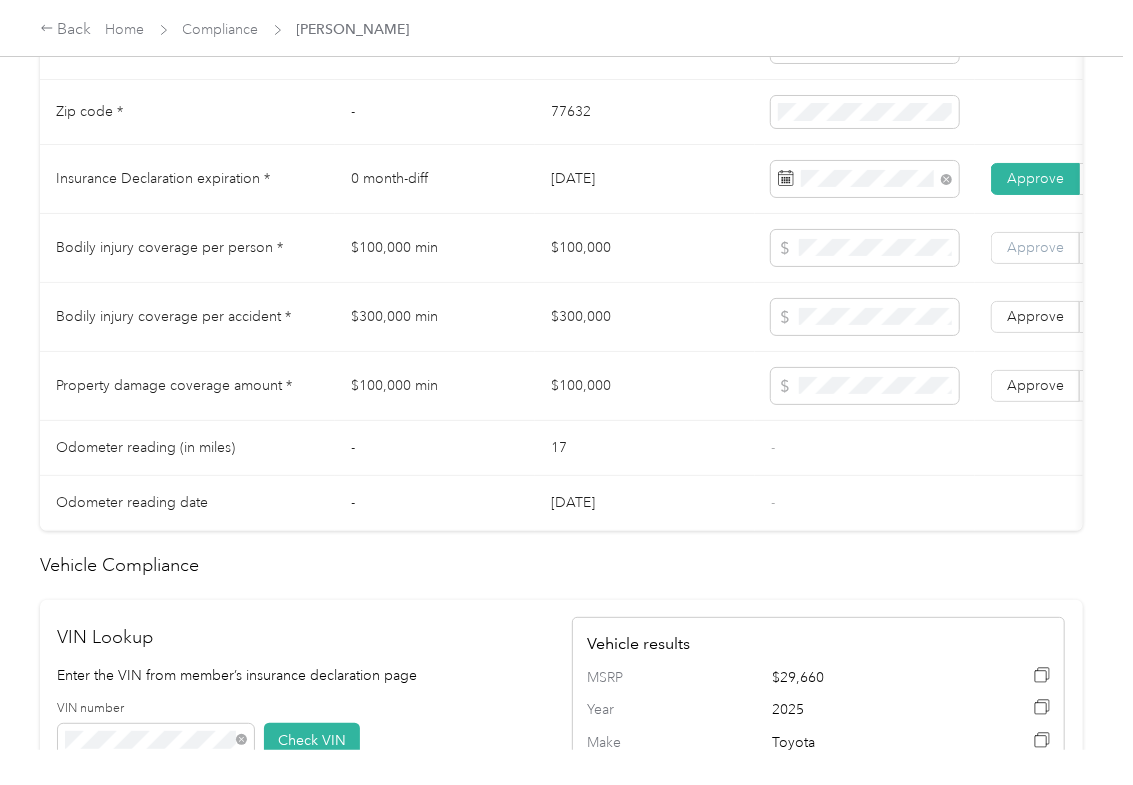 click on "Approve" at bounding box center (1035, 247) 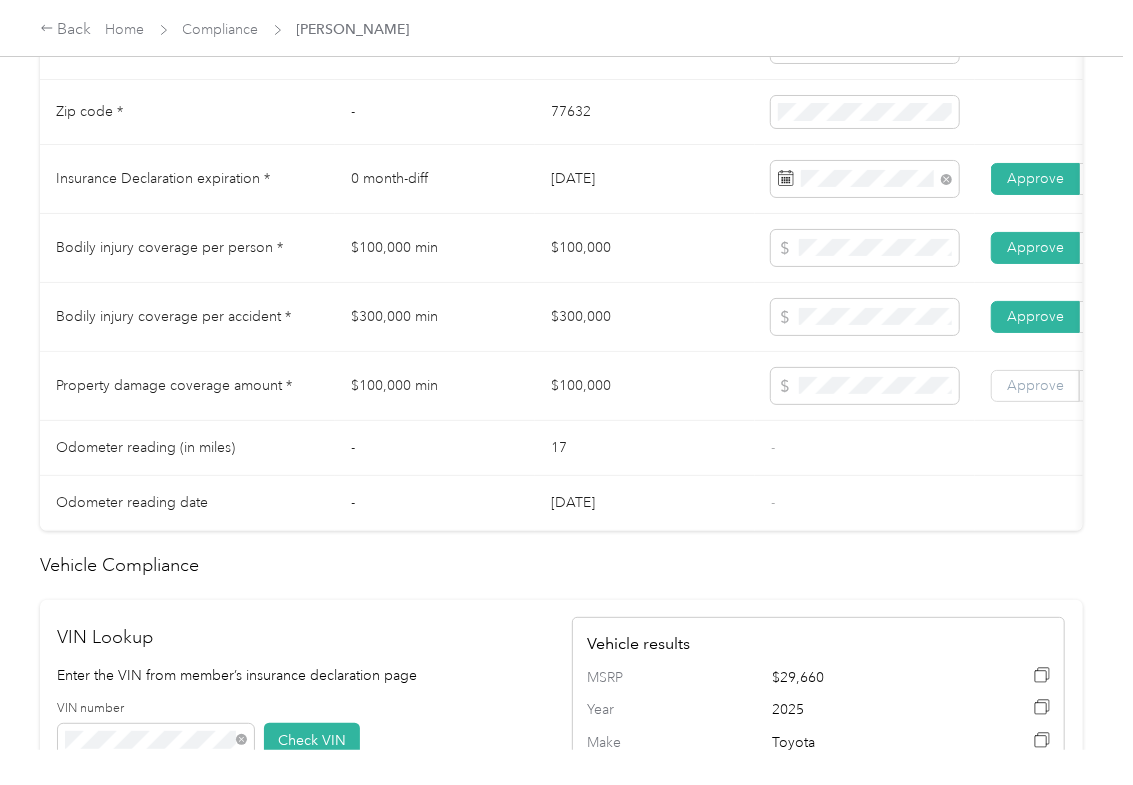 click on "Approve" at bounding box center [1035, 386] 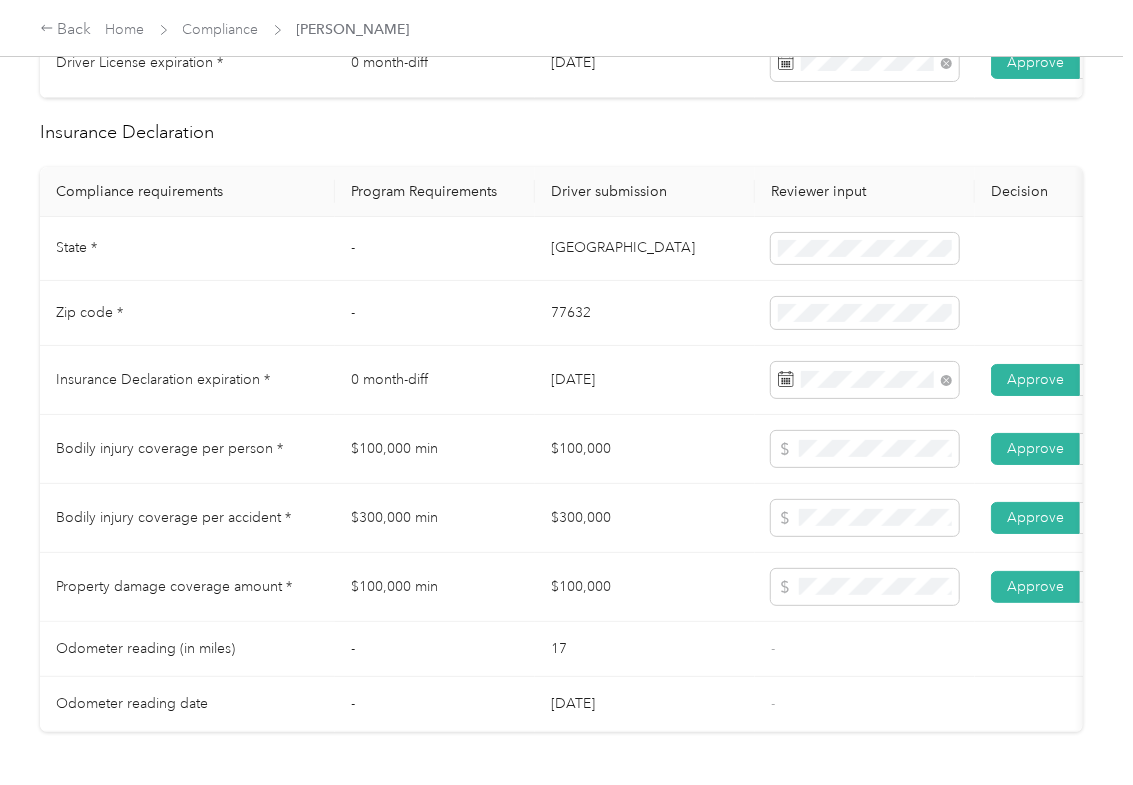 scroll, scrollTop: 800, scrollLeft: 0, axis: vertical 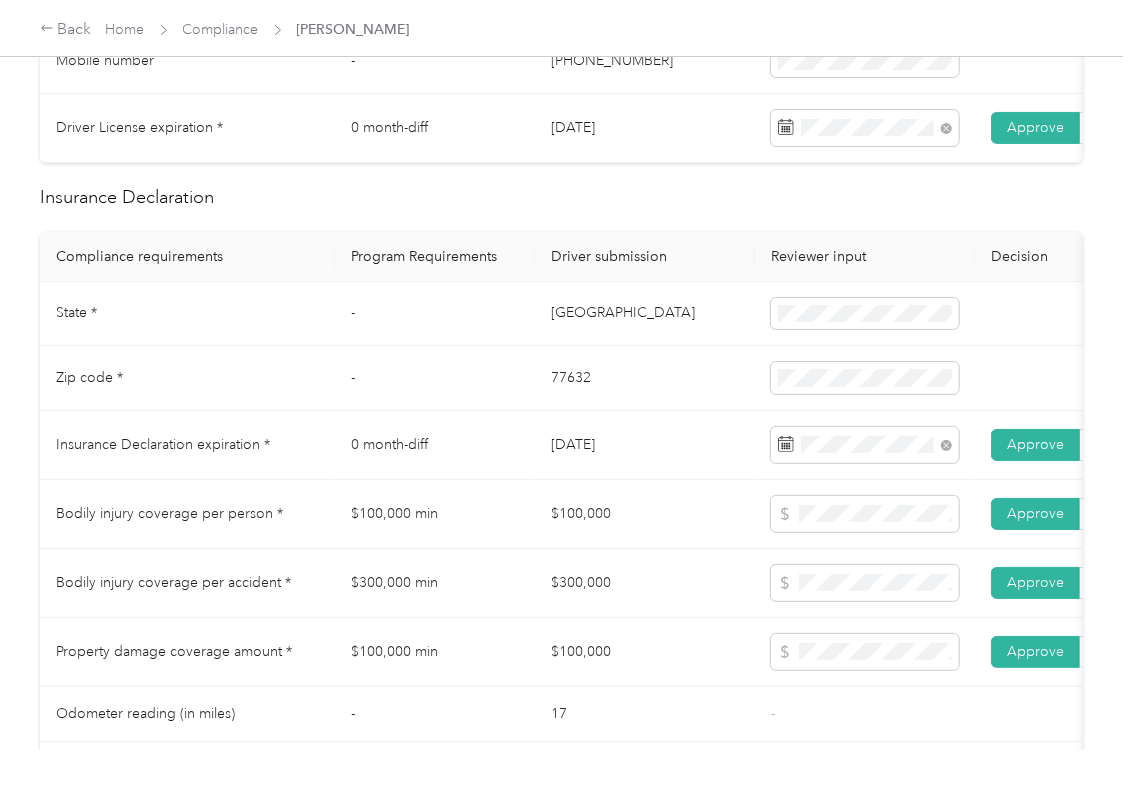 click on "[DATE]" at bounding box center [645, 445] 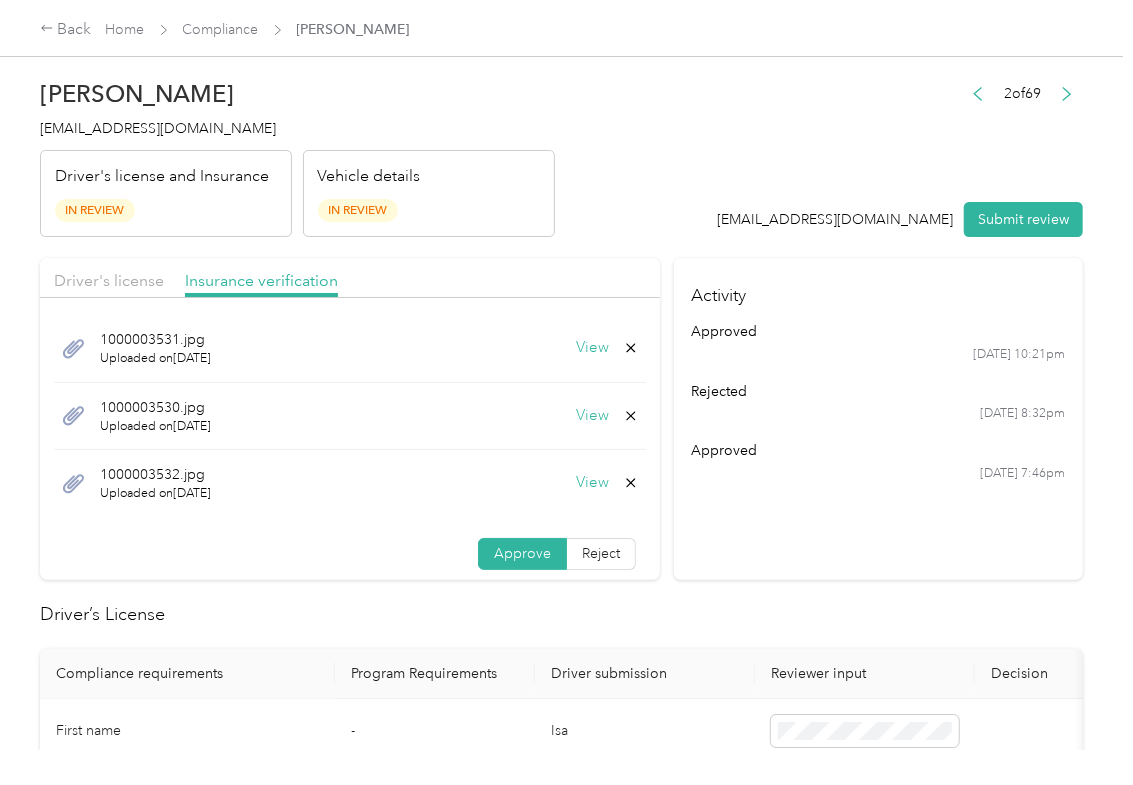 scroll, scrollTop: 0, scrollLeft: 0, axis: both 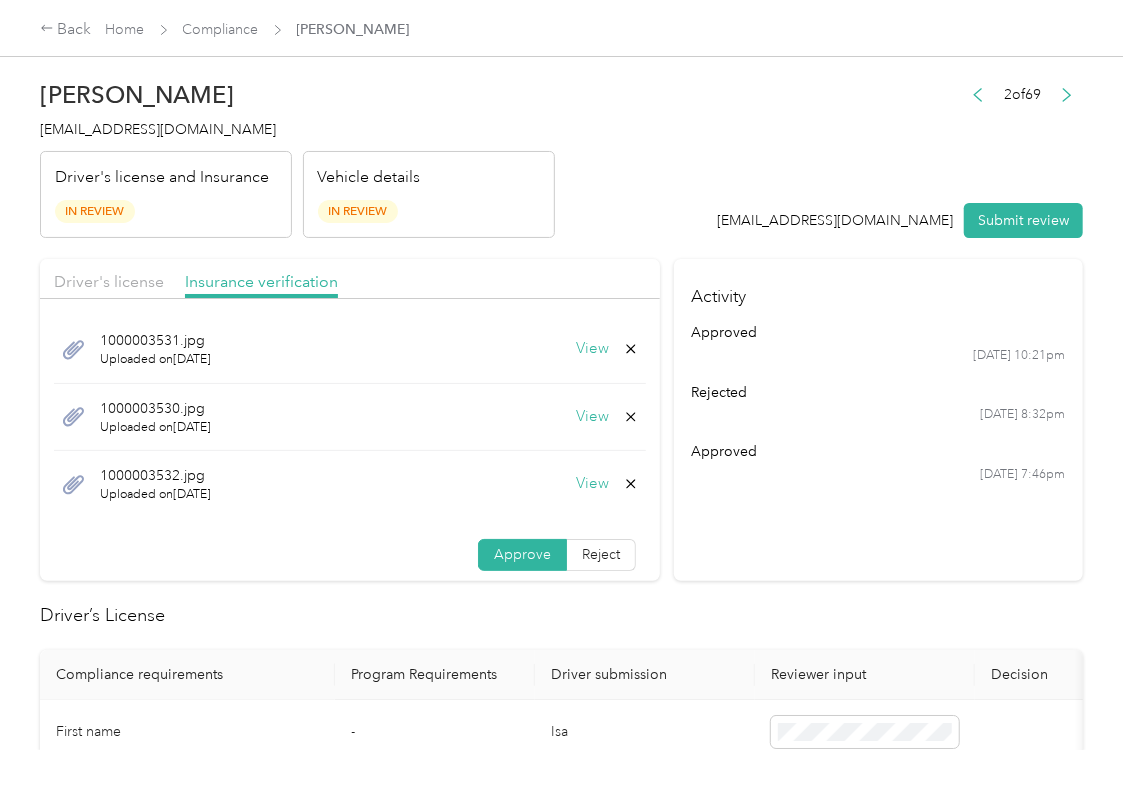 click 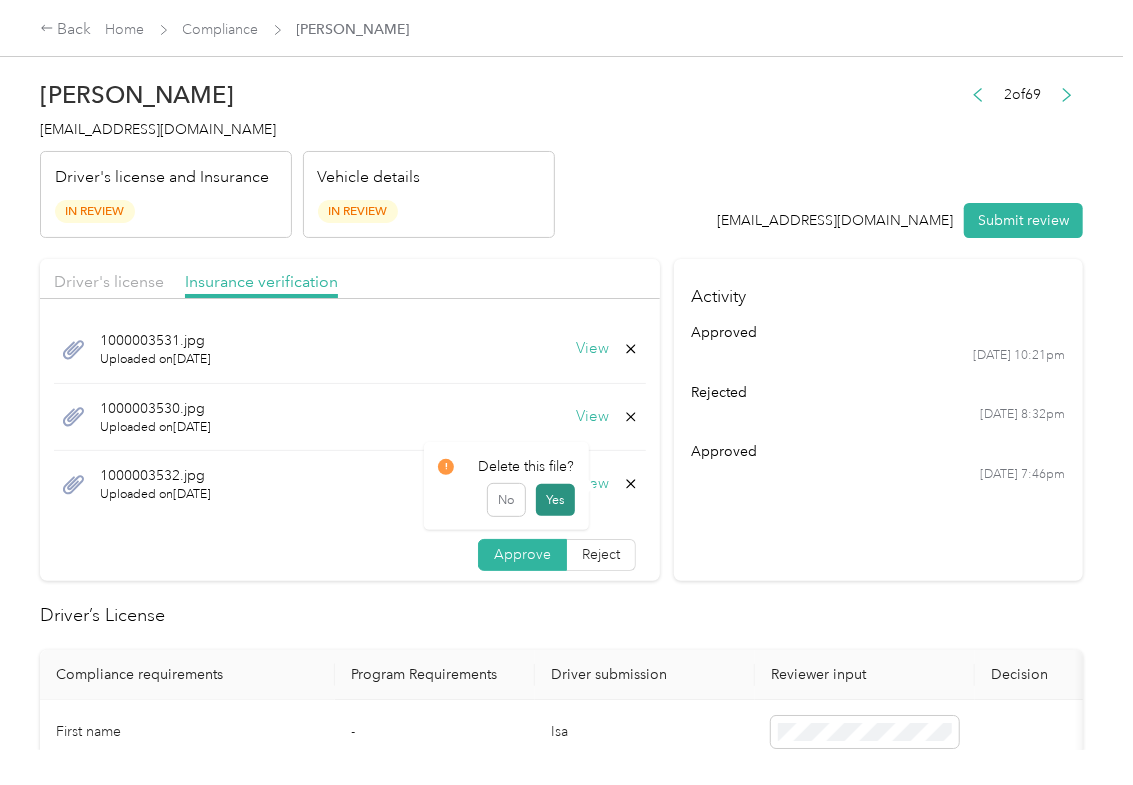 click on "Yes" at bounding box center (555, 500) 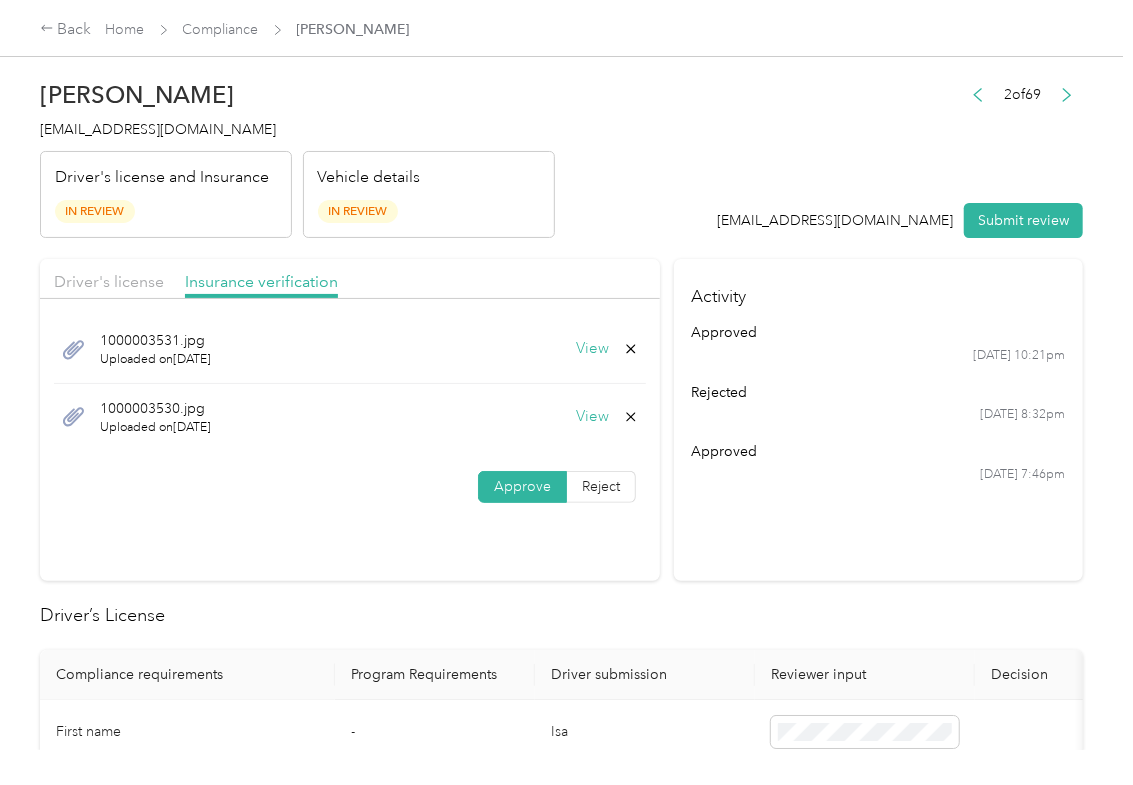 click 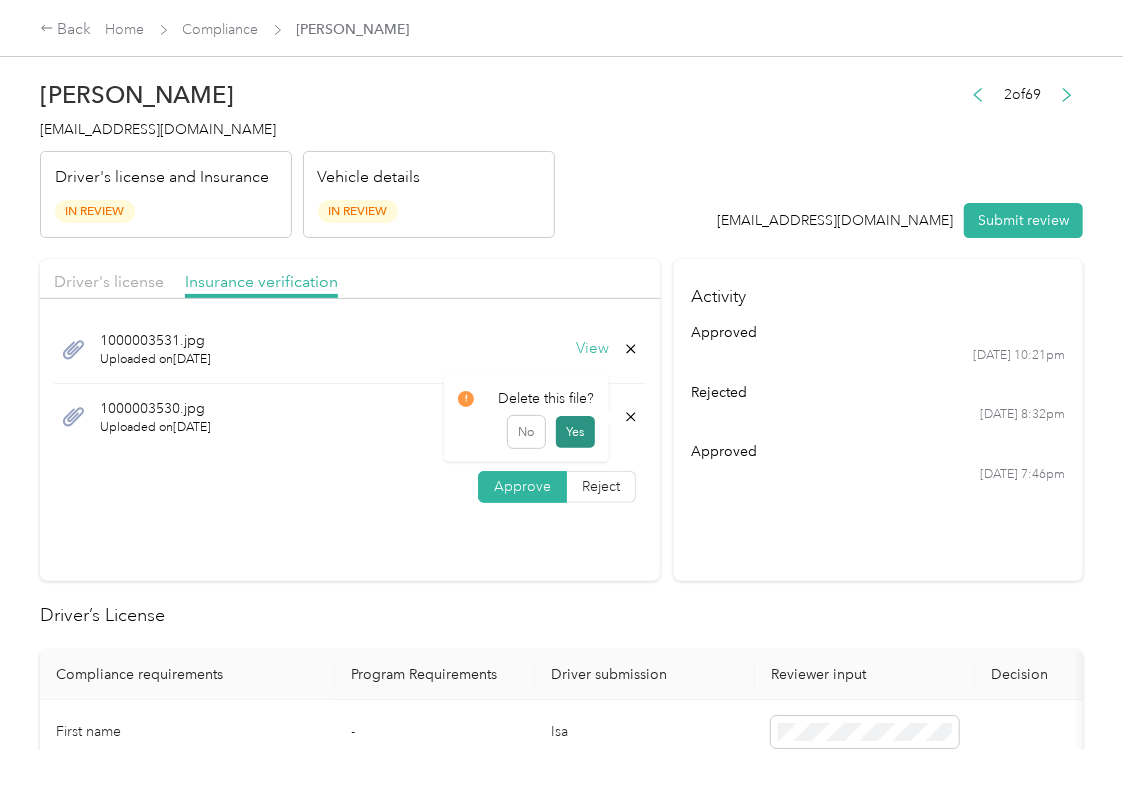 click on "Yes" at bounding box center [575, 432] 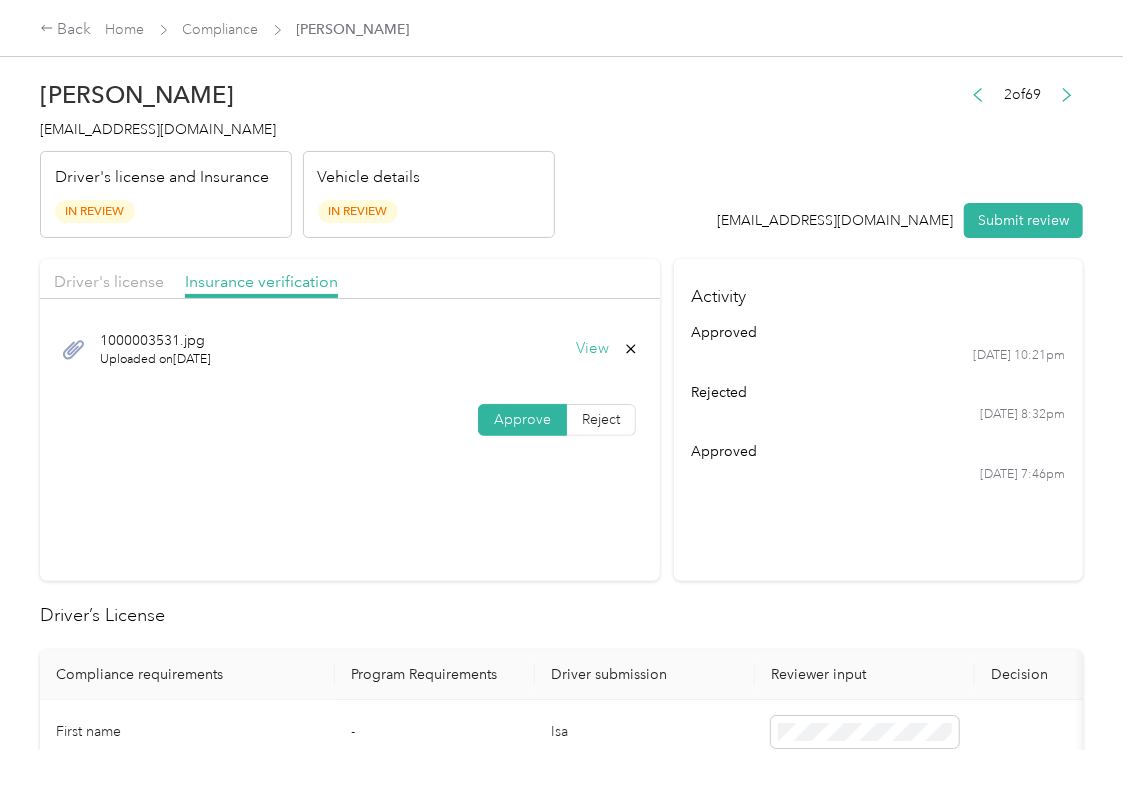 click on "View" at bounding box center [592, 349] 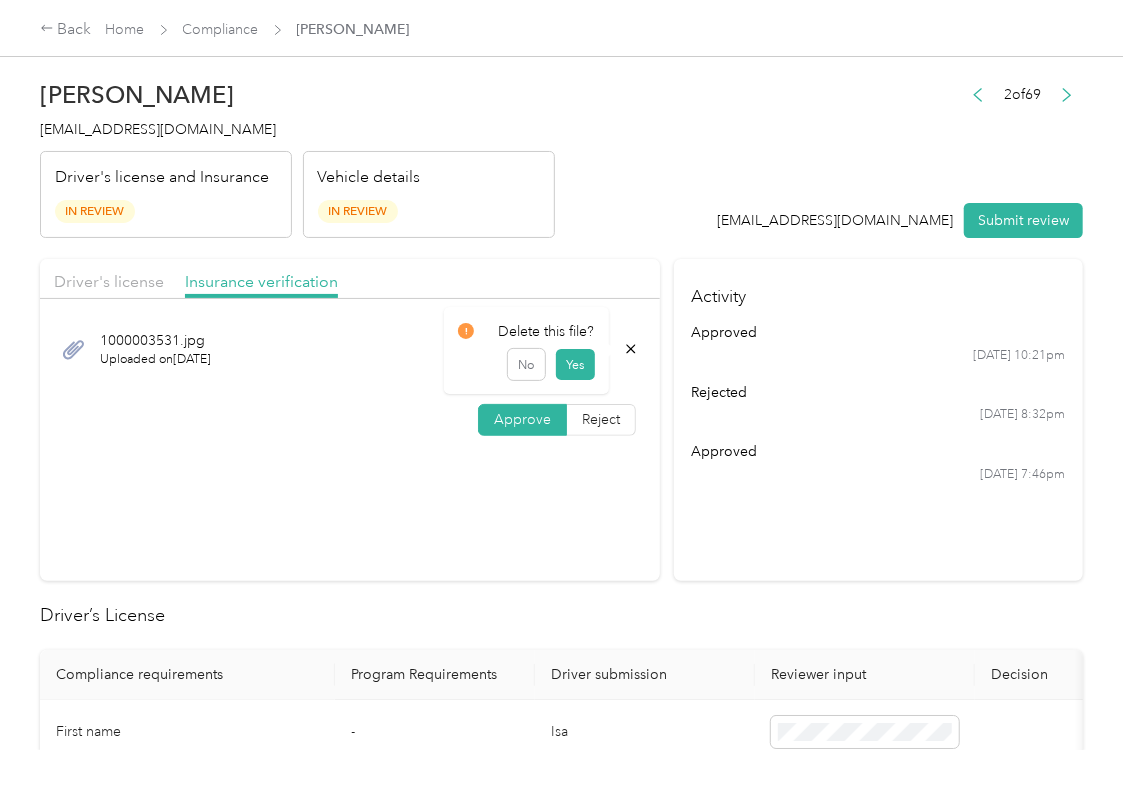 drag, startPoint x: 574, startPoint y: 357, endPoint x: 528, endPoint y: 362, distance: 46.270943 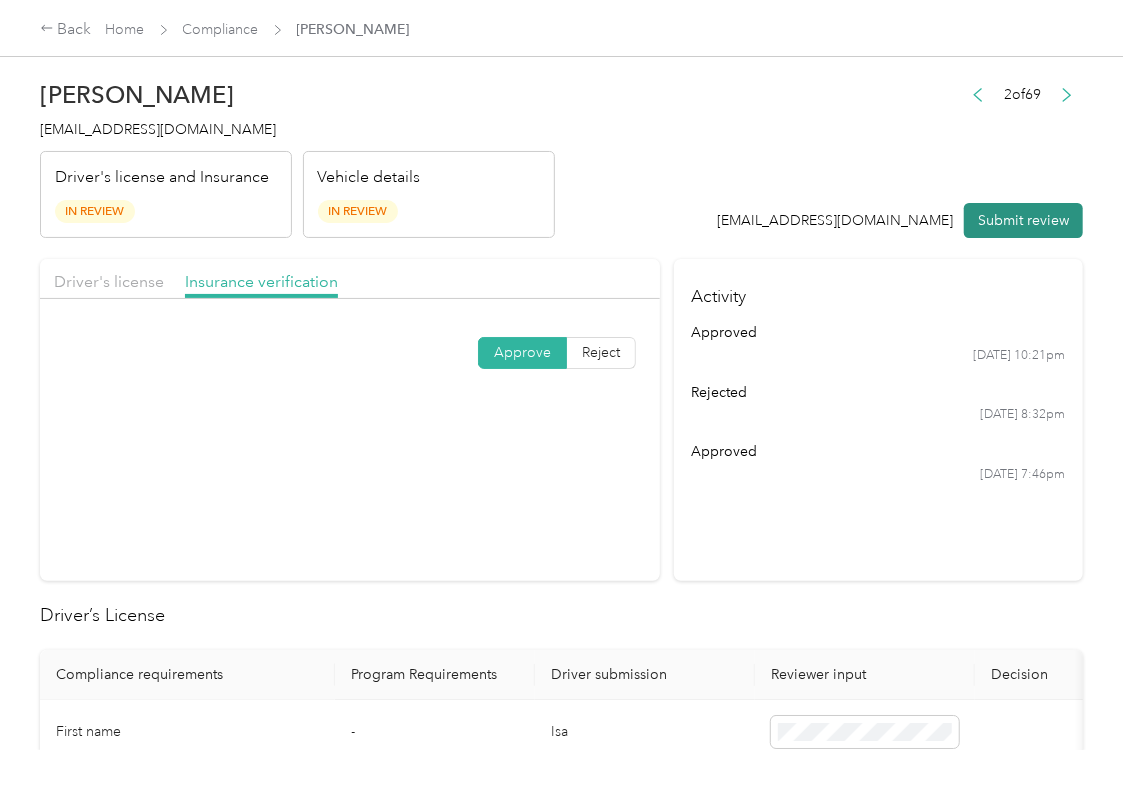 click on "Submit review" at bounding box center (1023, 220) 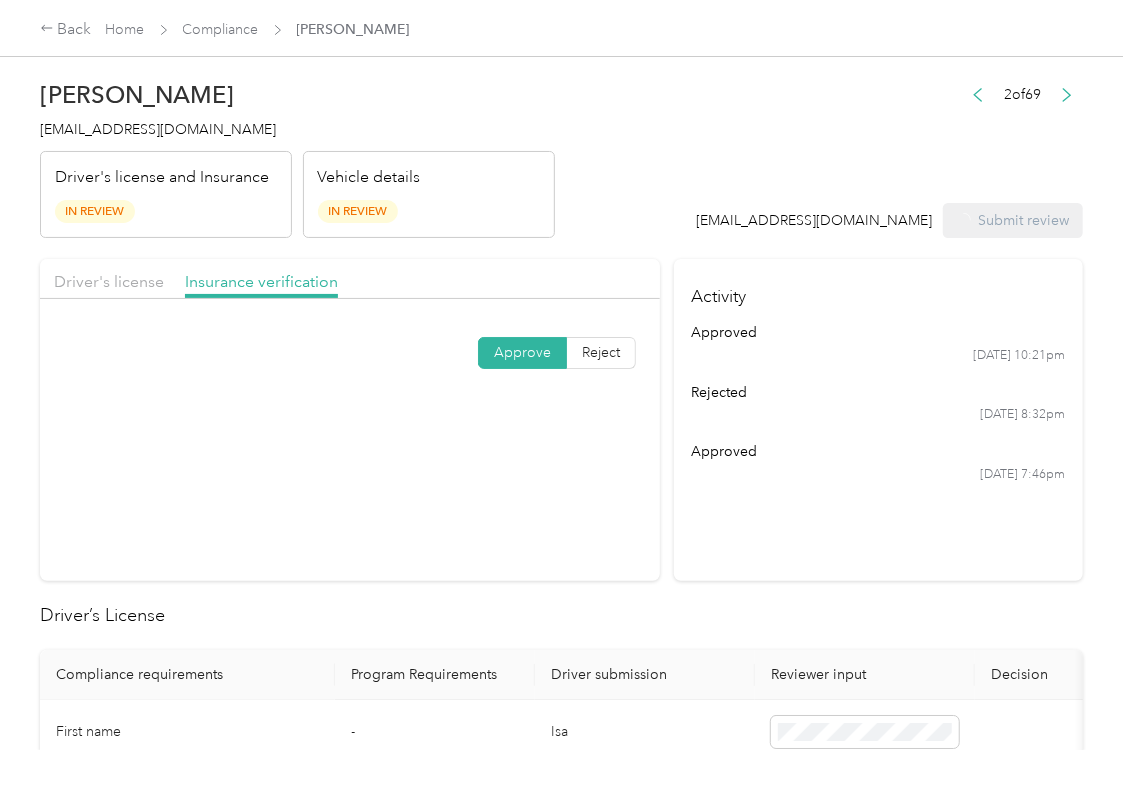 click on "[EMAIL_ADDRESS][DOMAIN_NAME]" at bounding box center [158, 129] 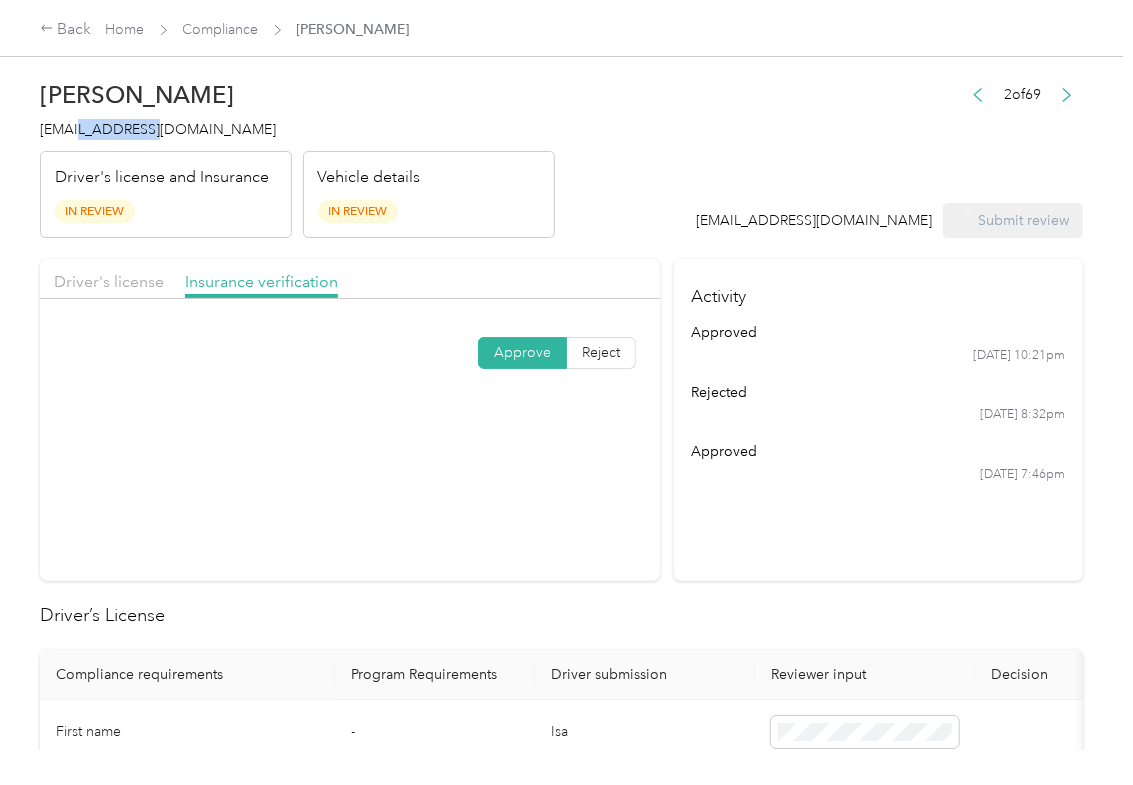 click on "[EMAIL_ADDRESS][DOMAIN_NAME]" at bounding box center [158, 129] 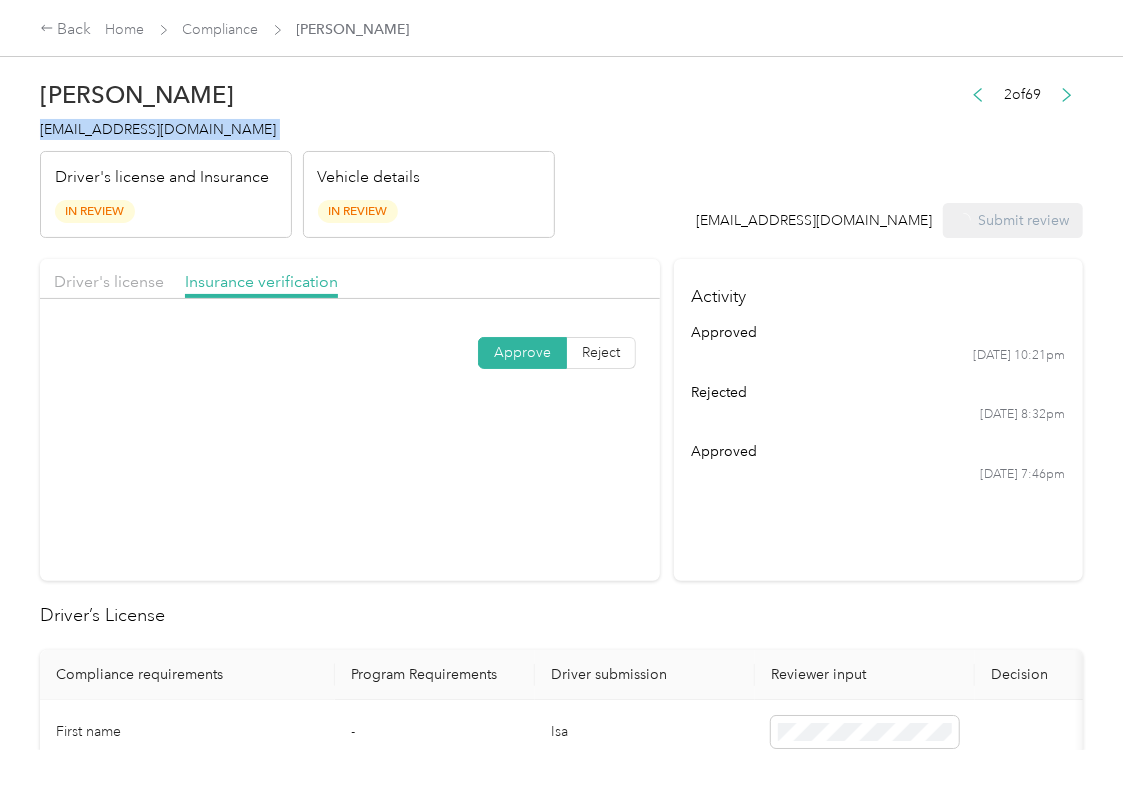 click on "[EMAIL_ADDRESS][DOMAIN_NAME]" at bounding box center [158, 129] 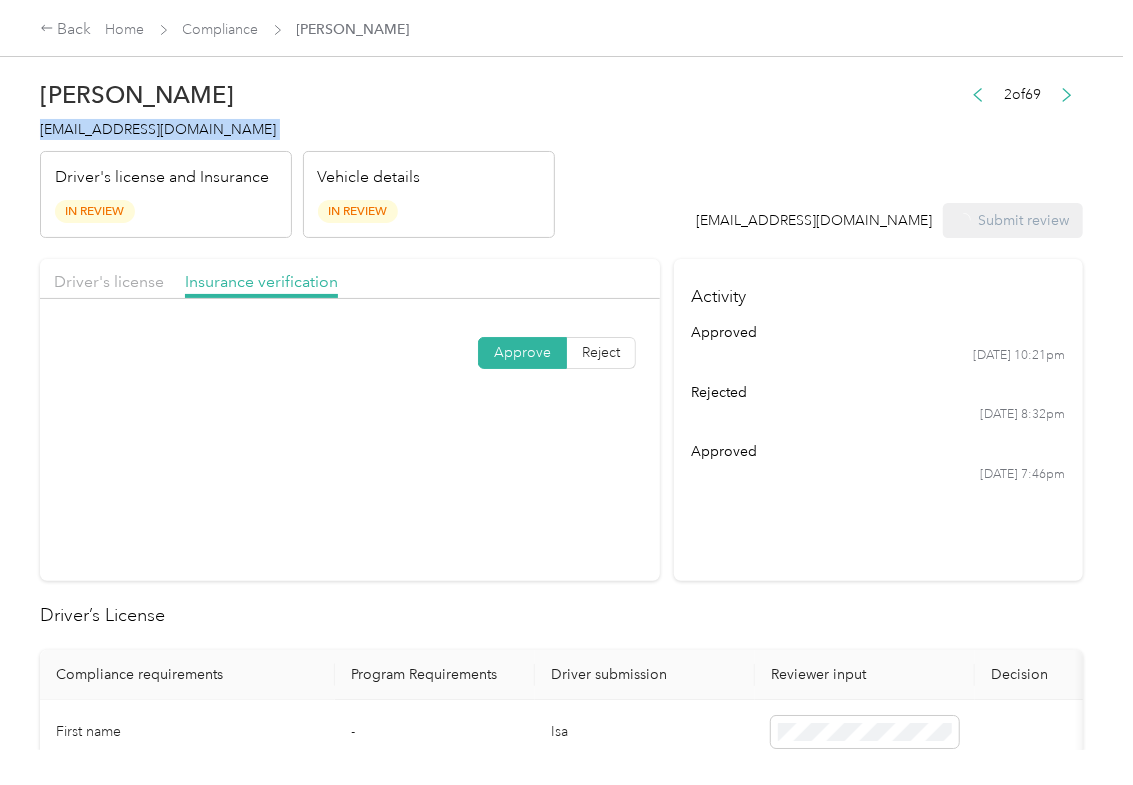 click on "[EMAIL_ADDRESS][DOMAIN_NAME]" at bounding box center [158, 129] 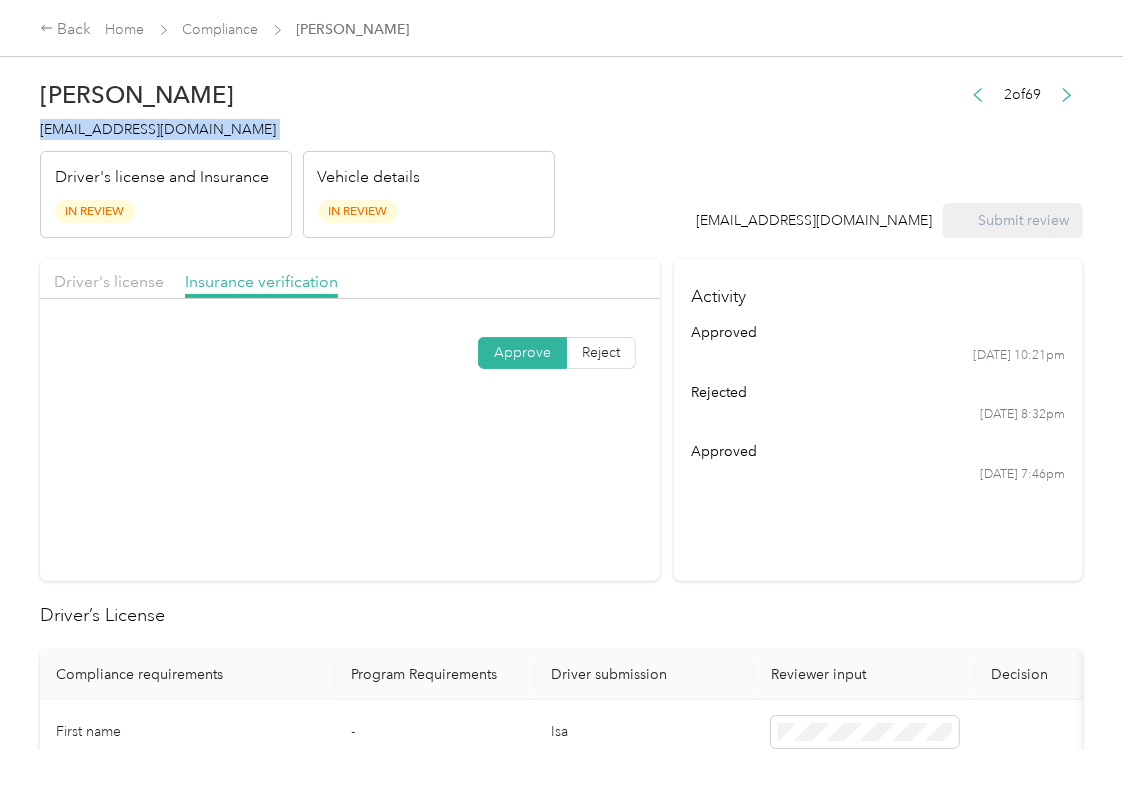 copy on "[EMAIL_ADDRESS][DOMAIN_NAME]" 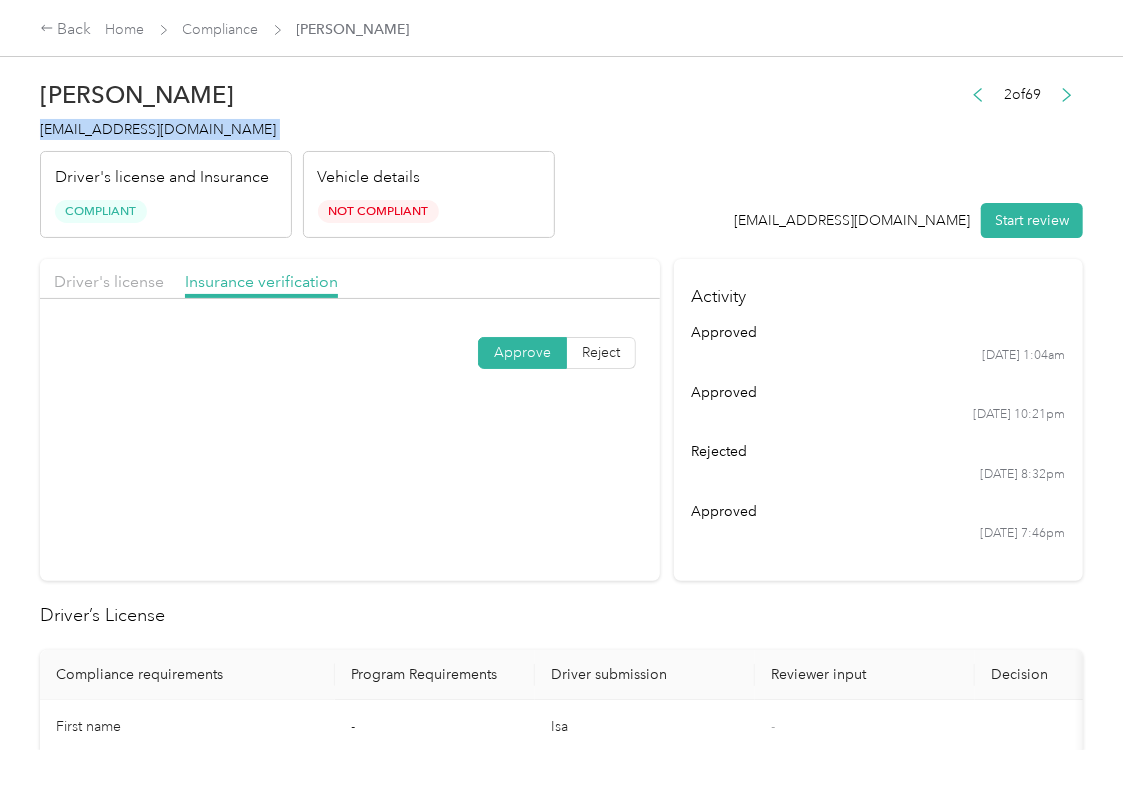 click on "Activity approved [DATE] 1:04am approved [DATE] 10:21pm rejected [DATE] 8:32pm approved [DATE] 7:46pm" at bounding box center (878, 420) 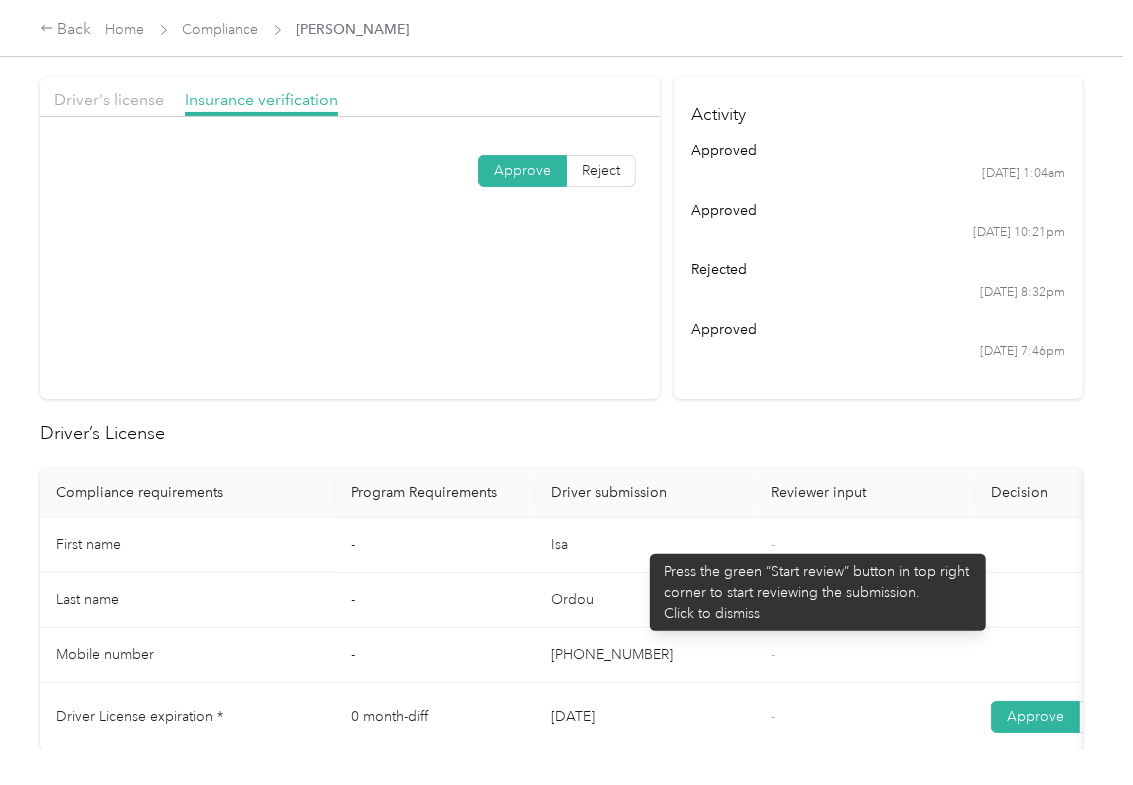 scroll, scrollTop: 533, scrollLeft: 0, axis: vertical 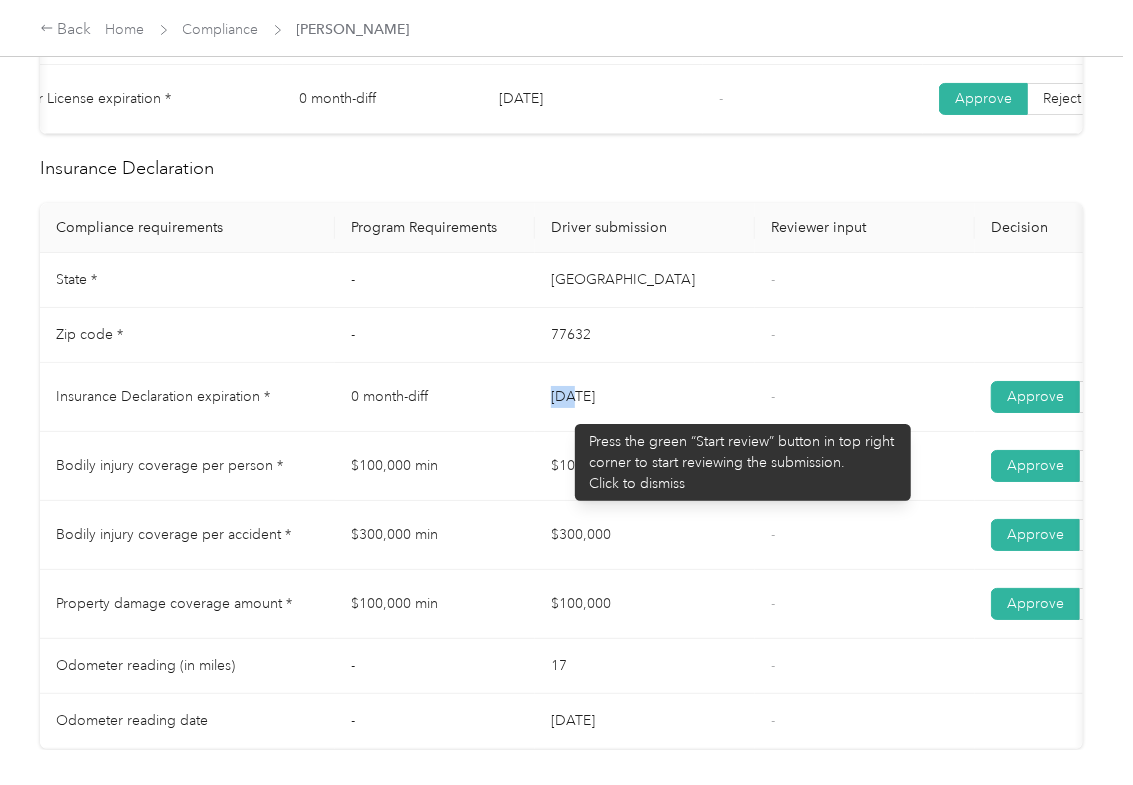 drag, startPoint x: 540, startPoint y: 408, endPoint x: 661, endPoint y: 420, distance: 121.59358 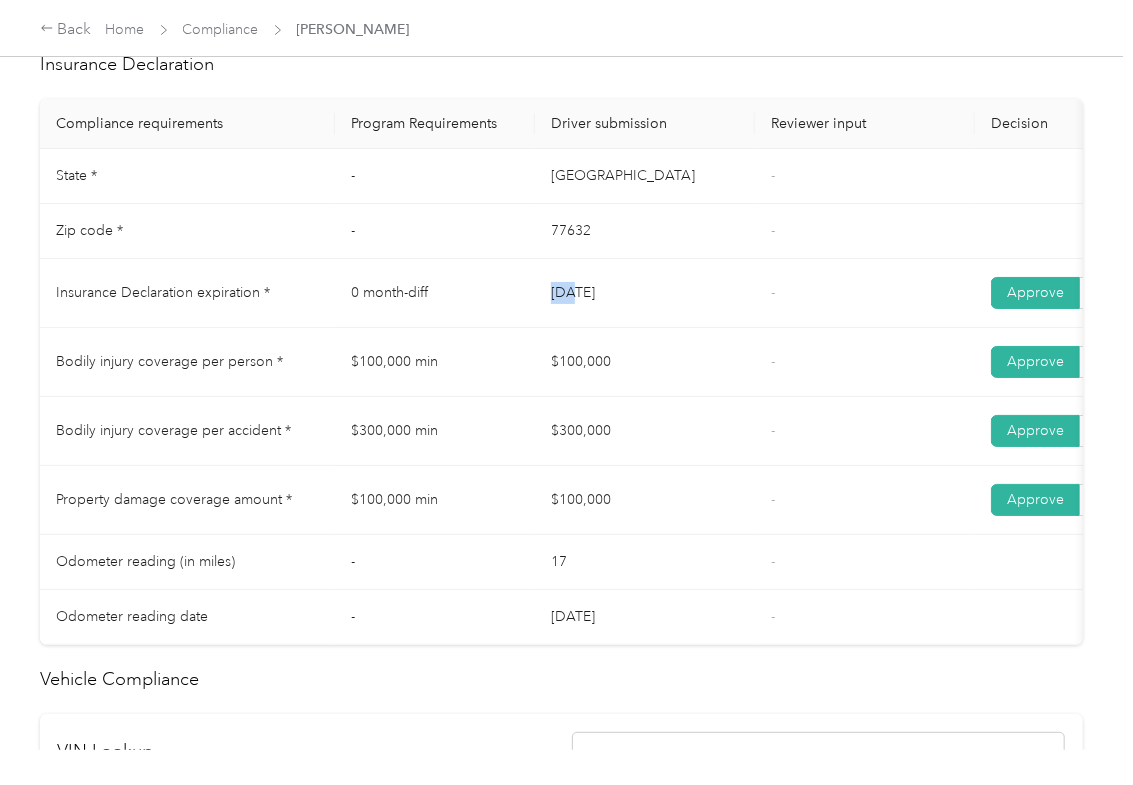 scroll, scrollTop: 933, scrollLeft: 0, axis: vertical 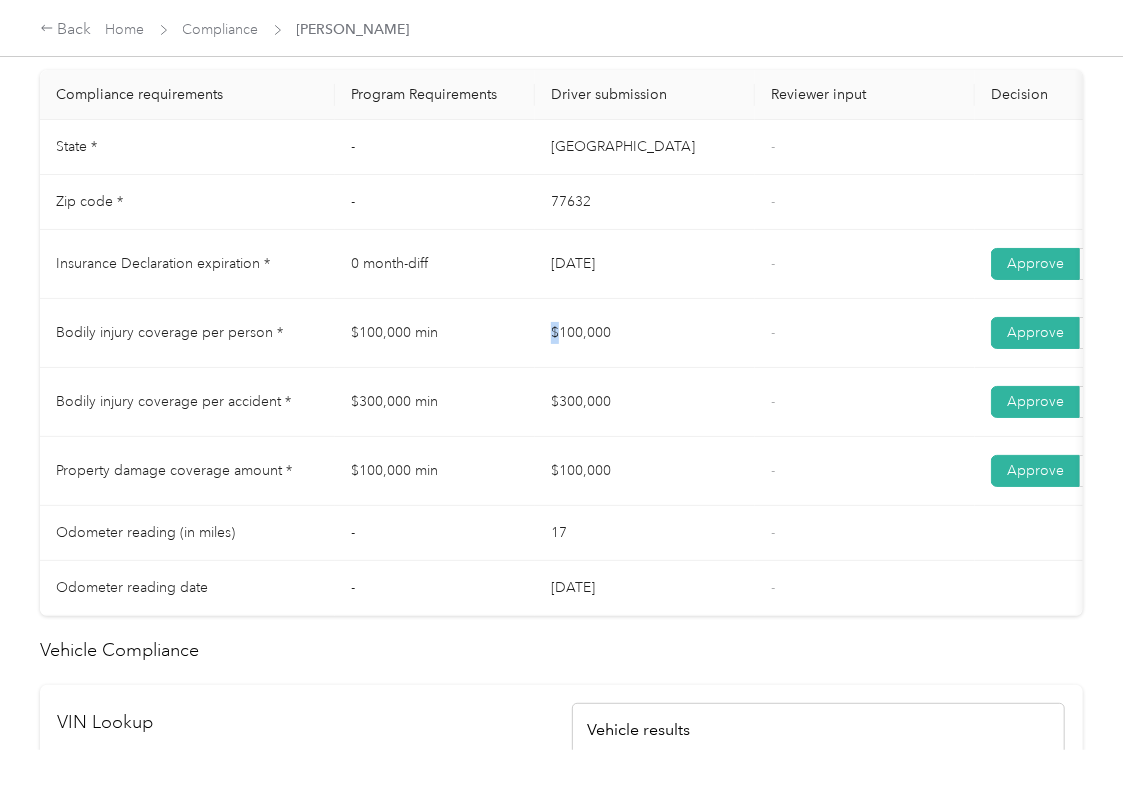 drag, startPoint x: 542, startPoint y: 365, endPoint x: 594, endPoint y: 401, distance: 63.245552 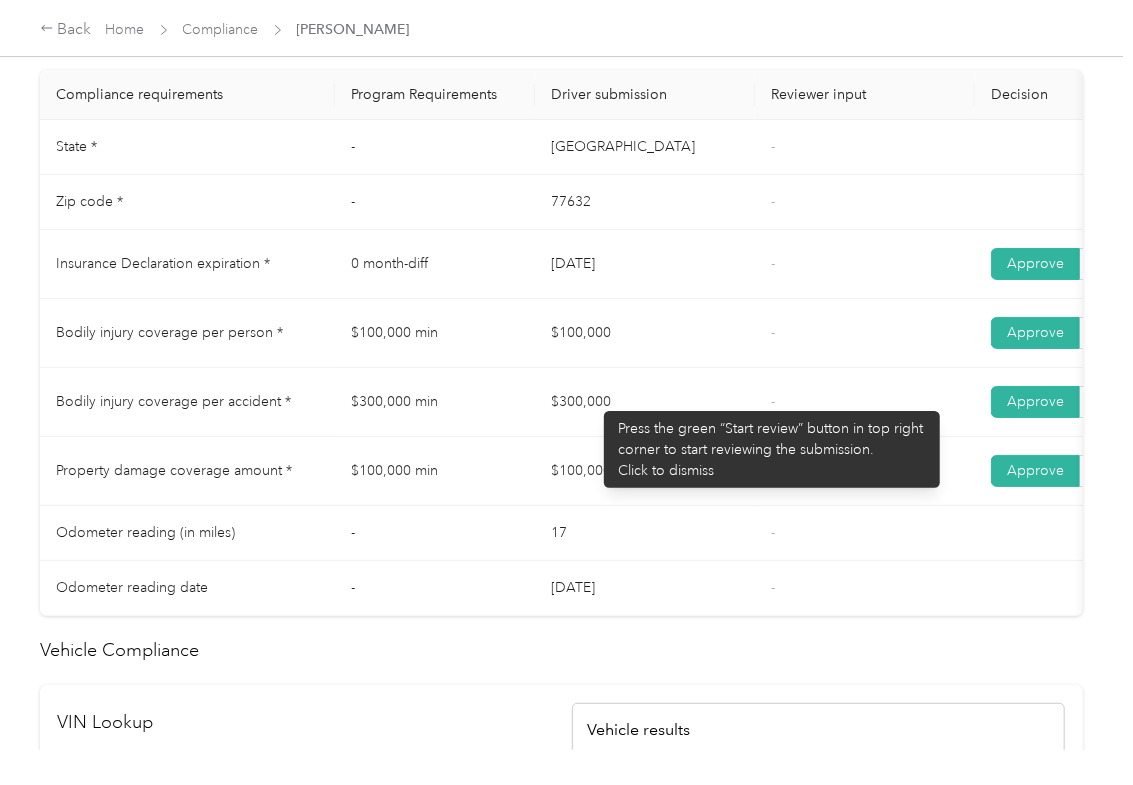 drag, startPoint x: 549, startPoint y: 416, endPoint x: 654, endPoint y: 437, distance: 107.07941 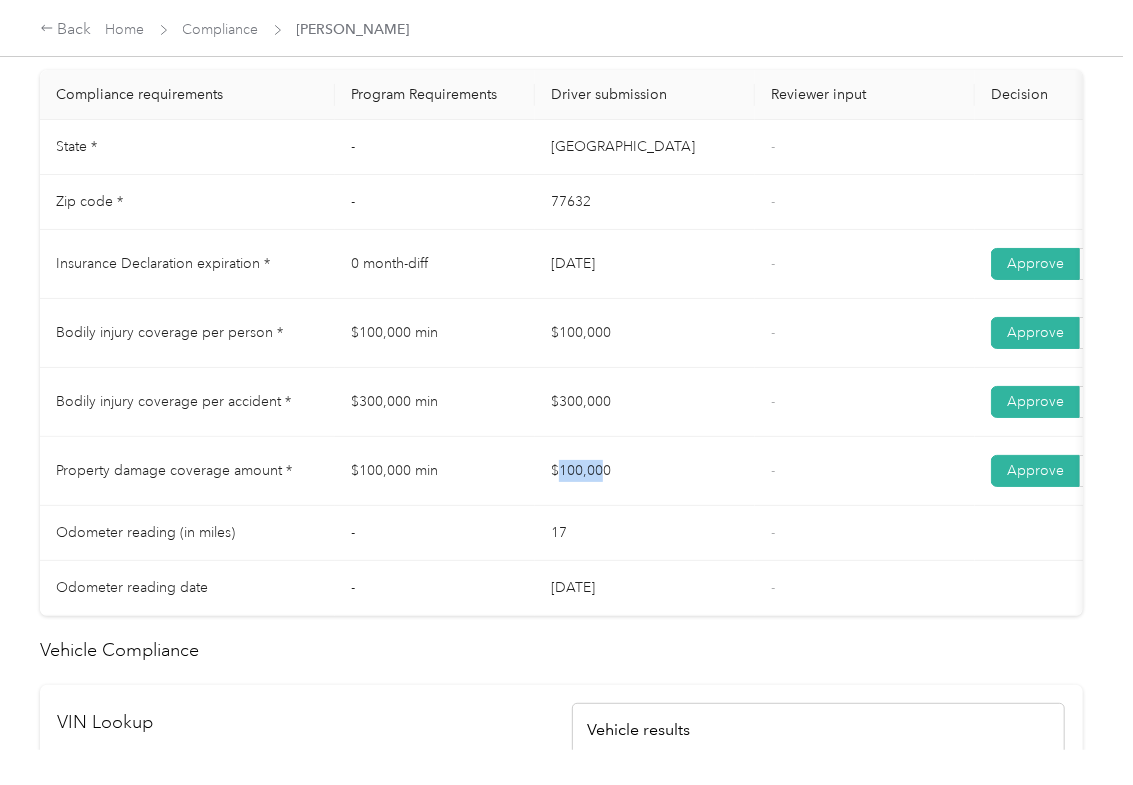 click on "$100,000" at bounding box center [645, 471] 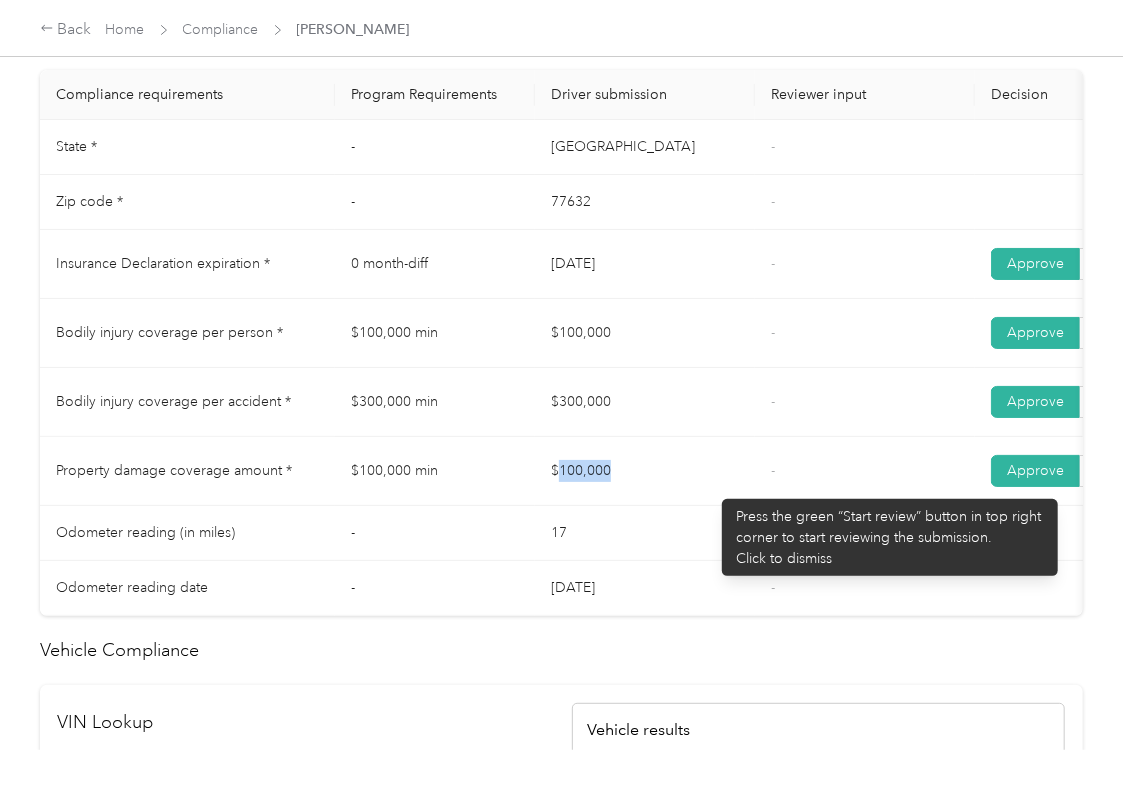 click on "$100,000" at bounding box center [645, 471] 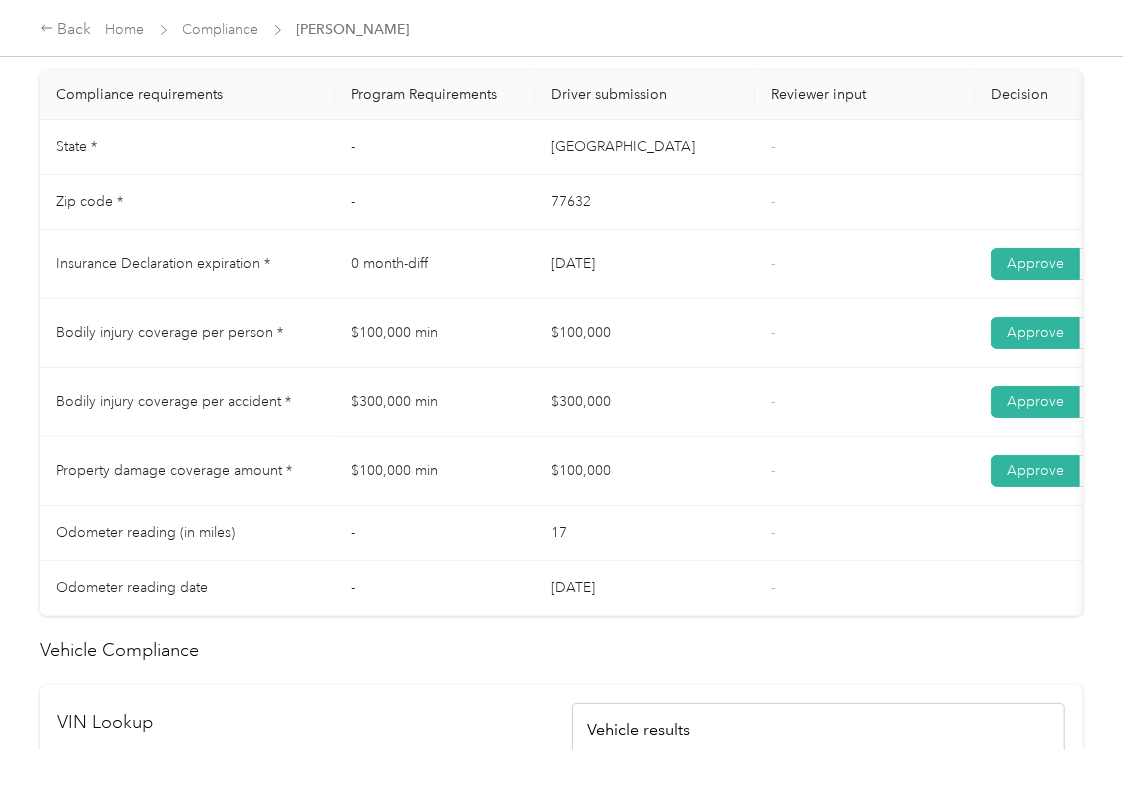 scroll, scrollTop: 1733, scrollLeft: 0, axis: vertical 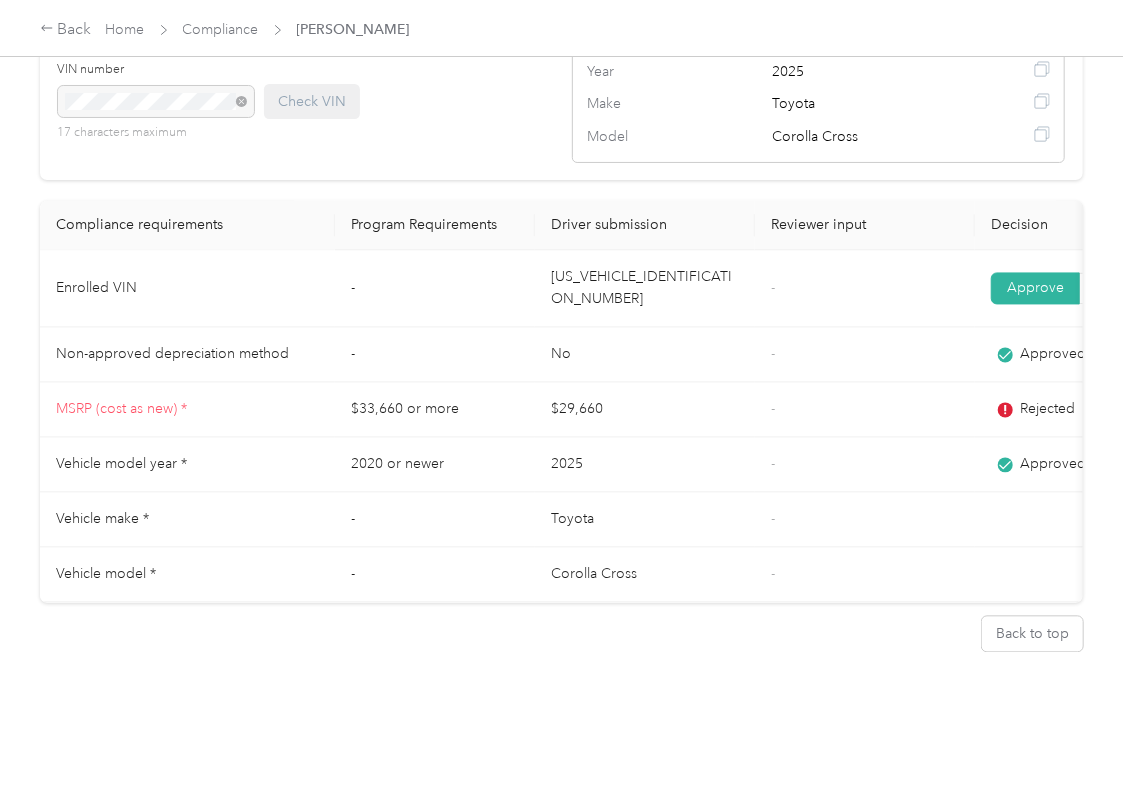 click on "[US_VEHICLE_IDENTIFICATION_NUMBER]" at bounding box center [645, 289] 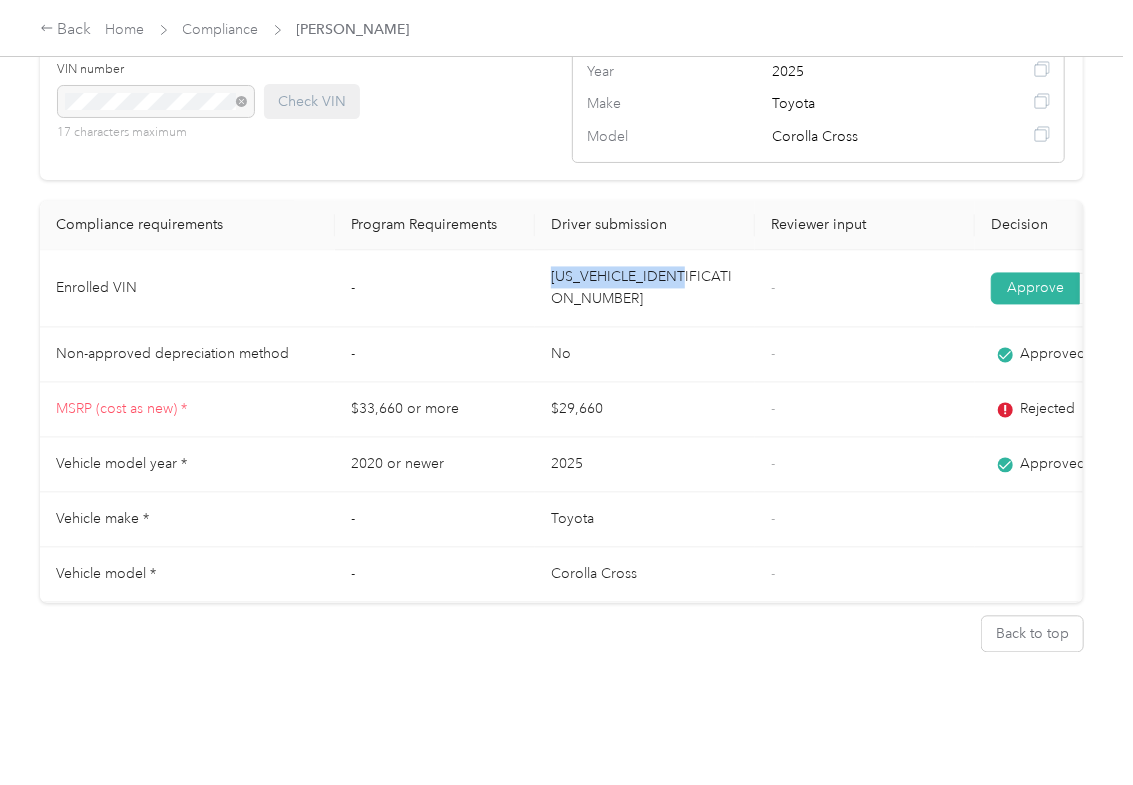 click on "[US_VEHICLE_IDENTIFICATION_NUMBER]" at bounding box center [645, 289] 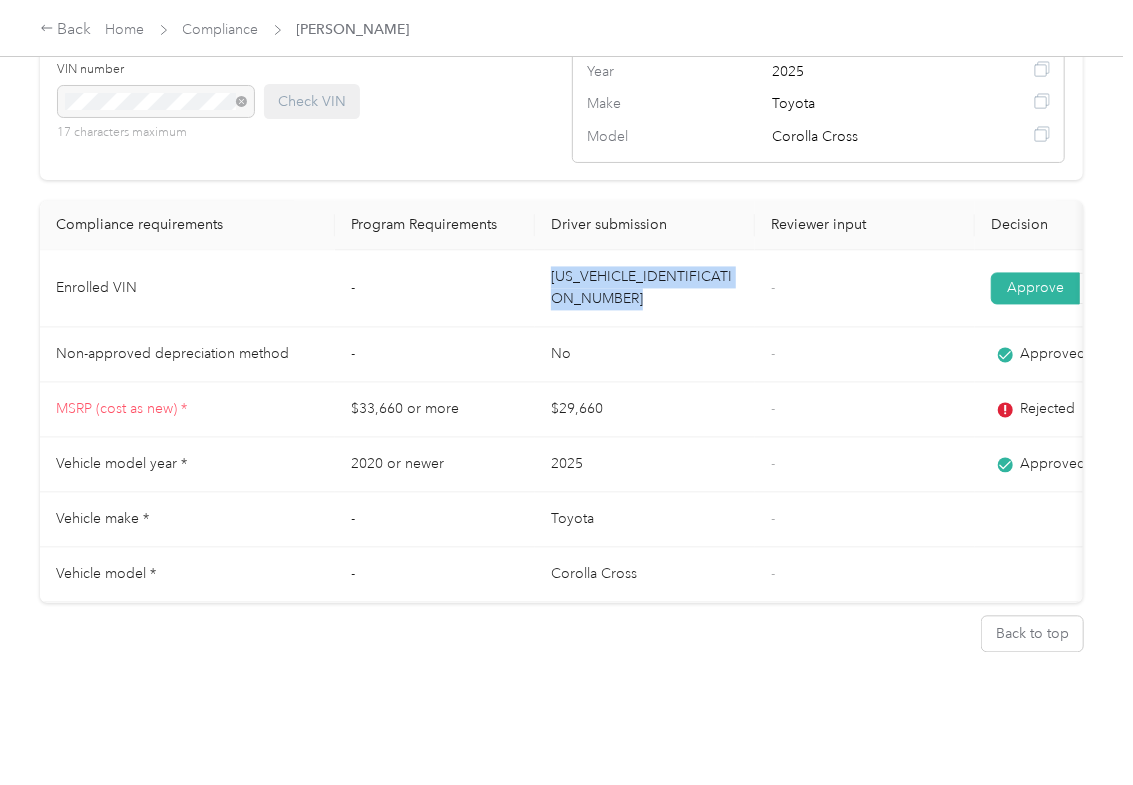 click on "[US_VEHICLE_IDENTIFICATION_NUMBER]" at bounding box center [645, 289] 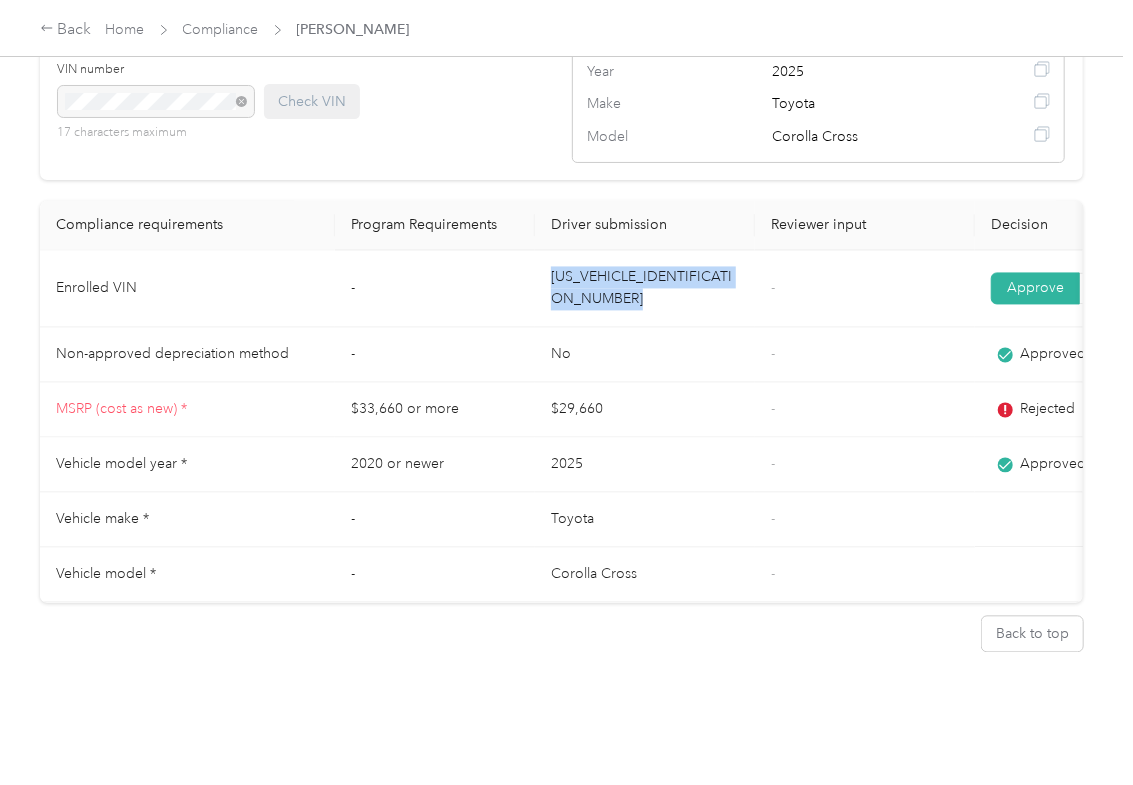 click on "2025" at bounding box center (645, 465) 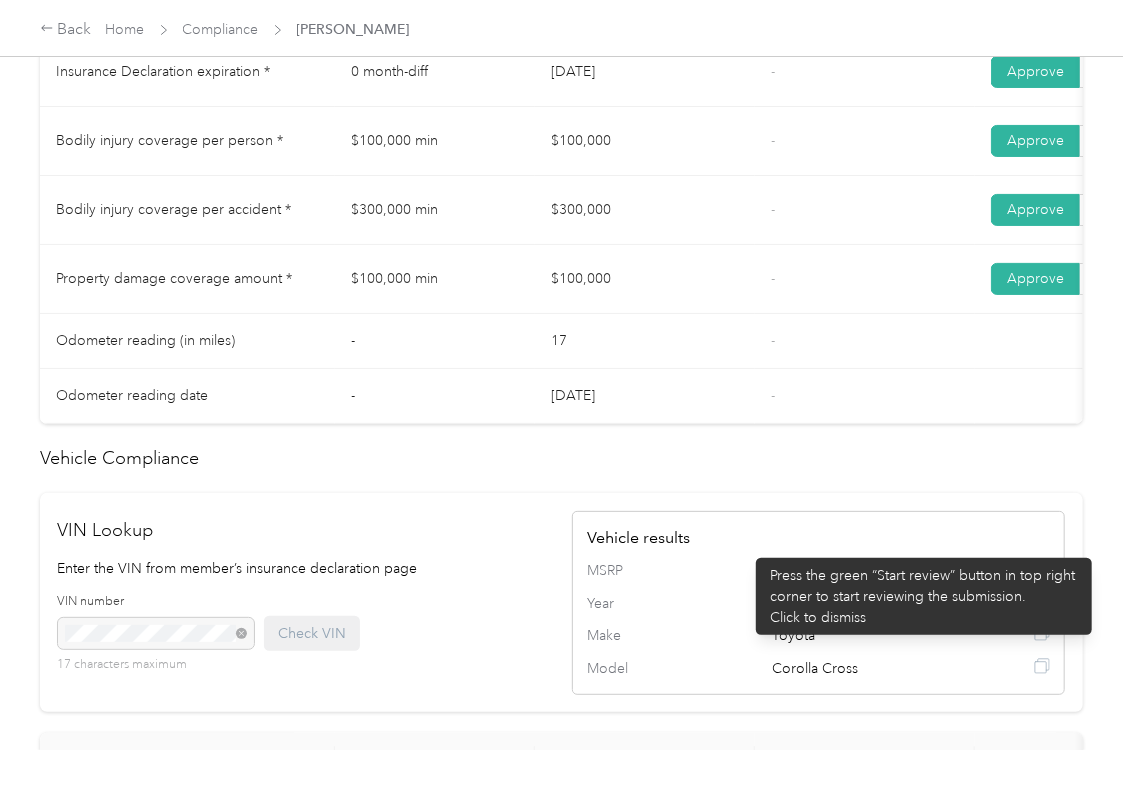 scroll, scrollTop: 1066, scrollLeft: 0, axis: vertical 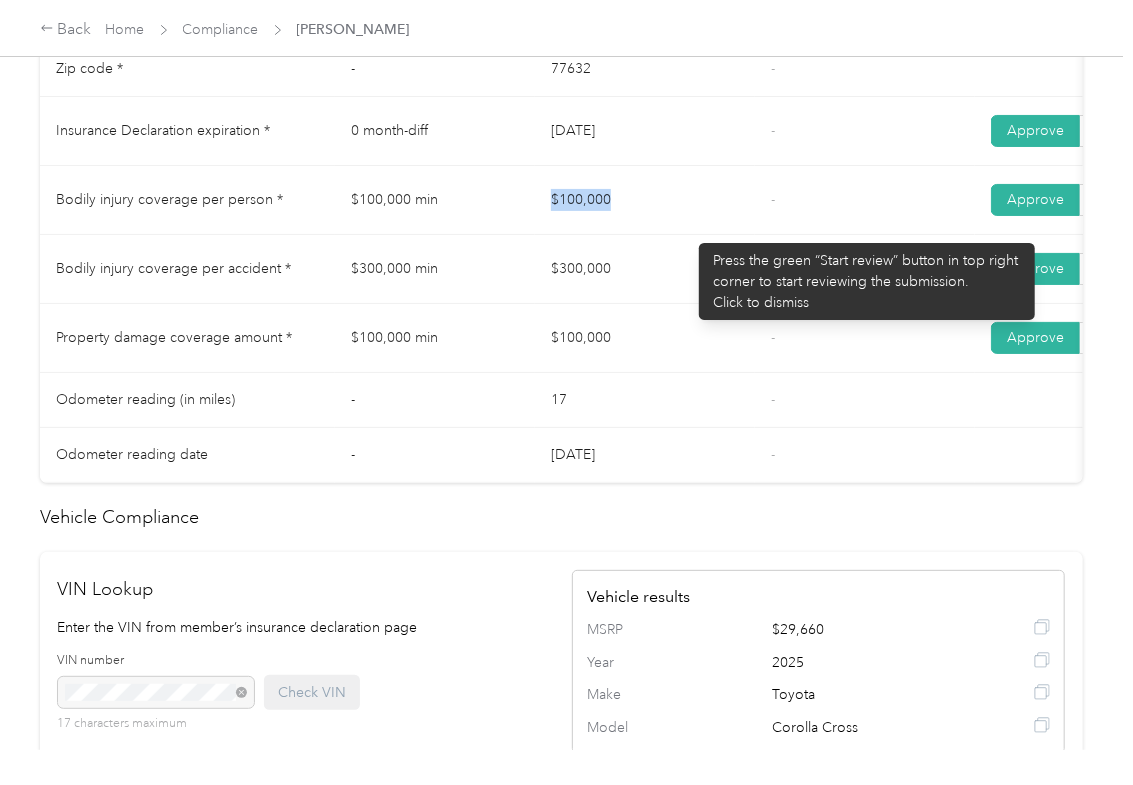 drag, startPoint x: 536, startPoint y: 213, endPoint x: 646, endPoint y: 253, distance: 117.047 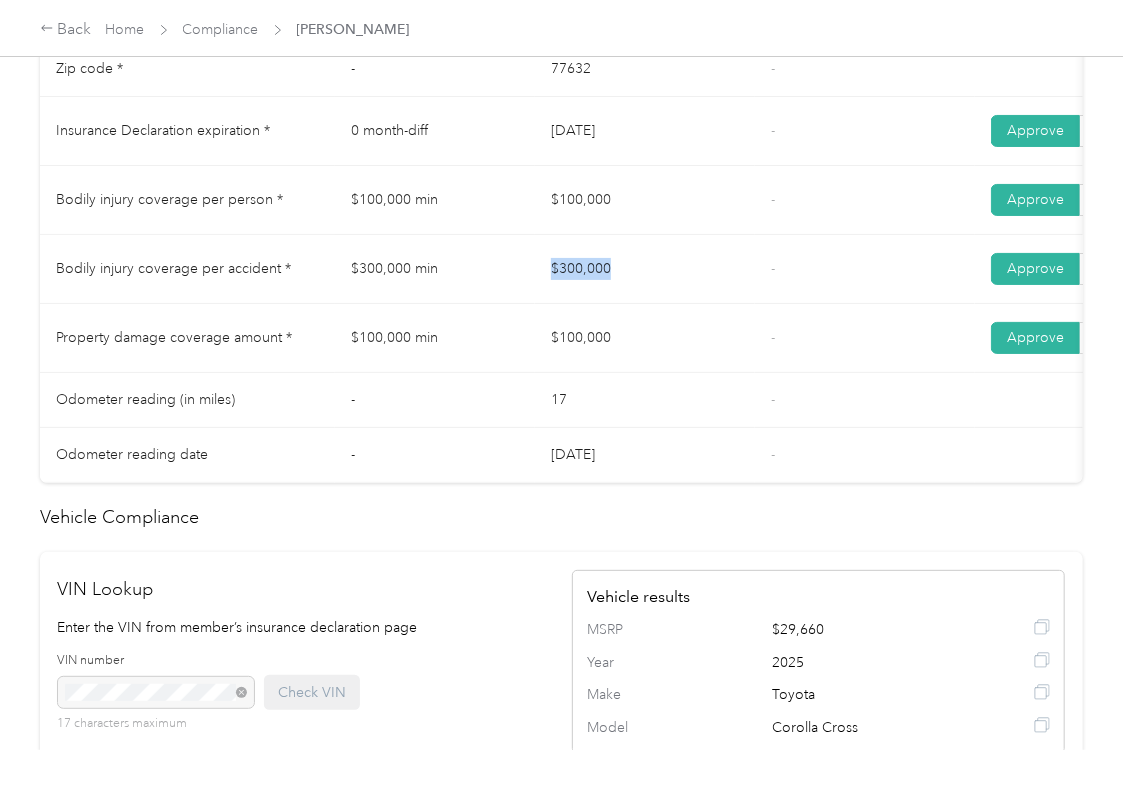 drag, startPoint x: 544, startPoint y: 304, endPoint x: 596, endPoint y: 338, distance: 62.1289 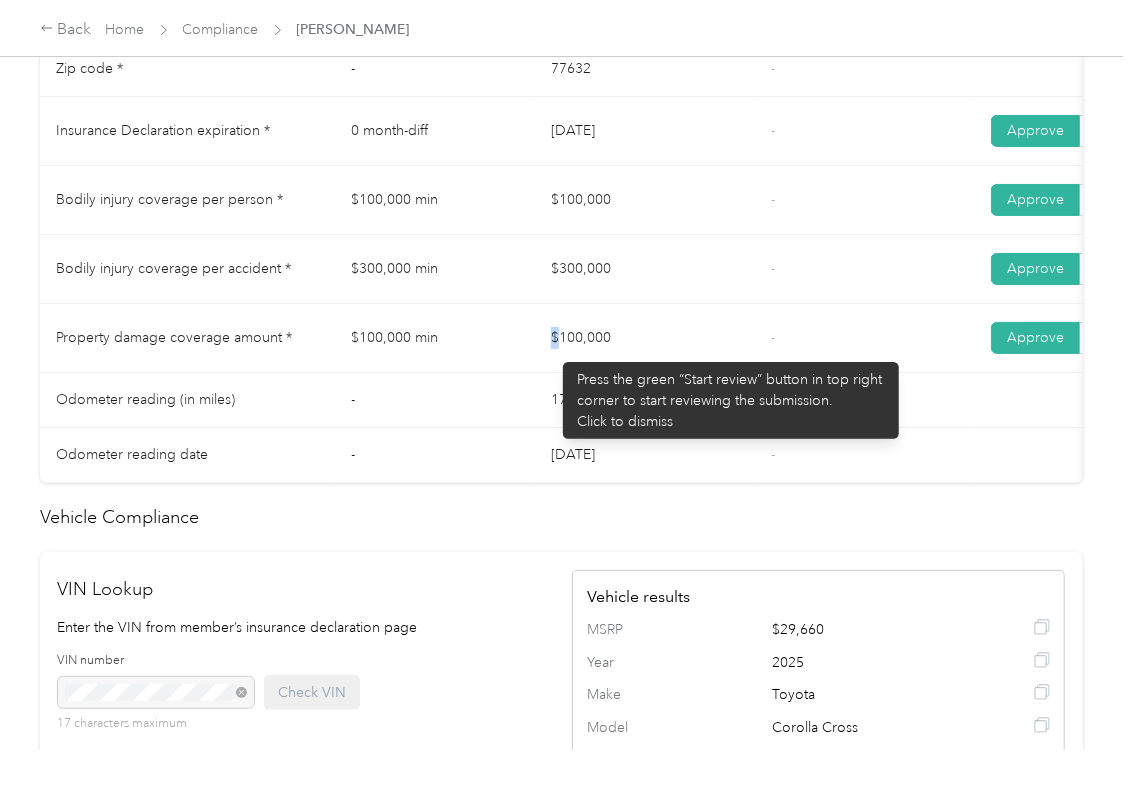 drag, startPoint x: 564, startPoint y: 356, endPoint x: 766, endPoint y: 345, distance: 202.29929 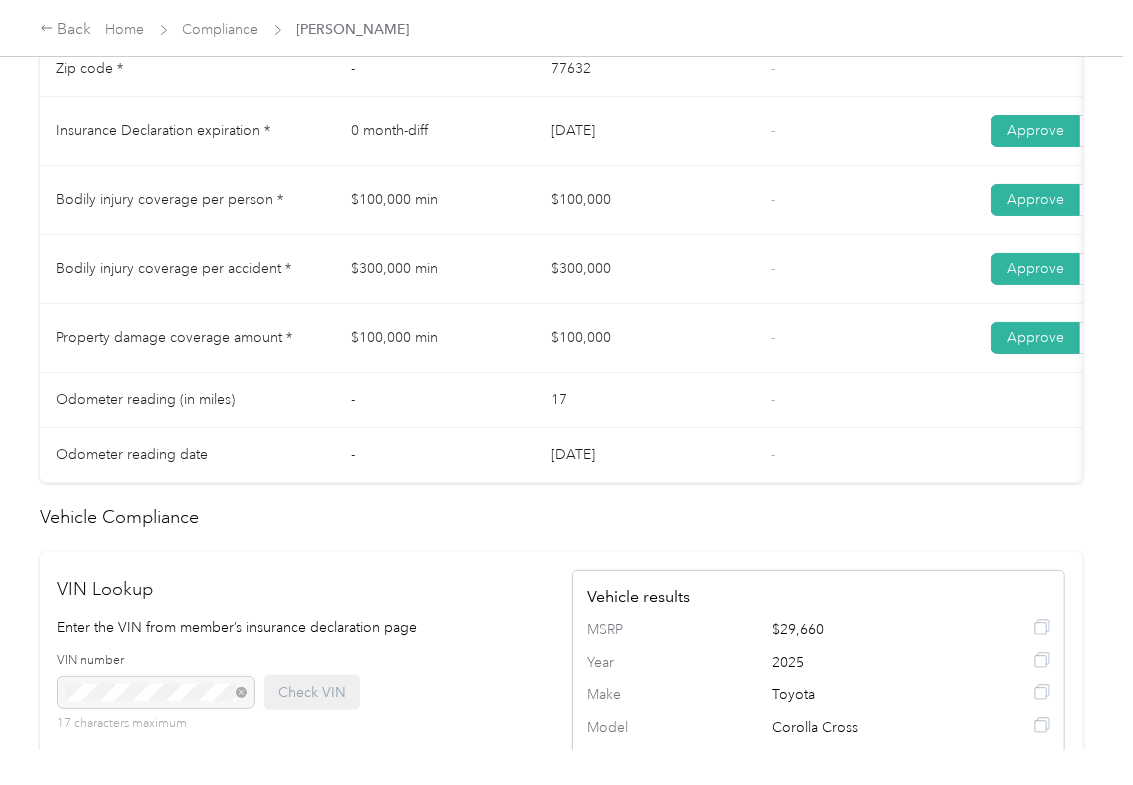 click on "-" at bounding box center [865, 338] 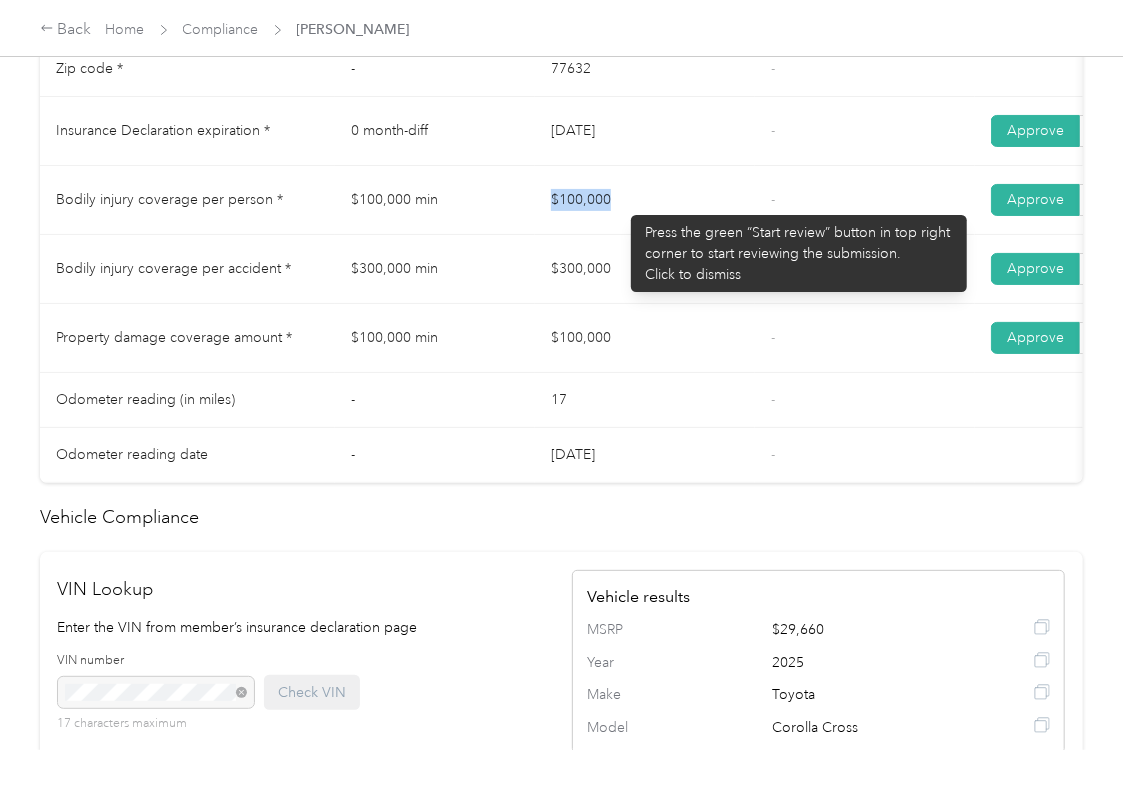 drag, startPoint x: 618, startPoint y: 205, endPoint x: 569, endPoint y: 274, distance: 84.6286 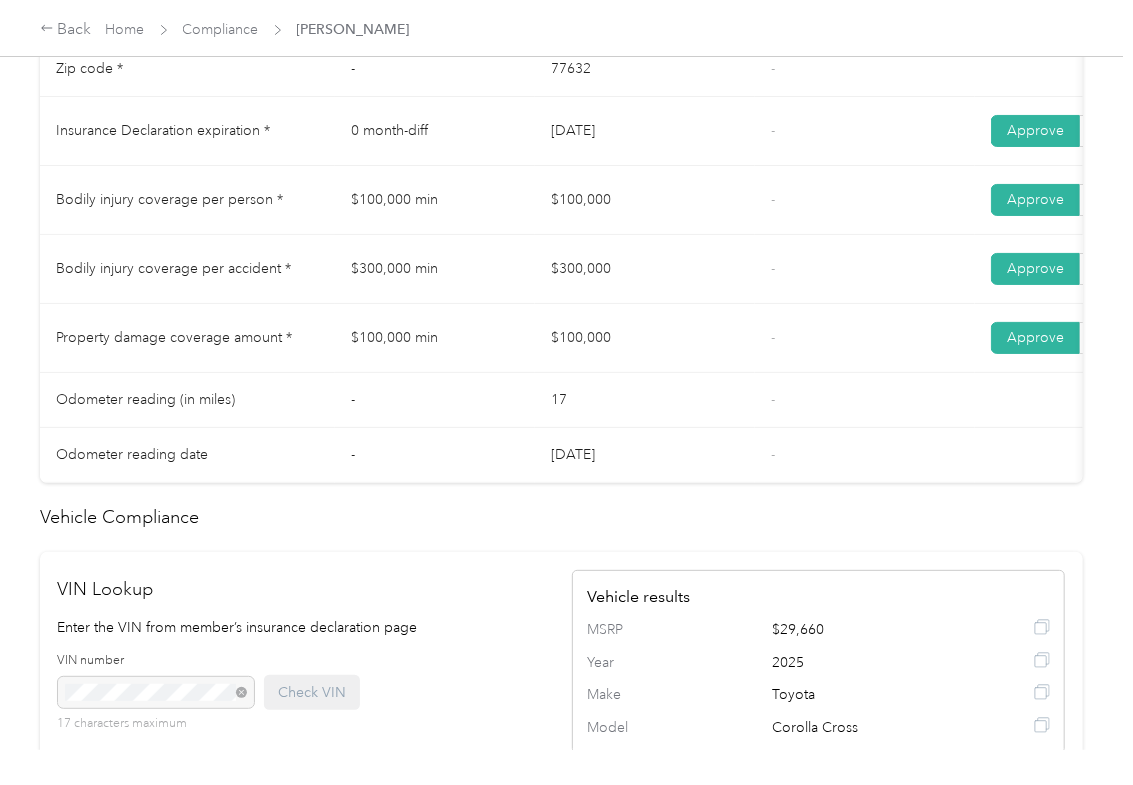 drag, startPoint x: 549, startPoint y: 285, endPoint x: 553, endPoint y: 357, distance: 72.11102 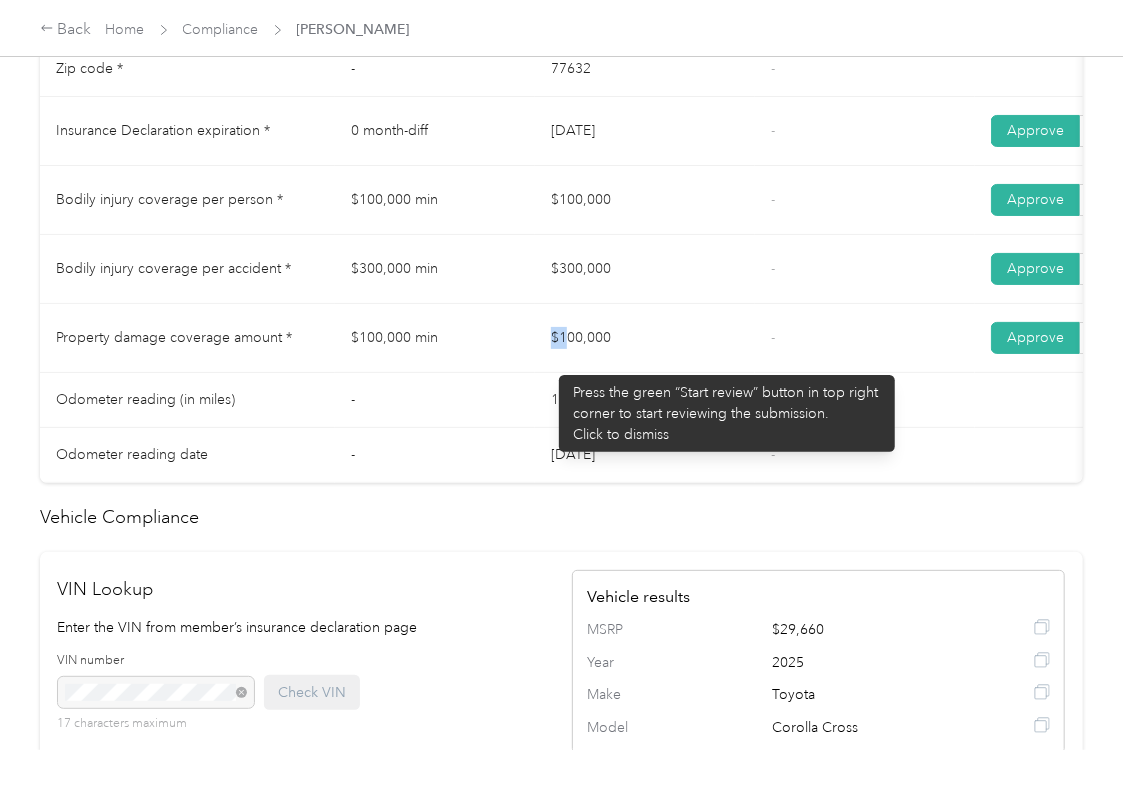 drag, startPoint x: 549, startPoint y: 365, endPoint x: 668, endPoint y: 365, distance: 119 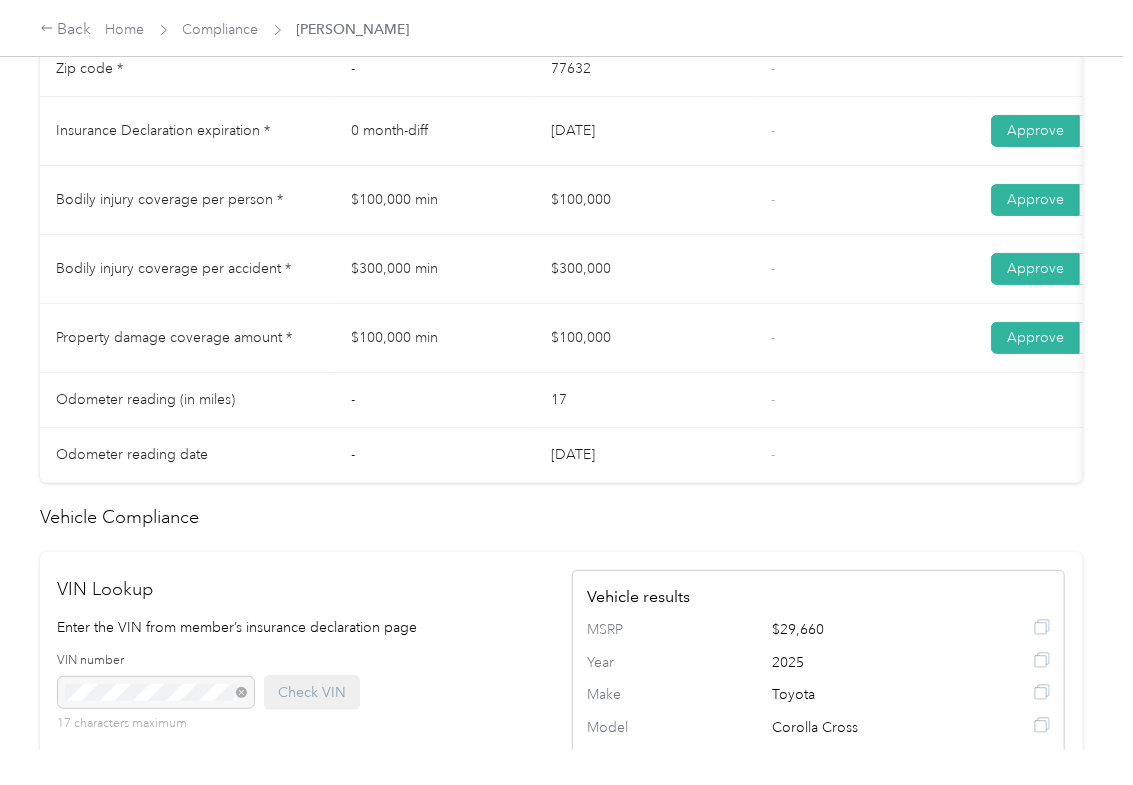 click on "-" at bounding box center [865, 338] 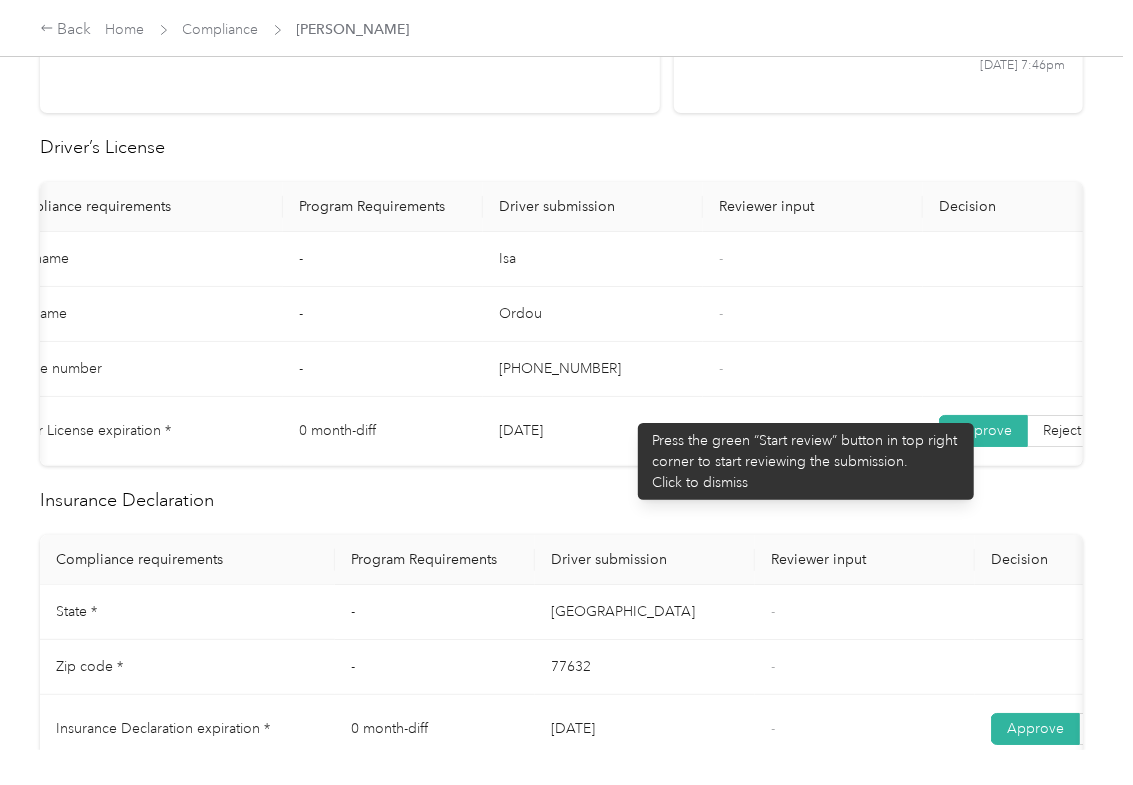scroll, scrollTop: 0, scrollLeft: 0, axis: both 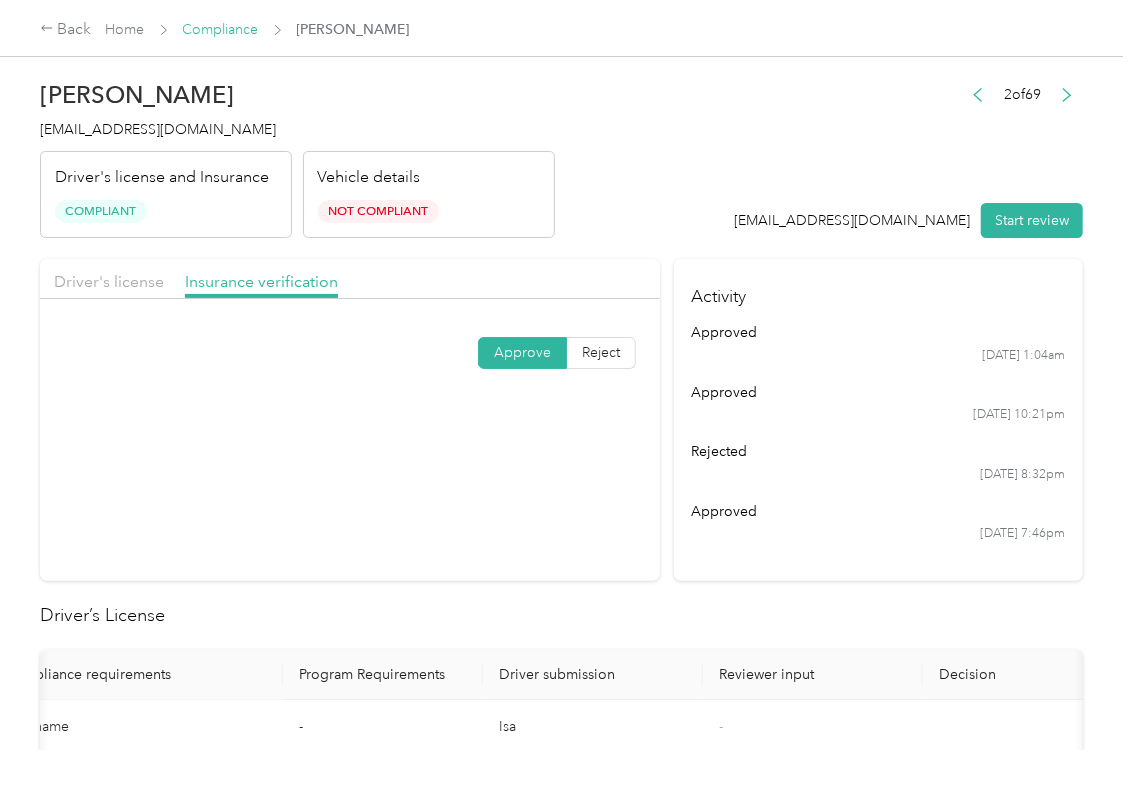 click on "Compliance" at bounding box center (221, 29) 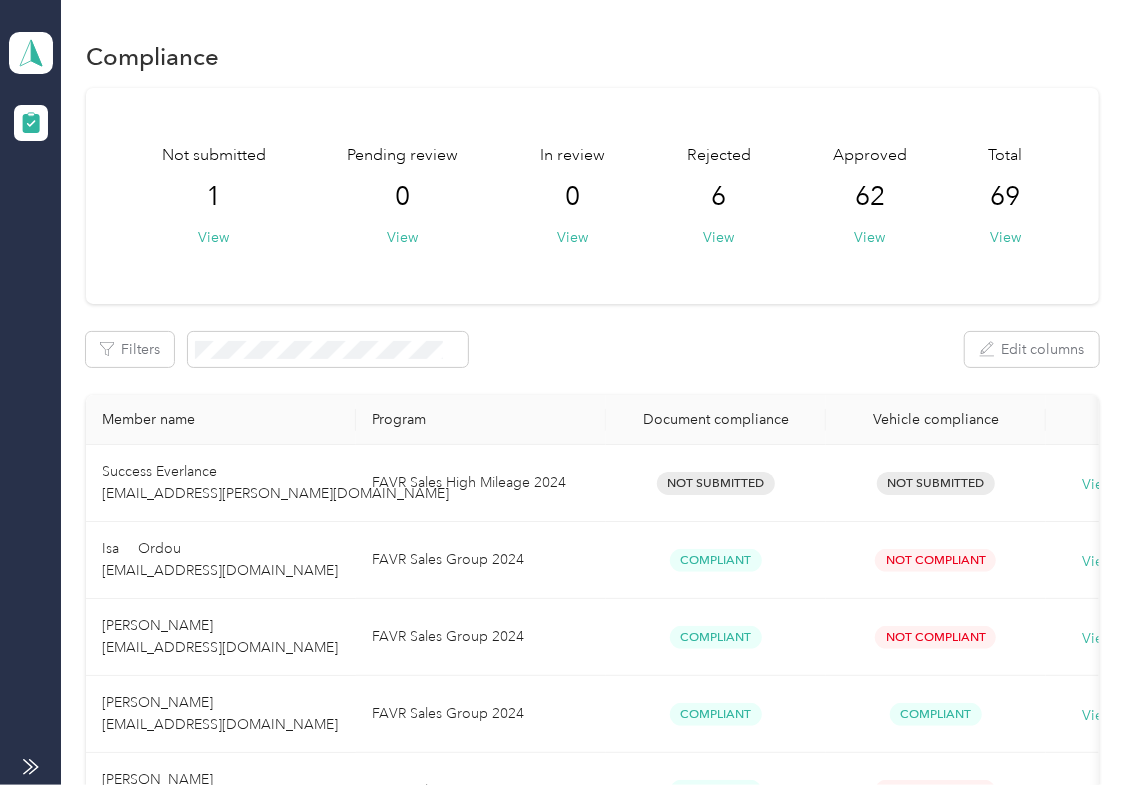 click on "Not submitted 1 View Pending review 0 View In review 0 View Rejected 6 View Approved 62 View Total 69 View Filters Edit columns Member name Program Document compliance Vehicle compliance             Success Everlance
[EMAIL_ADDRESS][PERSON_NAME][DOMAIN_NAME] FAVR Sales High Mileage 2024 Not Submitted Not Submitted View history Isa	 Ordou
[EMAIL_ADDRESS][DOMAIN_NAME] FAVR Sales Group 2024 Compliant Not Compliant View history [PERSON_NAME]
[EMAIL_ADDRESS][DOMAIN_NAME] FAVR Sales Group 2024 Compliant Not Compliant View history [PERSON_NAME]
[EMAIL_ADDRESS][DOMAIN_NAME] FAVR Sales Group 2024 Compliant Compliant View history [PERSON_NAME]
[PERSON_NAME][EMAIL_ADDRESS][DOMAIN_NAME] FAVR Sales Group 2024 Compliant Not Compliant View history [PERSON_NAME]
[EMAIL_ADDRESS][DOMAIN_NAME] FAVR Sales Group 2024 Compliant Not Compliant View history [PERSON_NAME]
[EMAIL_ADDRESS][DOMAIN_NAME] FAVR Sales Group 2024 Compliant Not Compliant View history [PERSON_NAME]
[EMAIL_ADDRESS][DOMAIN_NAME] FAVR Sales Group 2024 Compliant 1 2 3" at bounding box center (592, 1261) 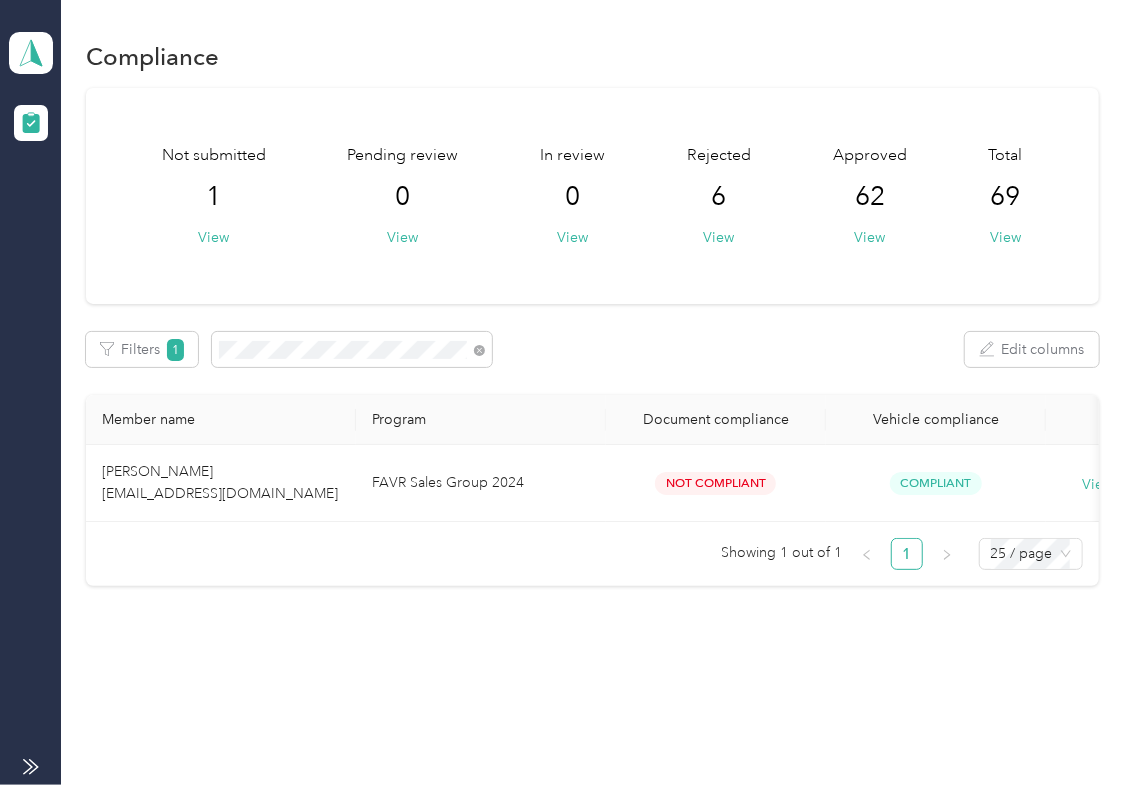 click on "Filters 1 Edit columns" at bounding box center (592, 349) 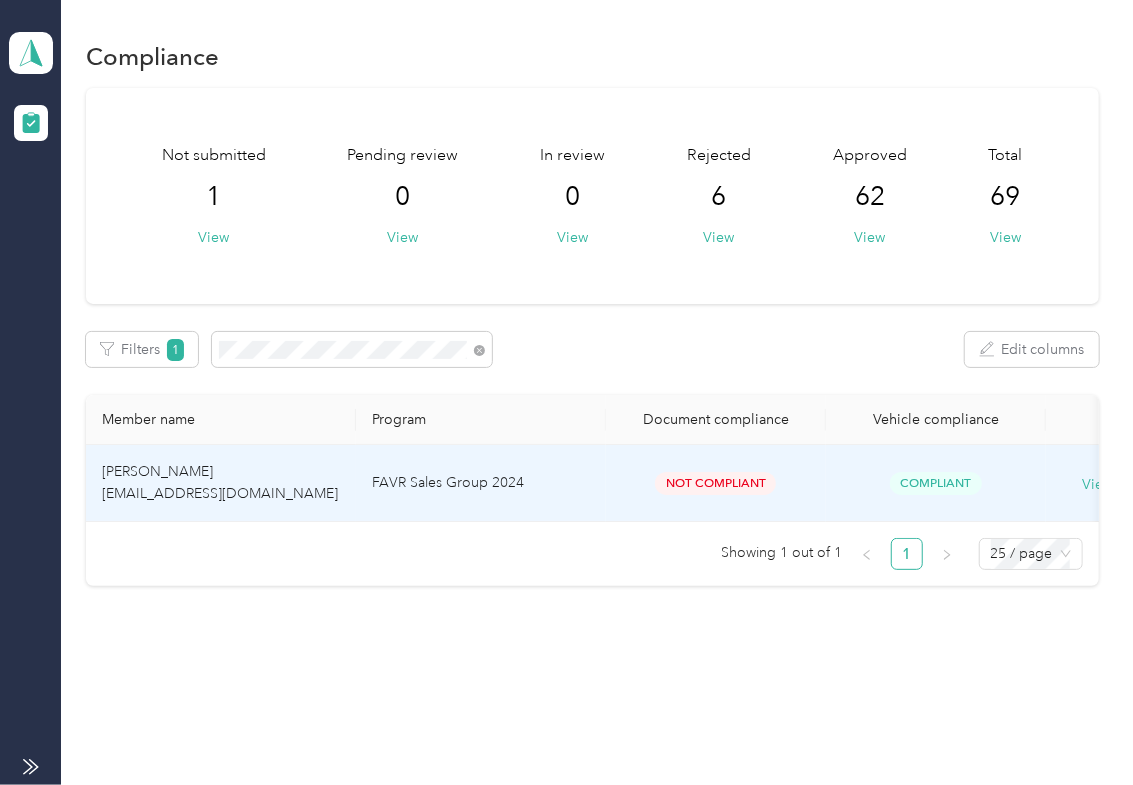 click on "FAVR Sales Group 2024" at bounding box center (481, 483) 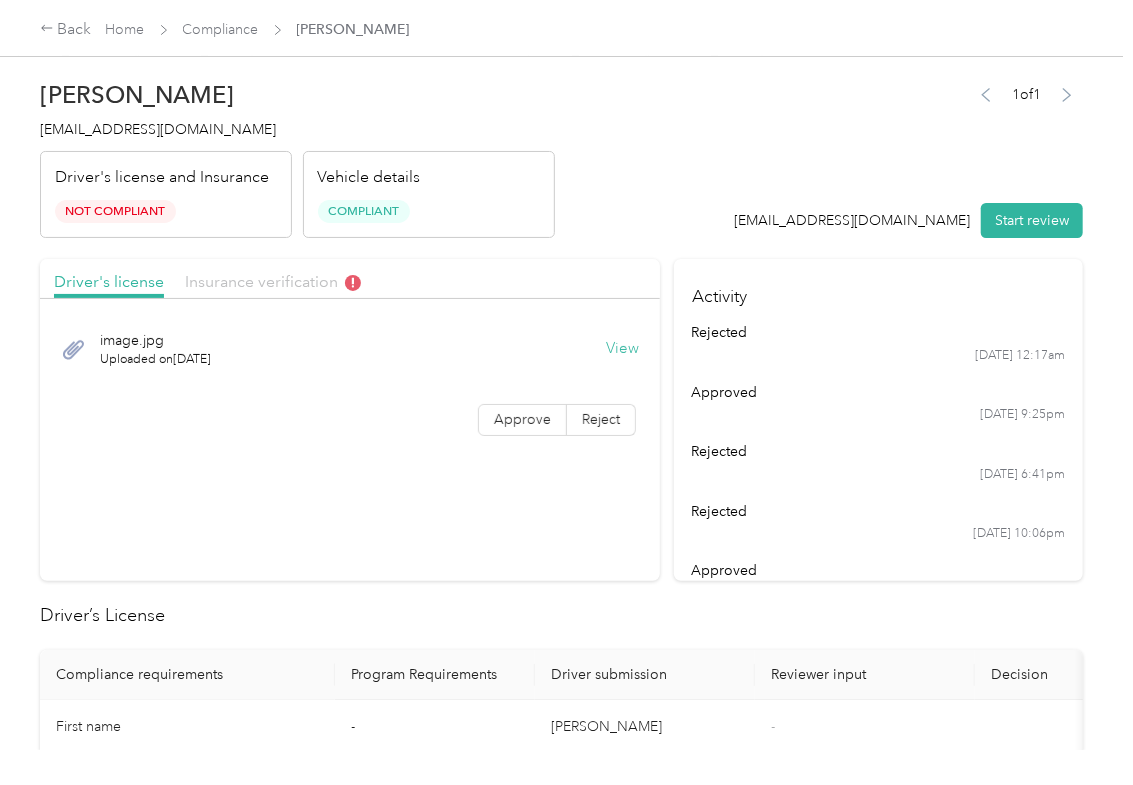 click on "Insurance verification" at bounding box center (273, 281) 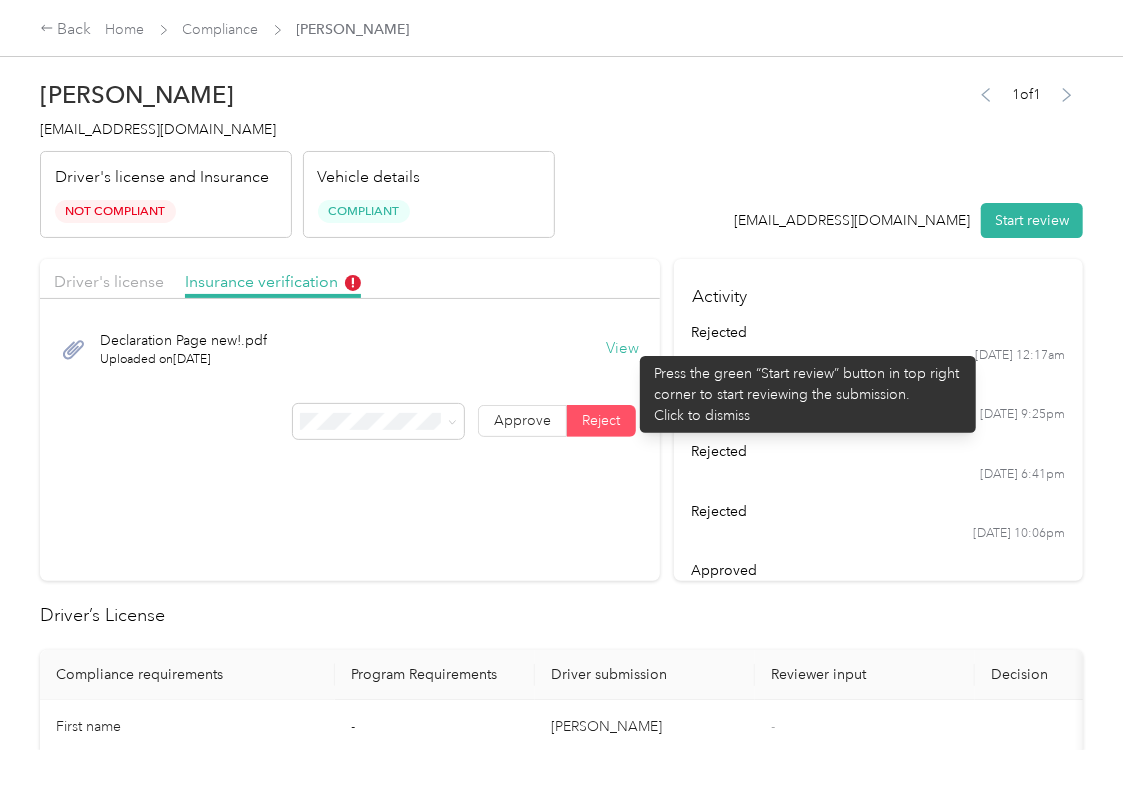 click on "View" at bounding box center (622, 349) 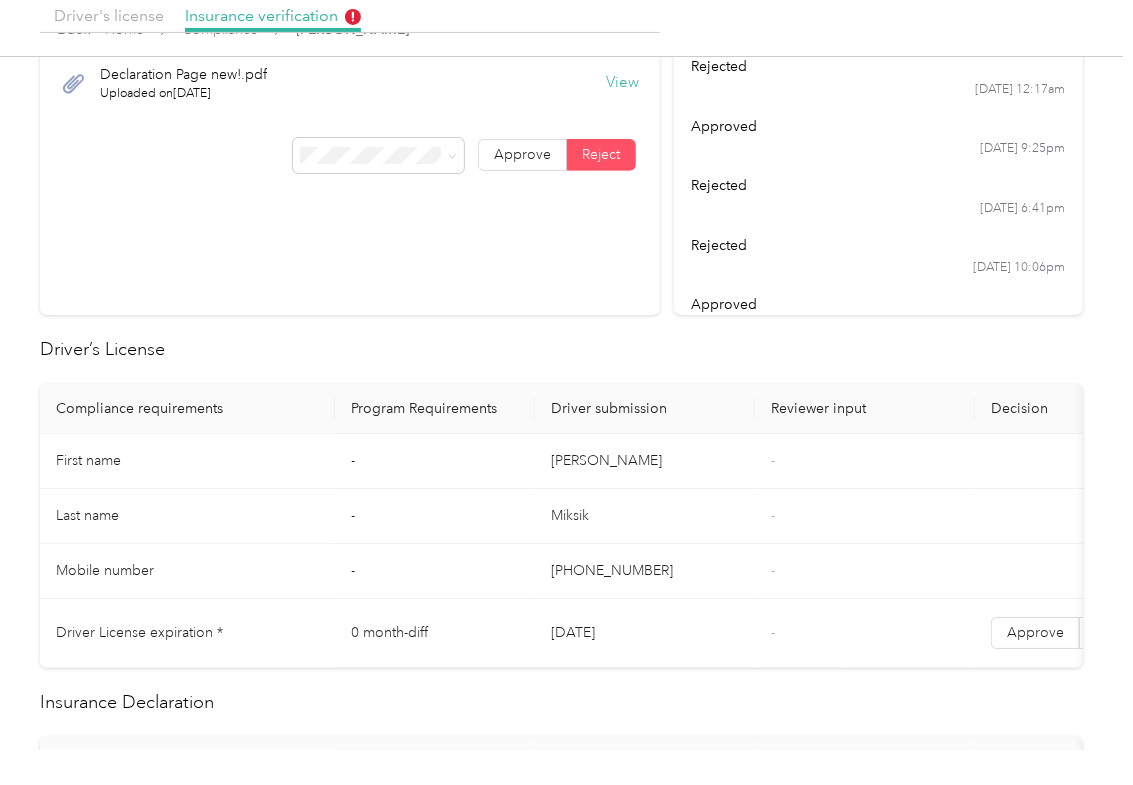 scroll, scrollTop: 533, scrollLeft: 0, axis: vertical 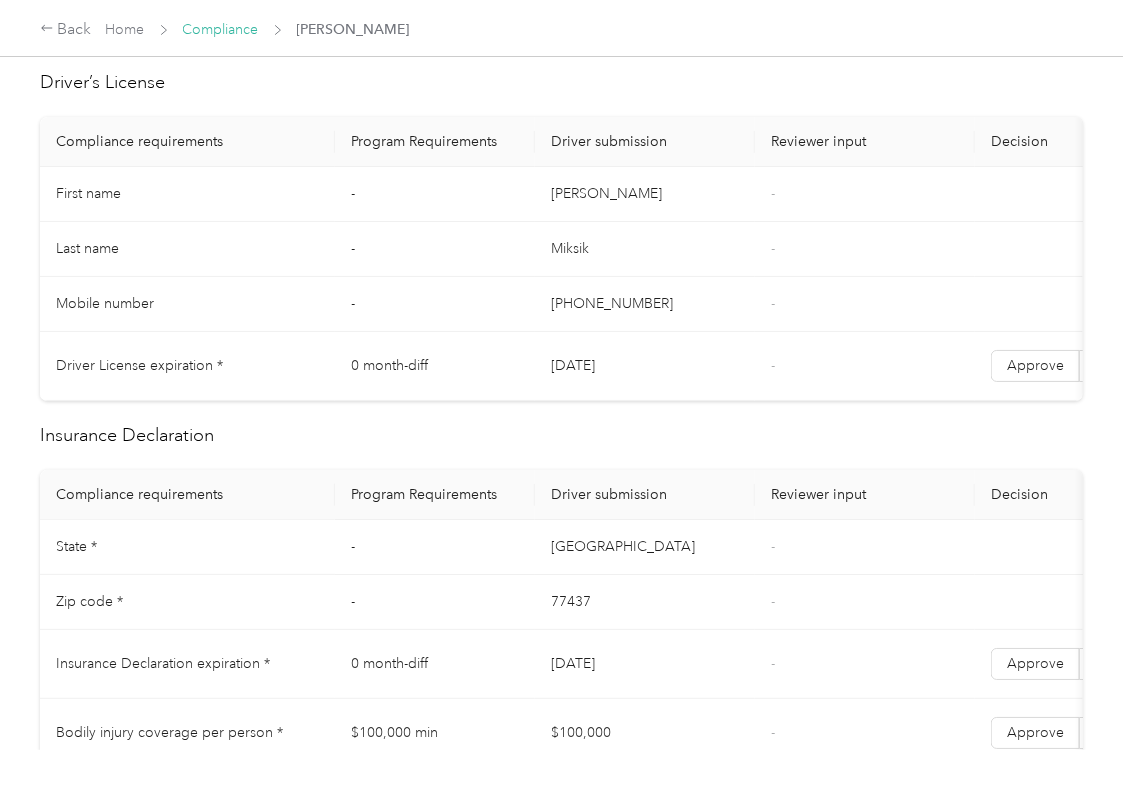 click on "Compliance" at bounding box center [221, 29] 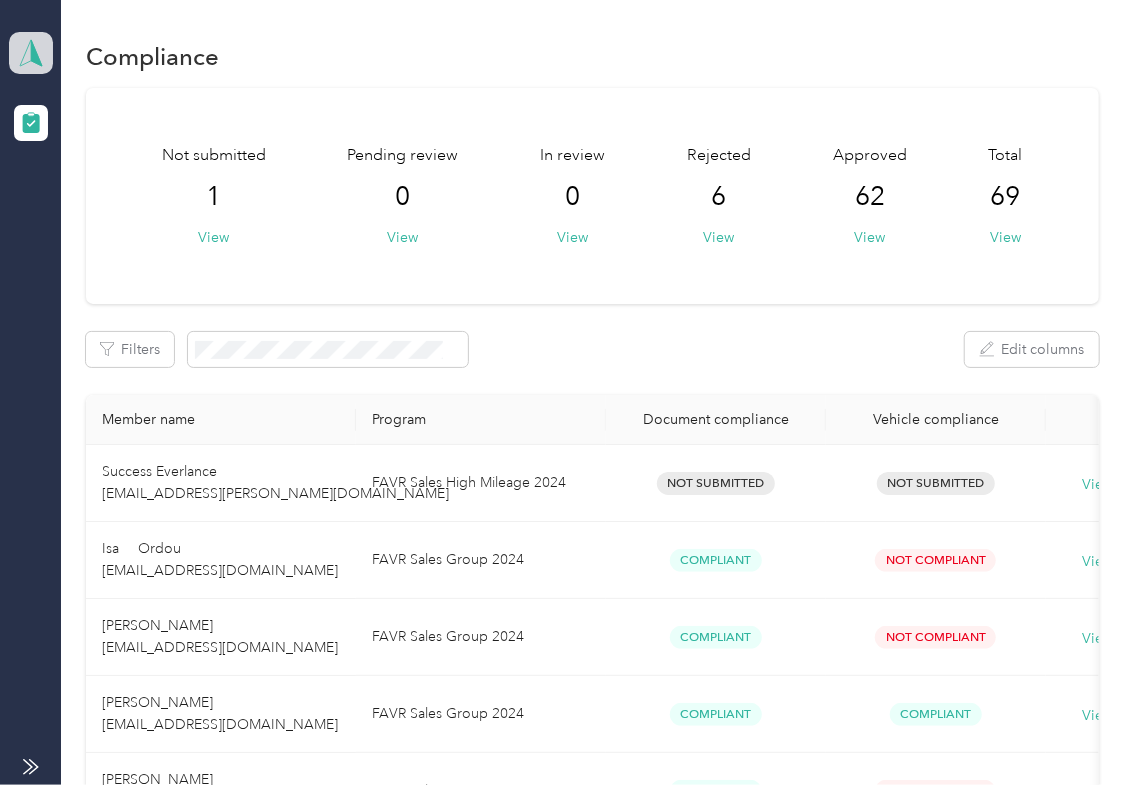 click 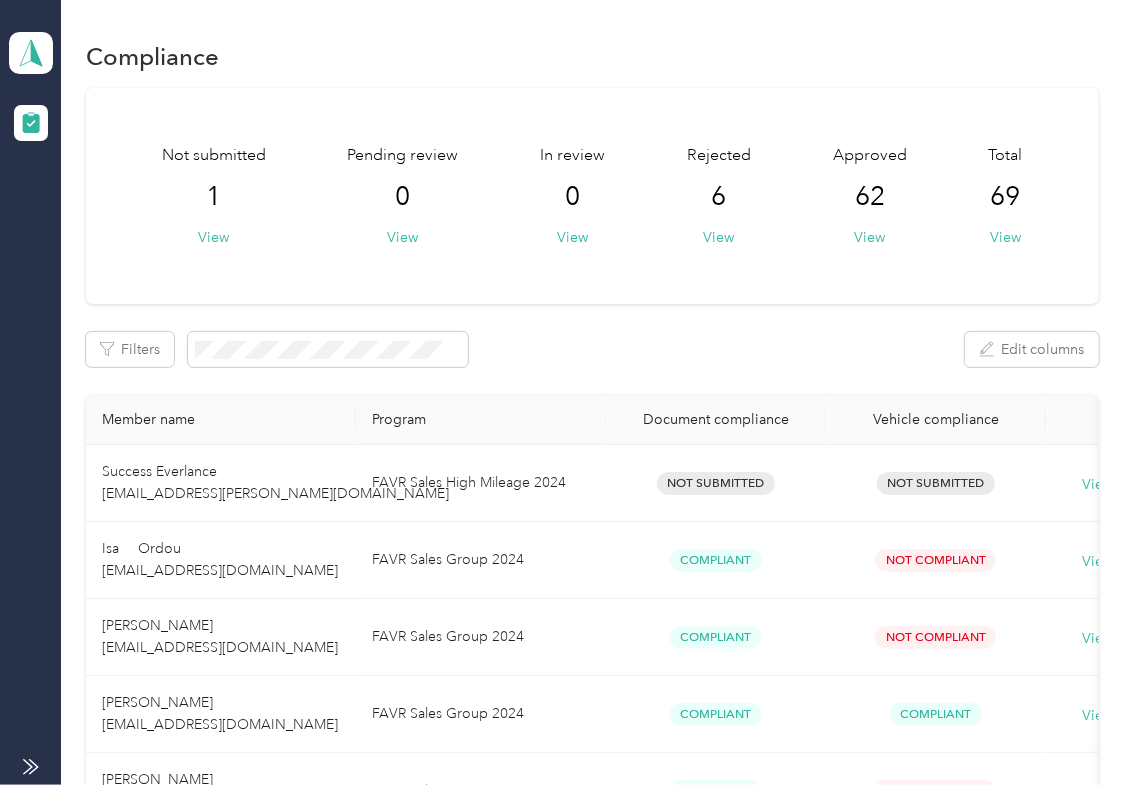 click on "Filters Edit columns" at bounding box center [592, 349] 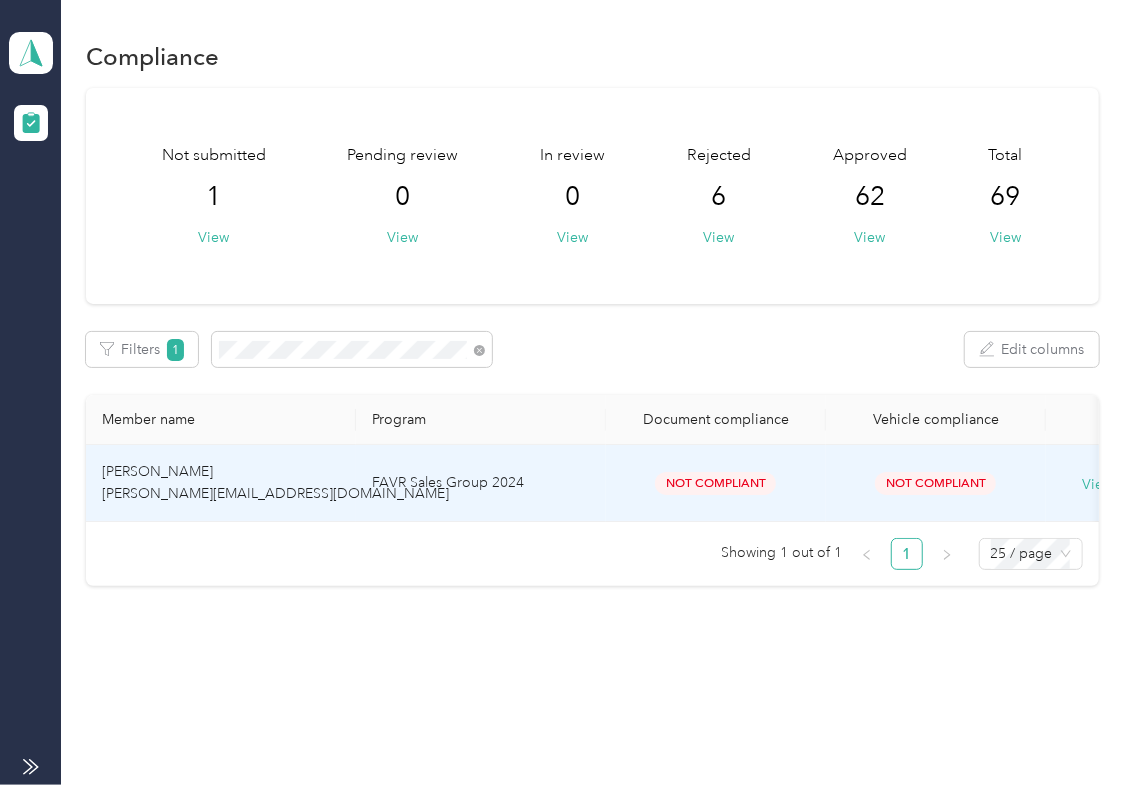 click on "[PERSON_NAME]
[PERSON_NAME][EMAIL_ADDRESS][DOMAIN_NAME]" at bounding box center [275, 482] 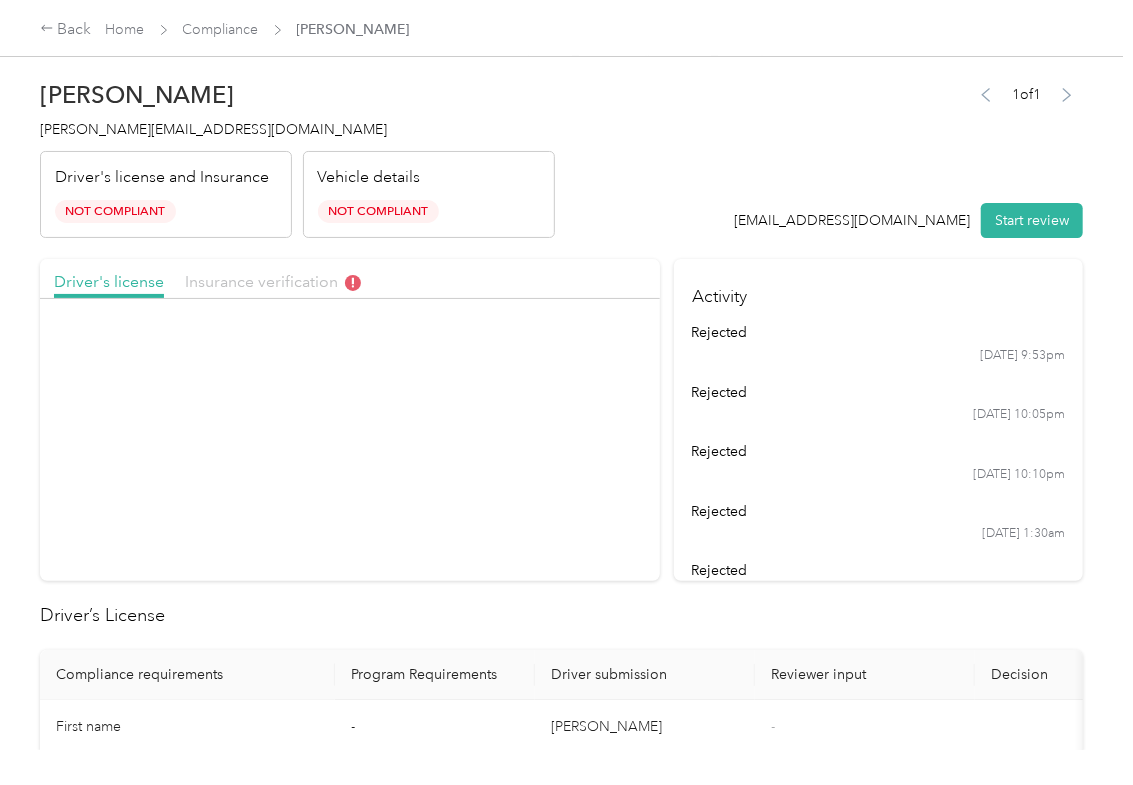 click on "Insurance verification" at bounding box center (273, 281) 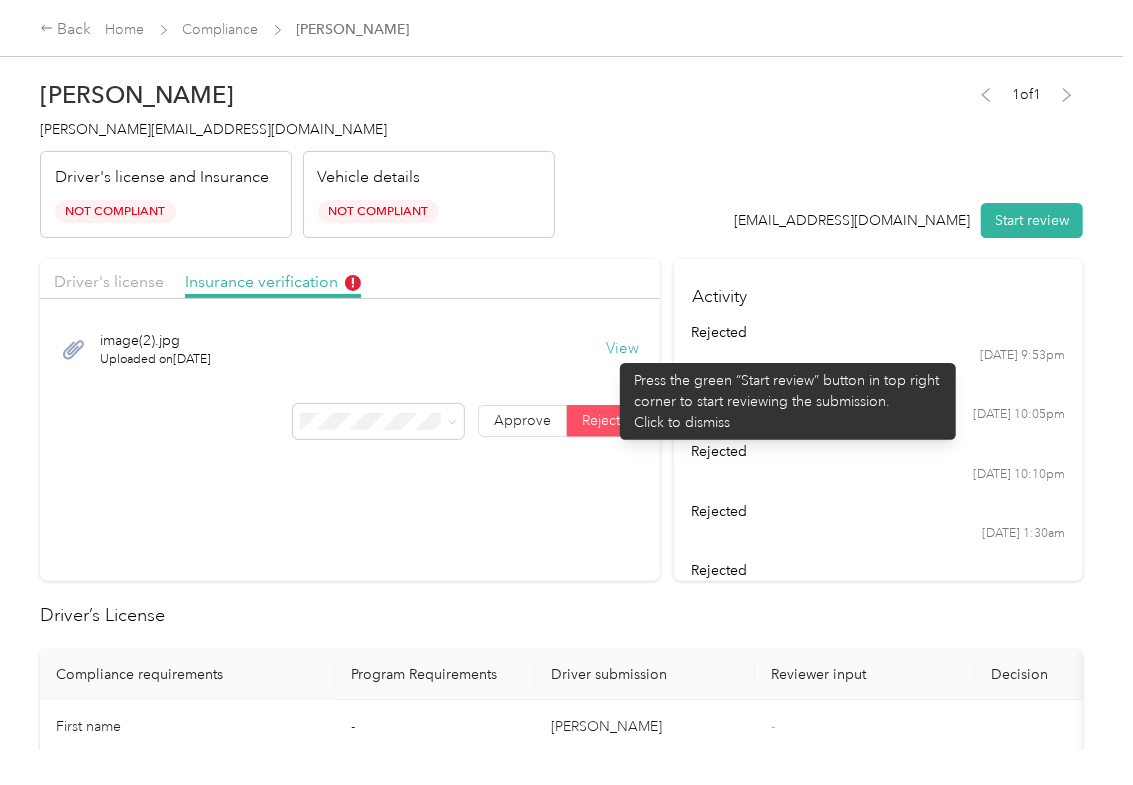 click on "View" at bounding box center (622, 349) 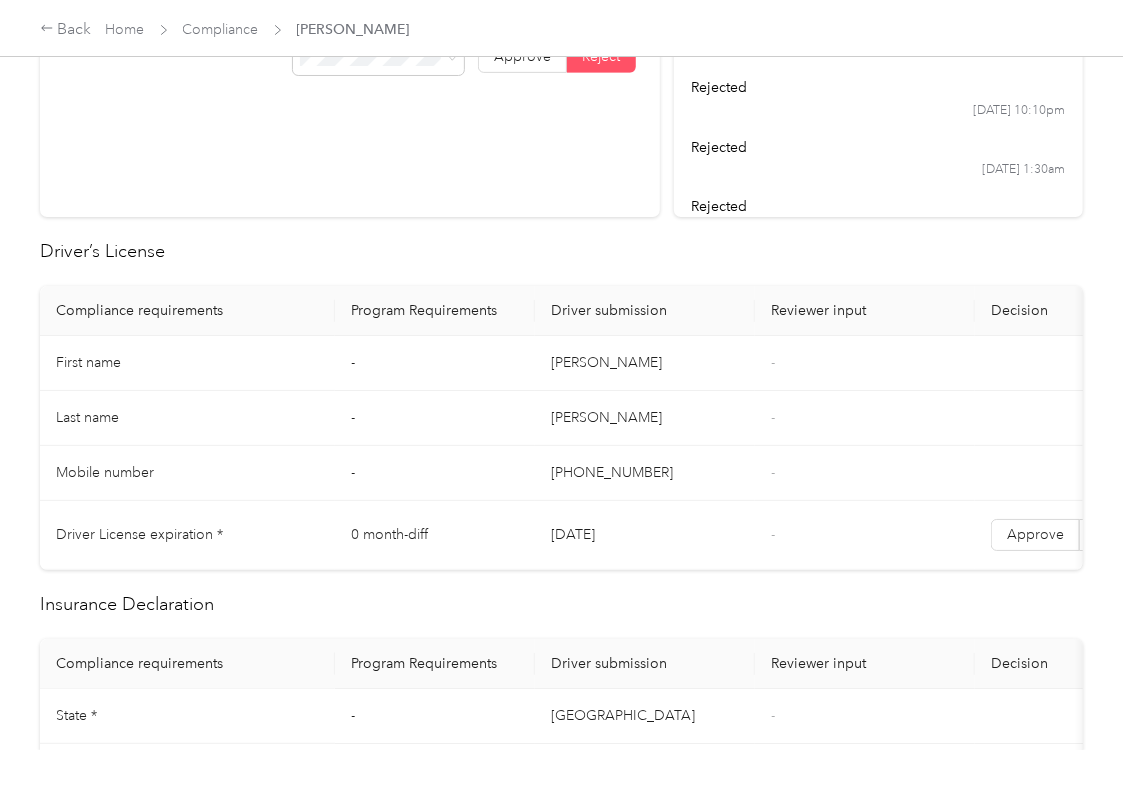 scroll, scrollTop: 400, scrollLeft: 0, axis: vertical 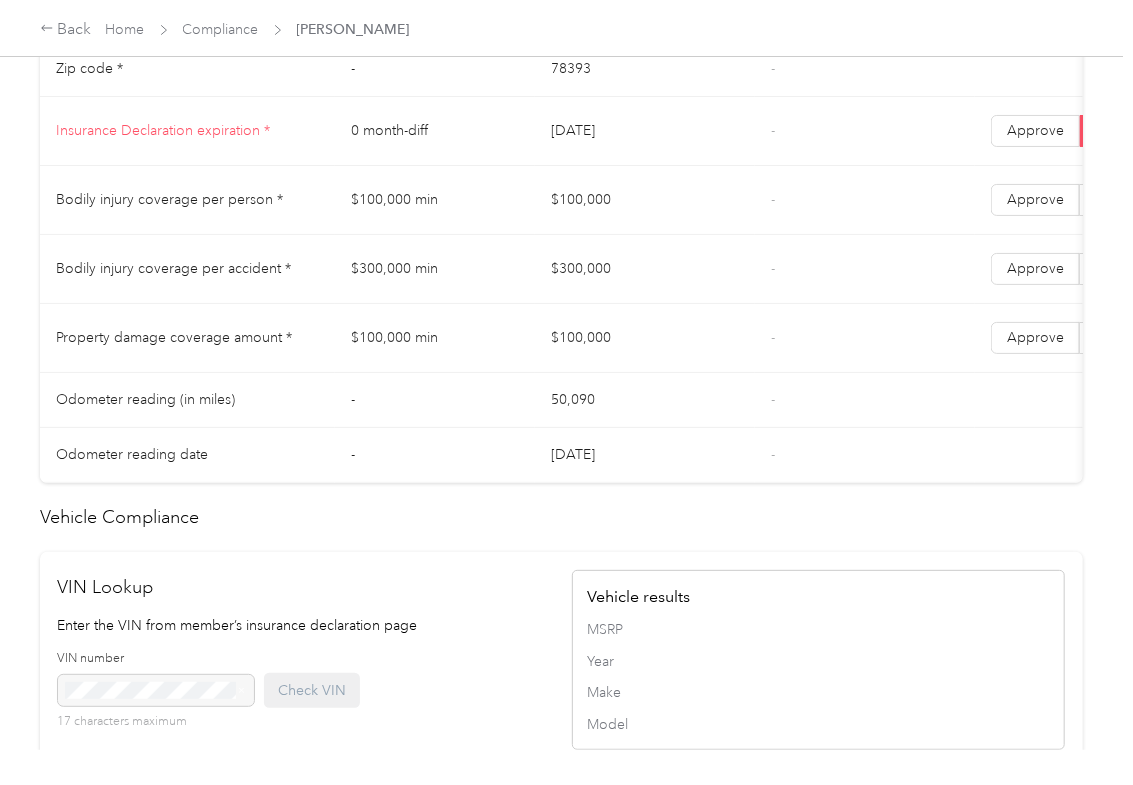 click on "Vehicle Compliance" at bounding box center [561, 517] 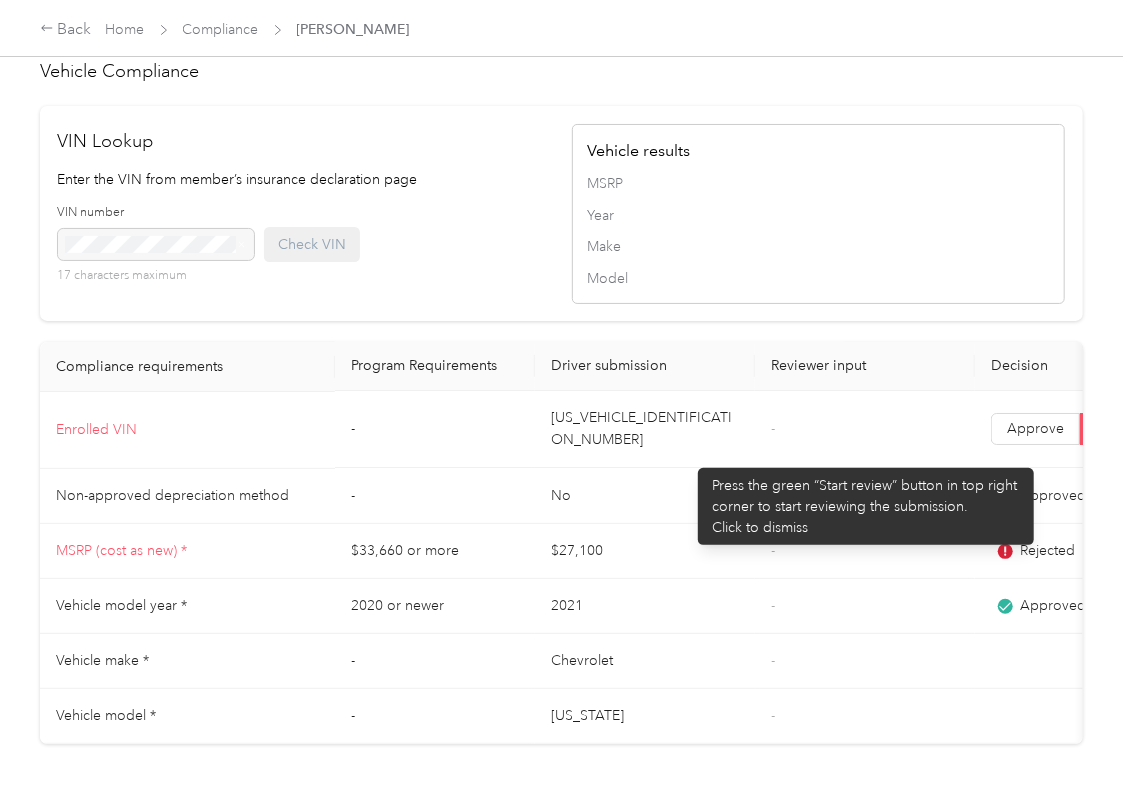 scroll, scrollTop: 1600, scrollLeft: 0, axis: vertical 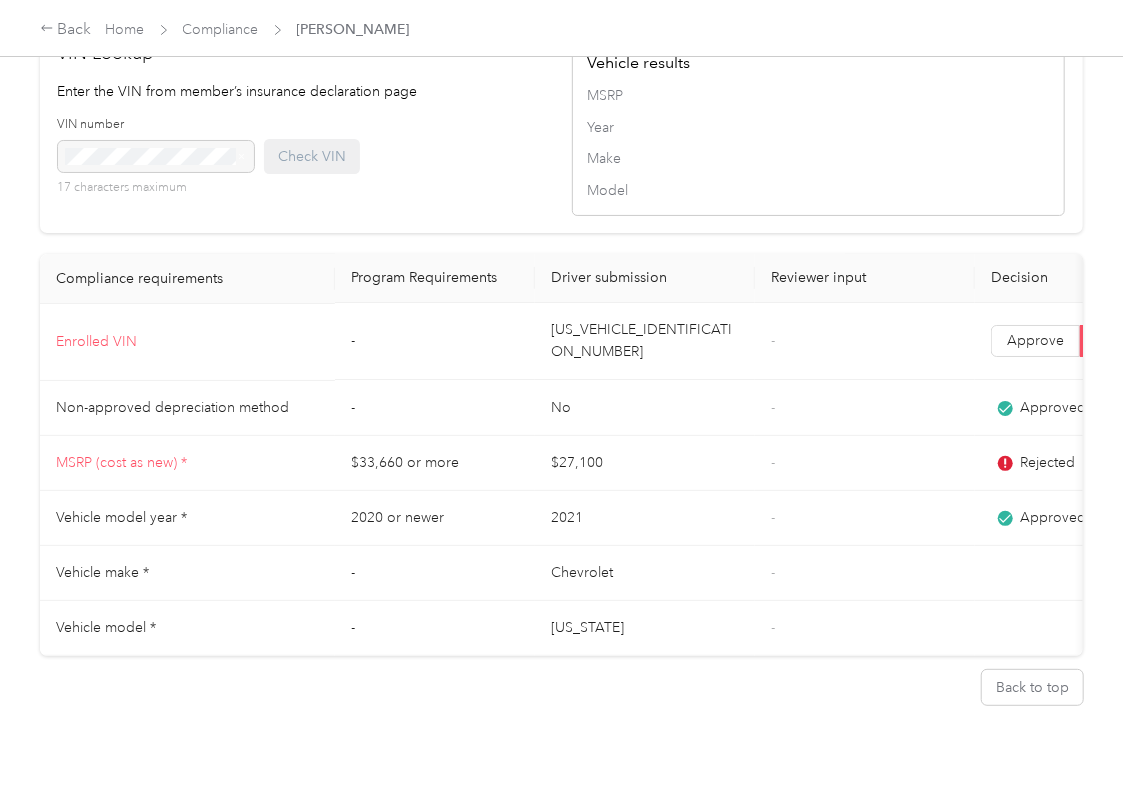 click on "$27,100" at bounding box center [645, 463] 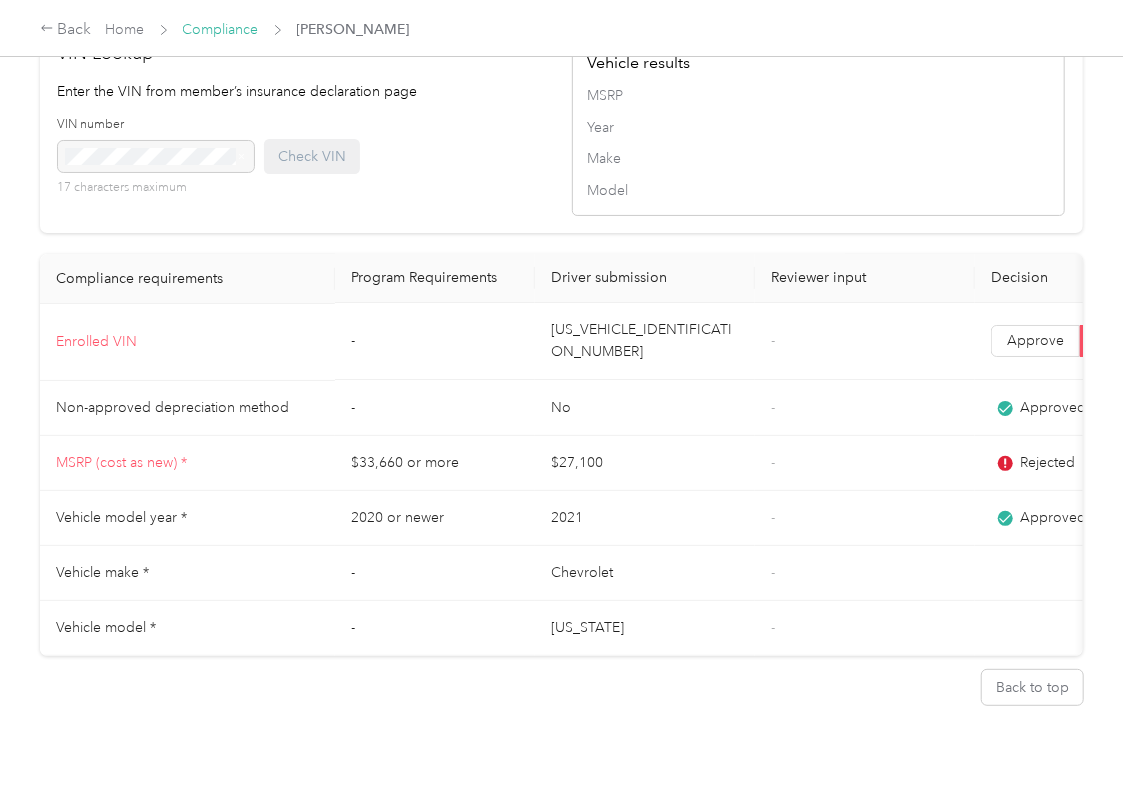 click on "Compliance" at bounding box center [221, 29] 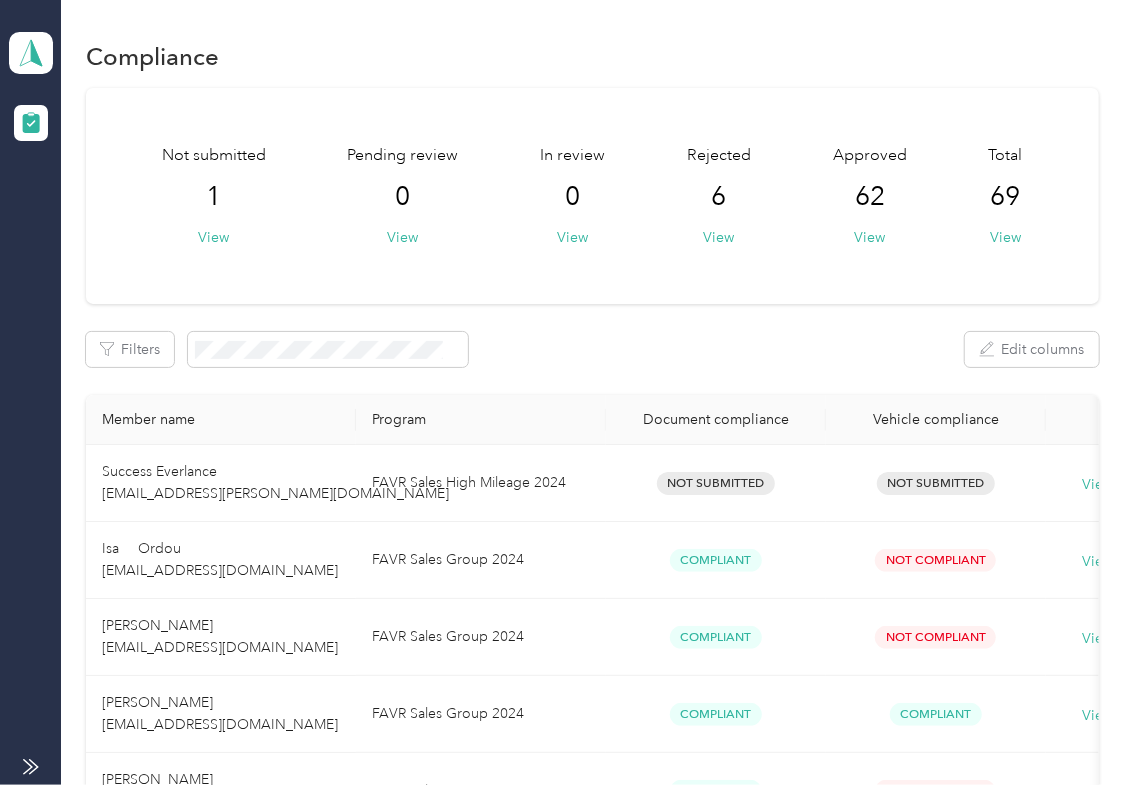 click on "Del Papa Distributing  Team dashboard" at bounding box center (31, 53) 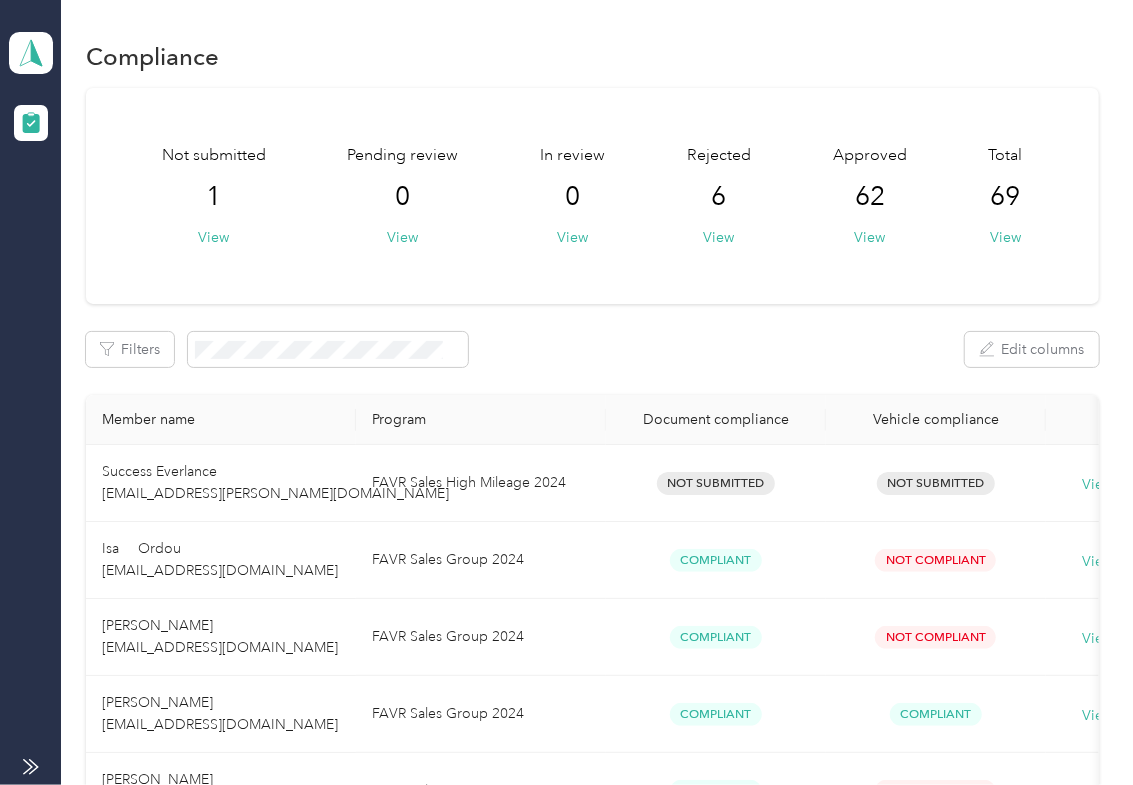 click on "Log out" at bounding box center [64, 209] 